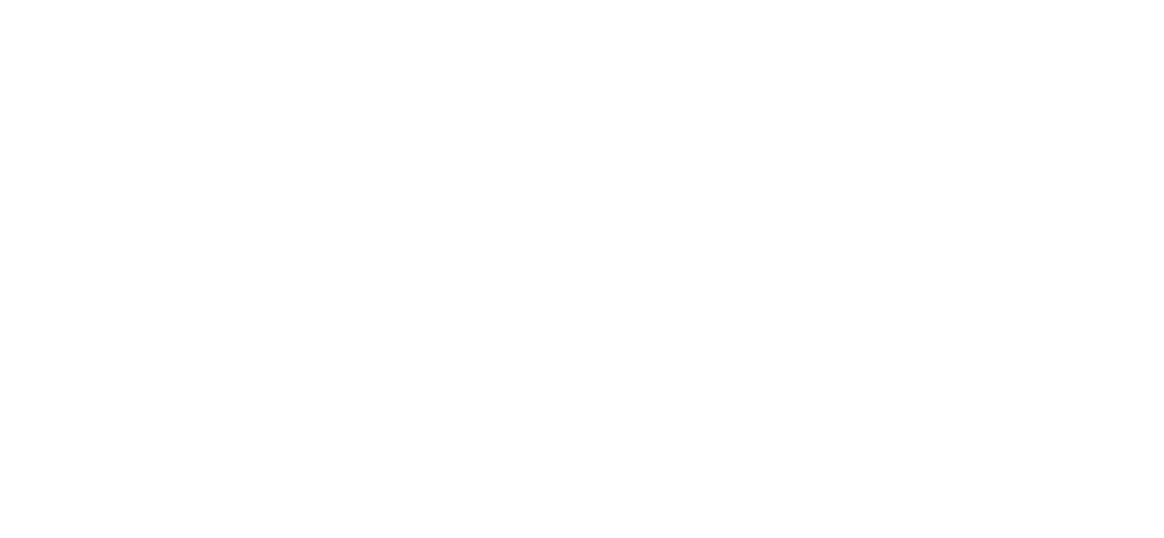 scroll, scrollTop: 0, scrollLeft: 0, axis: both 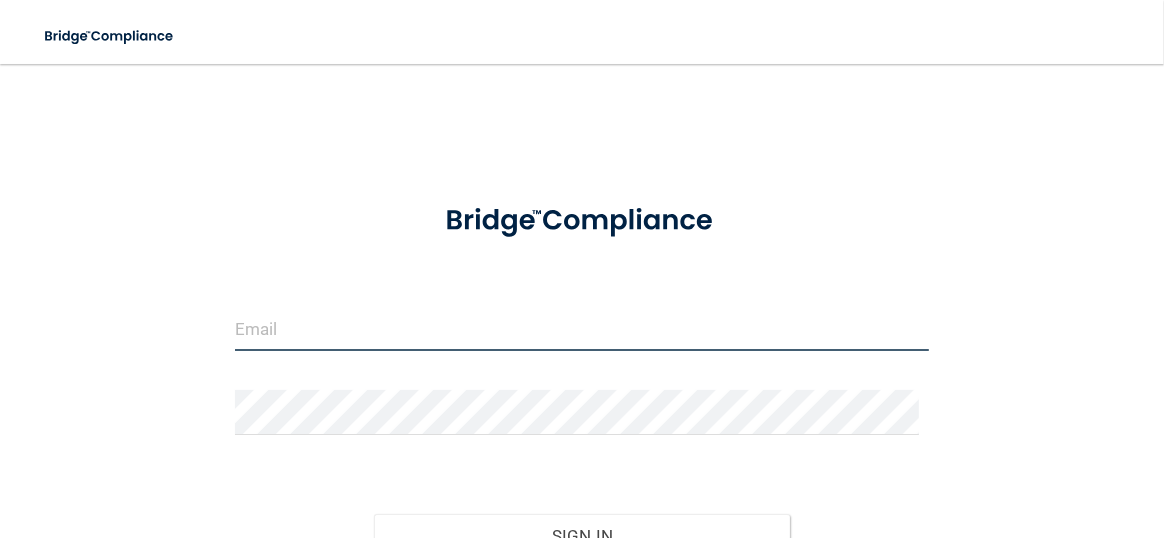 type on "[EMAIL]" 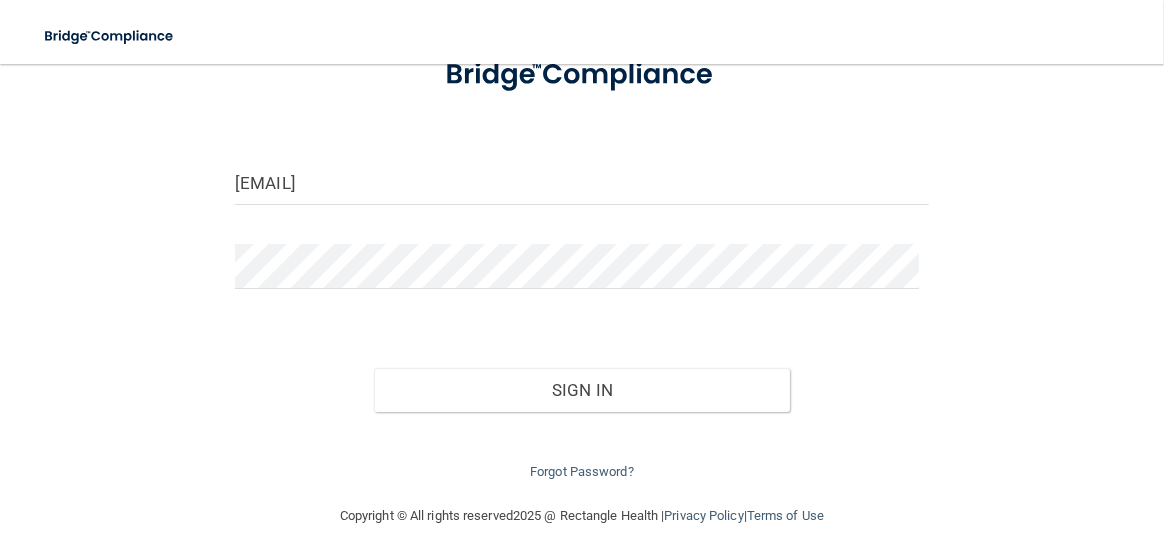 scroll, scrollTop: 170, scrollLeft: 0, axis: vertical 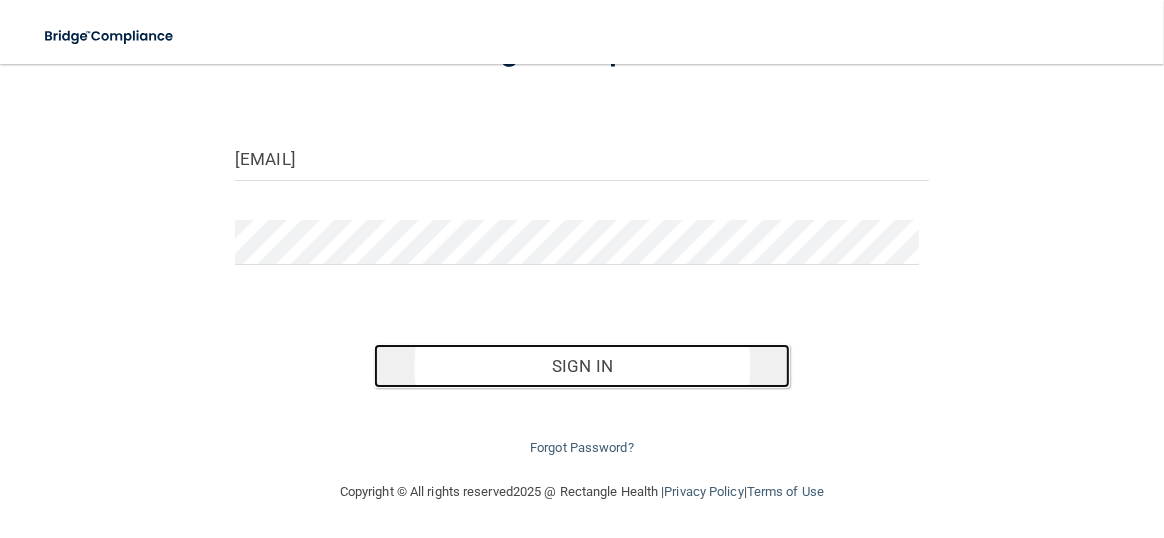 click on "Sign In" at bounding box center [582, 366] 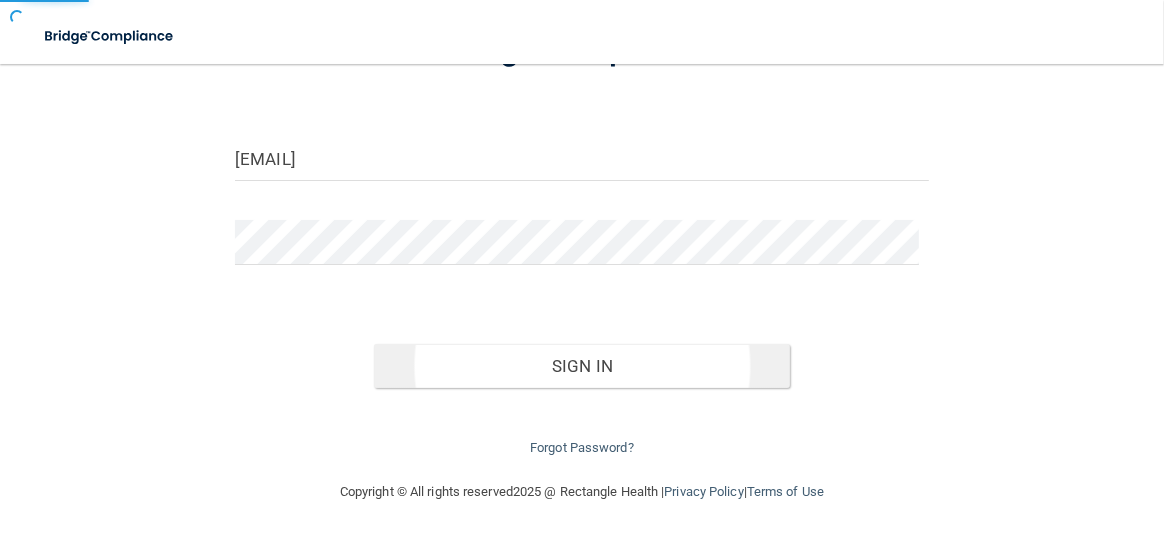 scroll, scrollTop: 0, scrollLeft: 0, axis: both 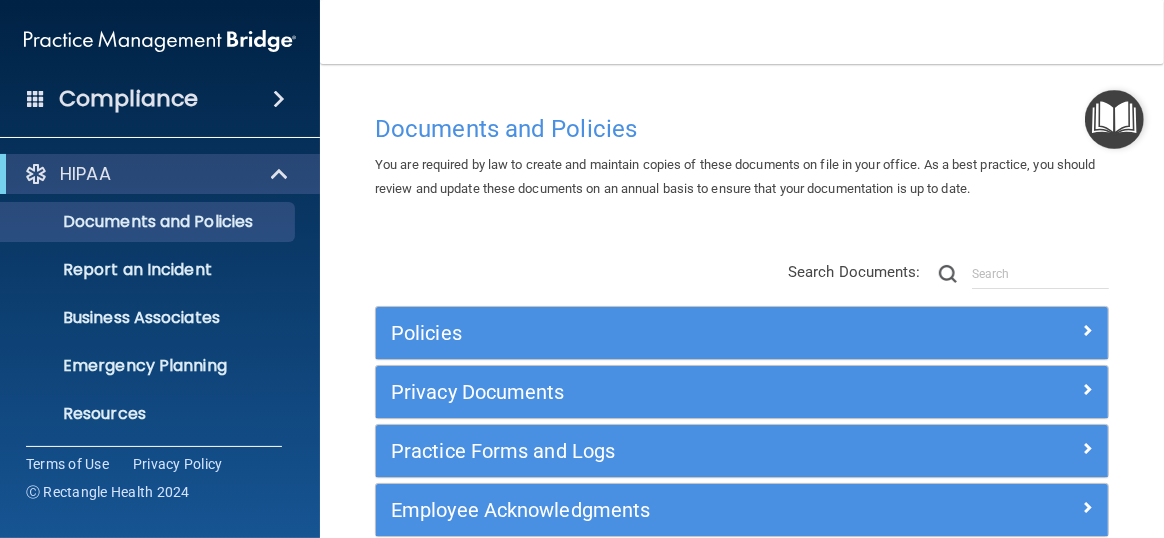 click at bounding box center [279, 99] 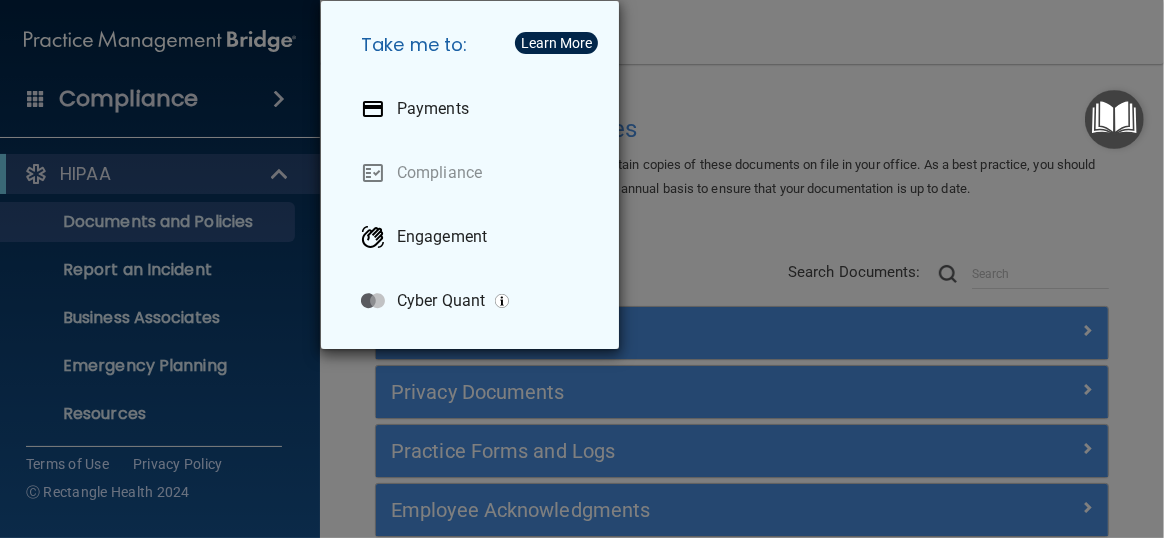 click on "Take me to:             Payments                   Compliance                     Engagement                     Cyber Quant" at bounding box center (582, 269) 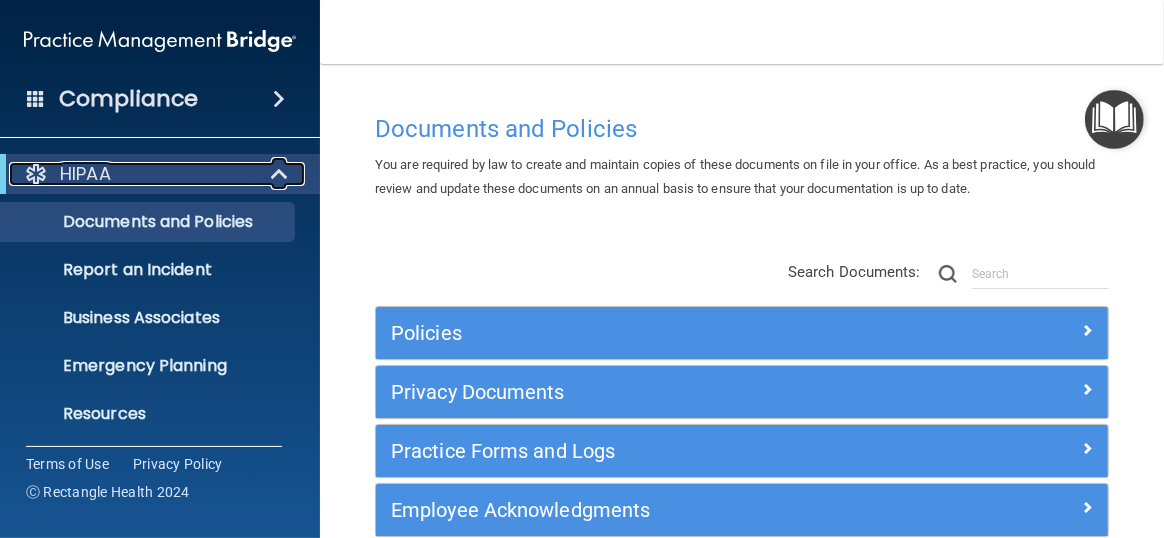 click at bounding box center (281, 174) 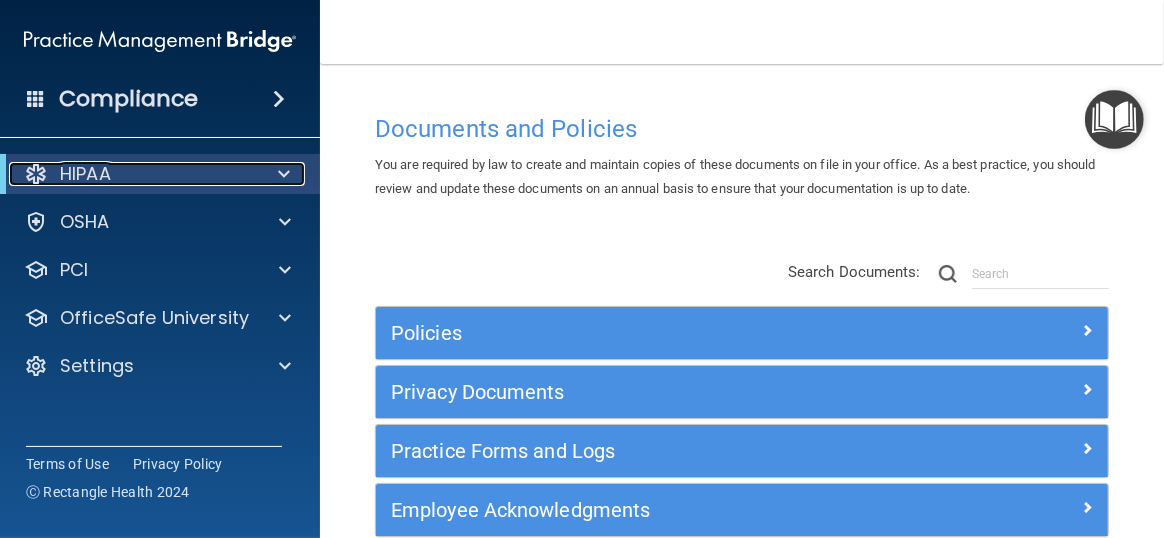 click on "HIPAA" at bounding box center [132, 174] 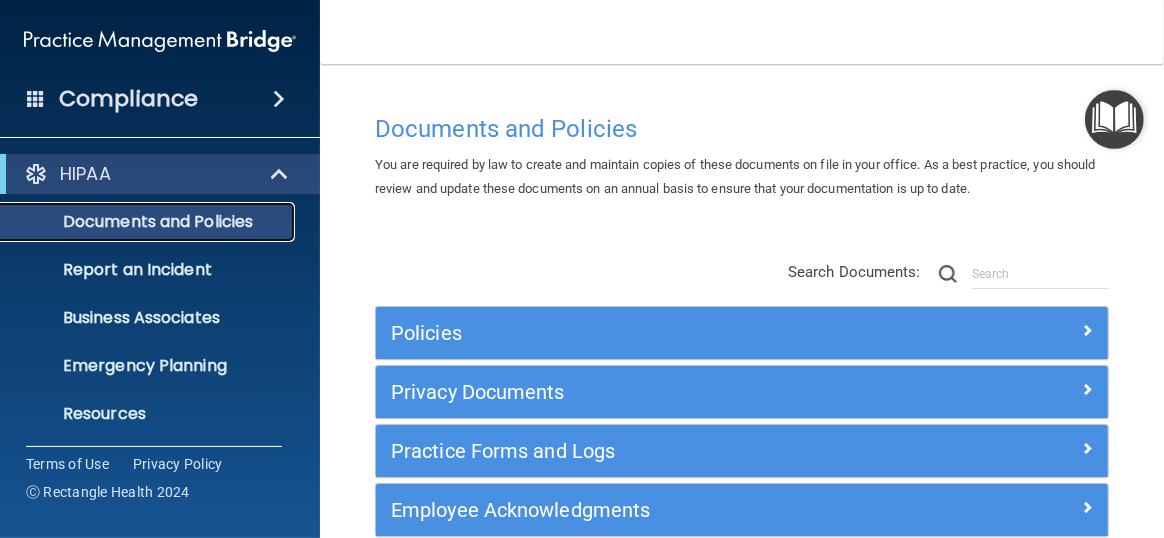 click on "Documents and Policies" at bounding box center [149, 222] 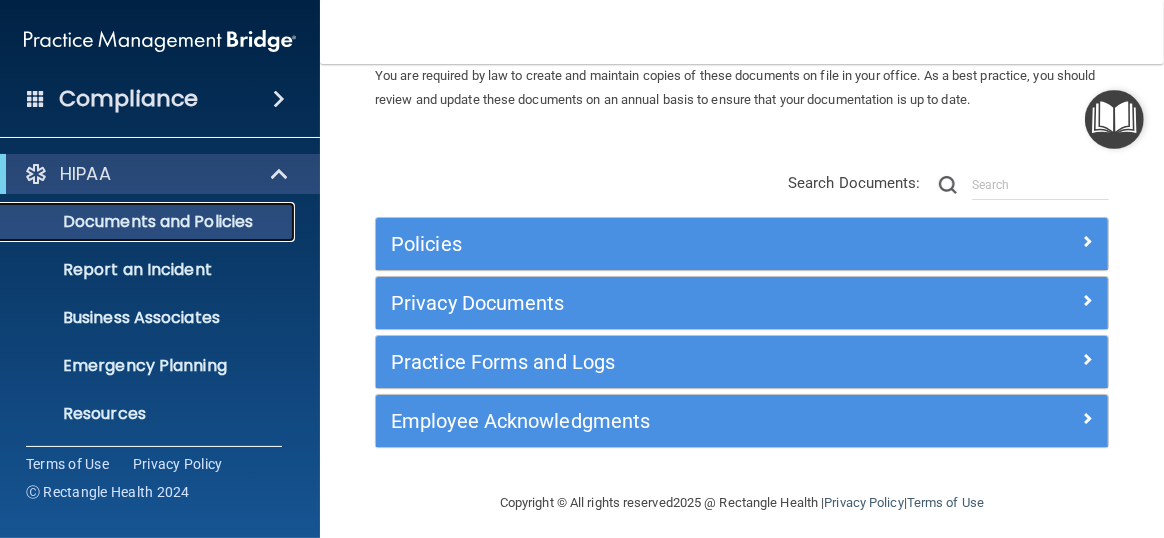 scroll, scrollTop: 99, scrollLeft: 0, axis: vertical 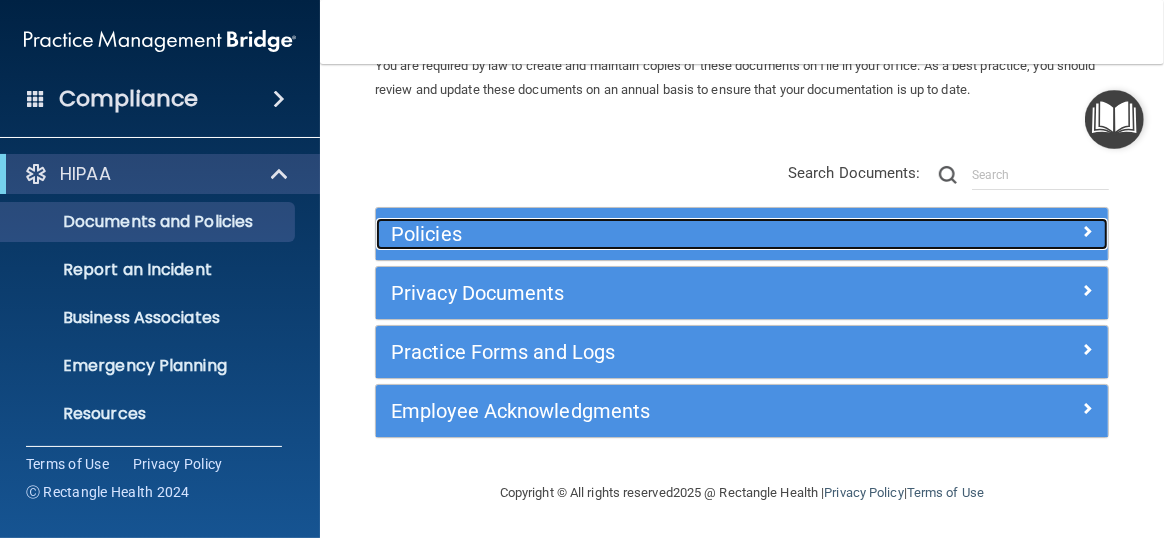 click at bounding box center [1087, 231] 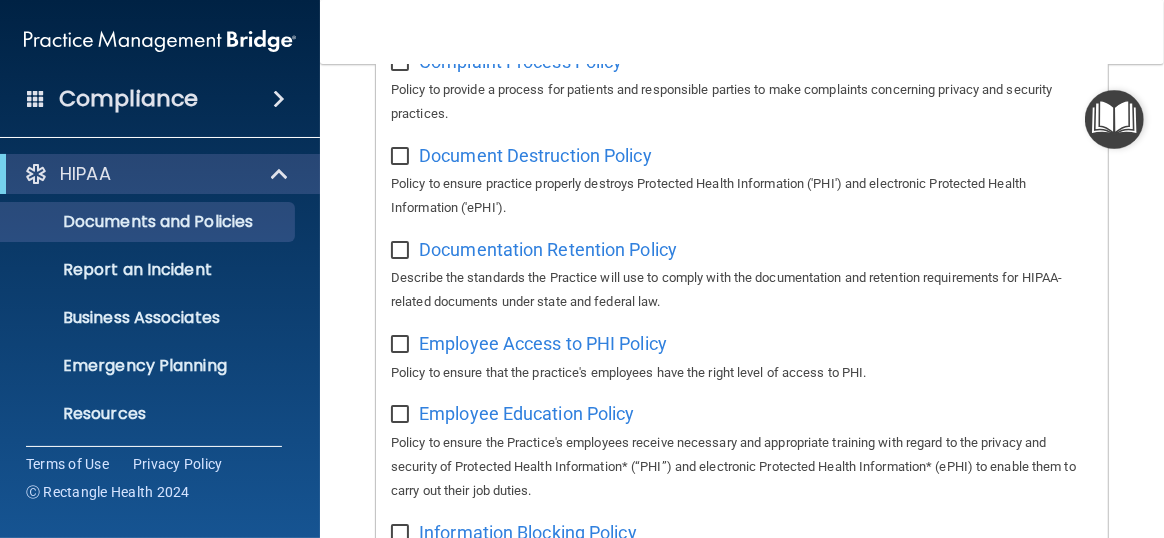 scroll, scrollTop: 0, scrollLeft: 0, axis: both 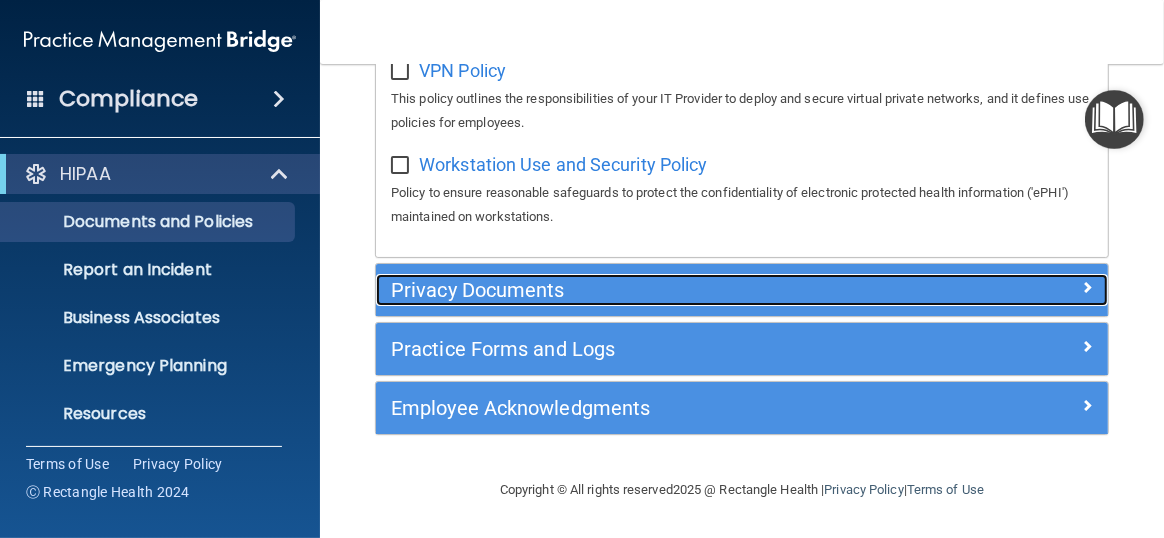click at bounding box center [1087, 287] 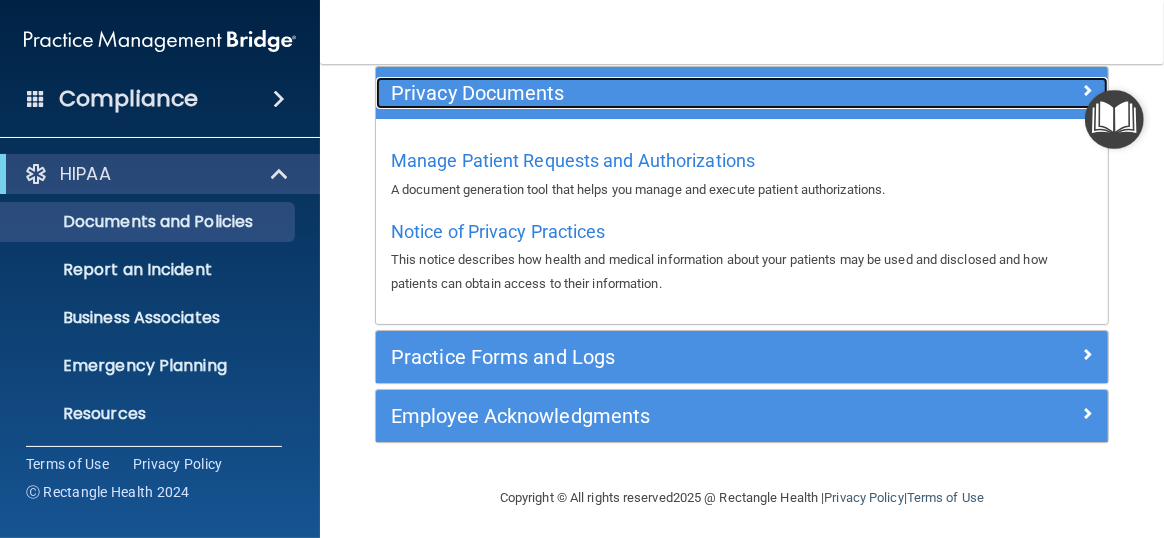 scroll, scrollTop: 296, scrollLeft: 0, axis: vertical 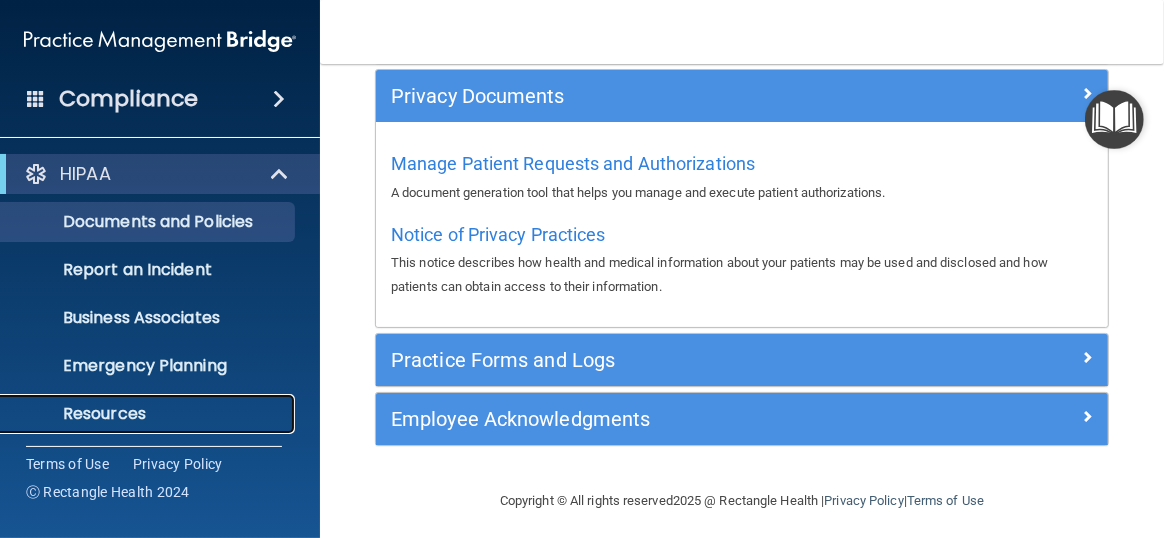 click on "Resources" at bounding box center (149, 414) 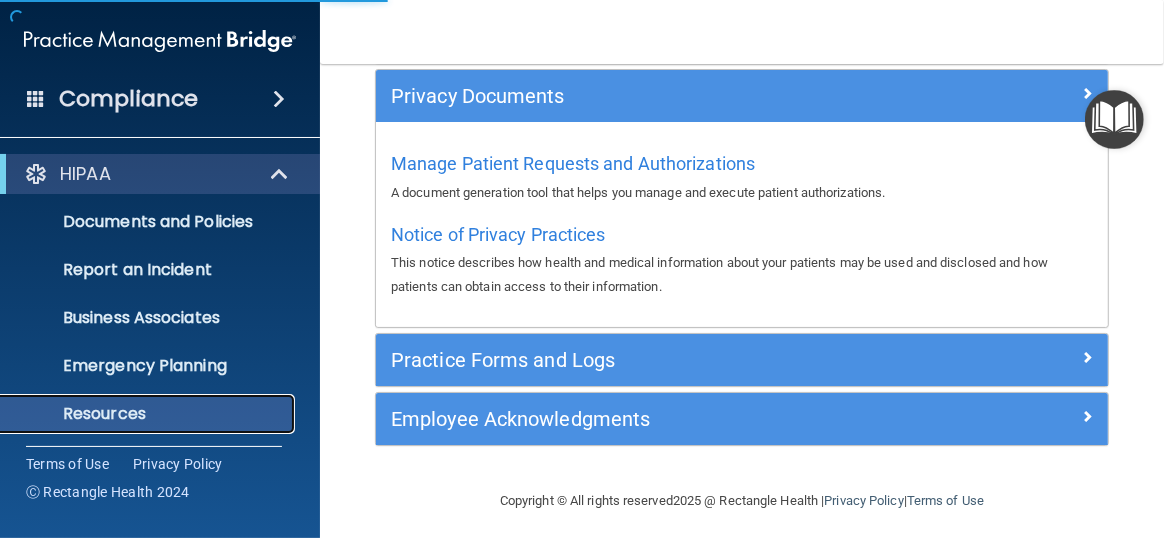 scroll, scrollTop: 83, scrollLeft: 0, axis: vertical 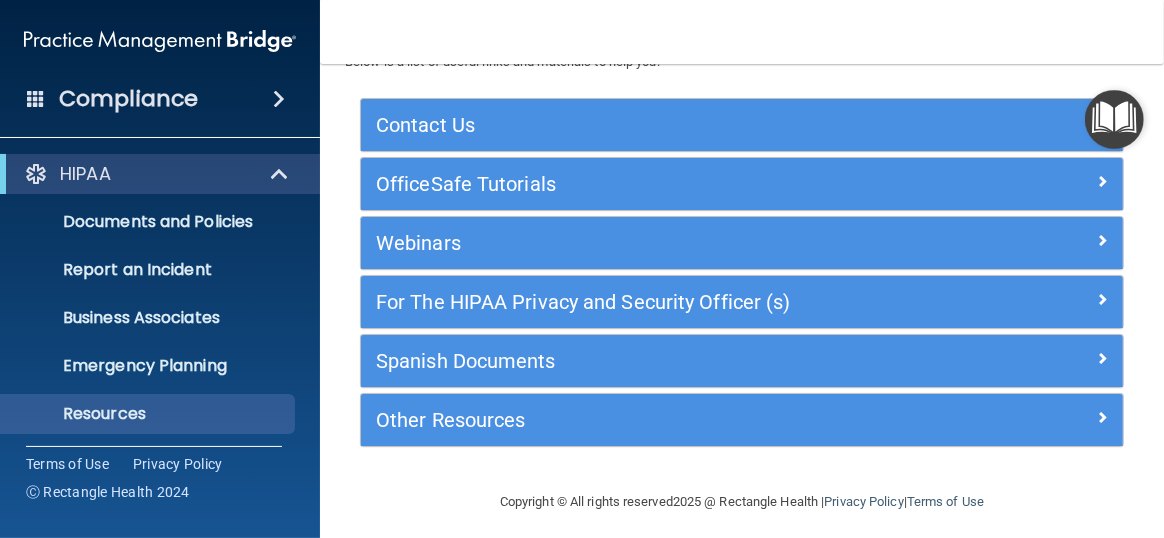 click at bounding box center (279, 99) 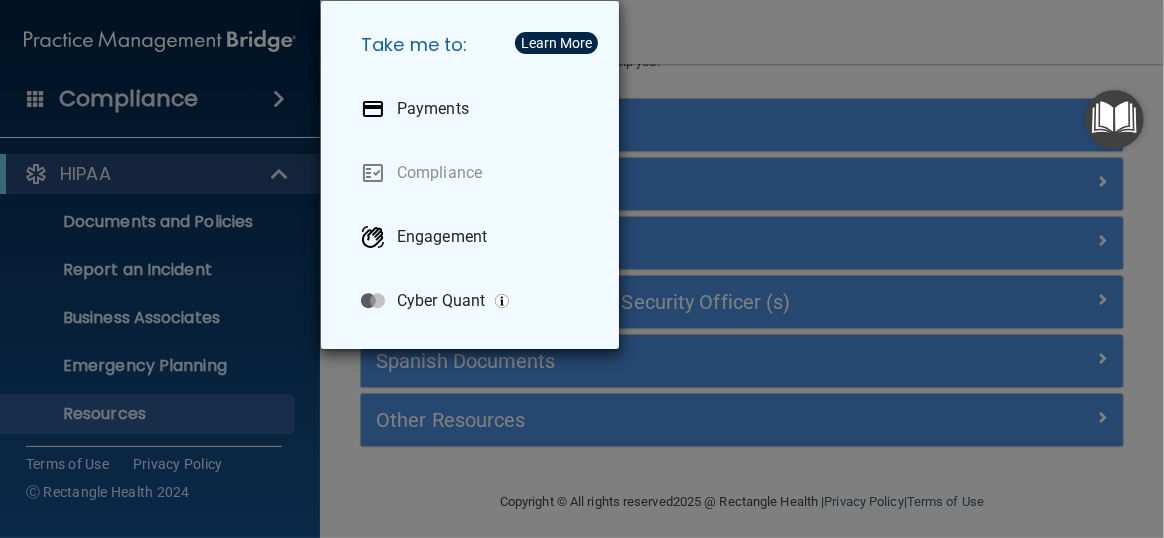 click on "Take me to:             Payments                   Compliance                     Engagement                     Cyber Quant" at bounding box center (582, 269) 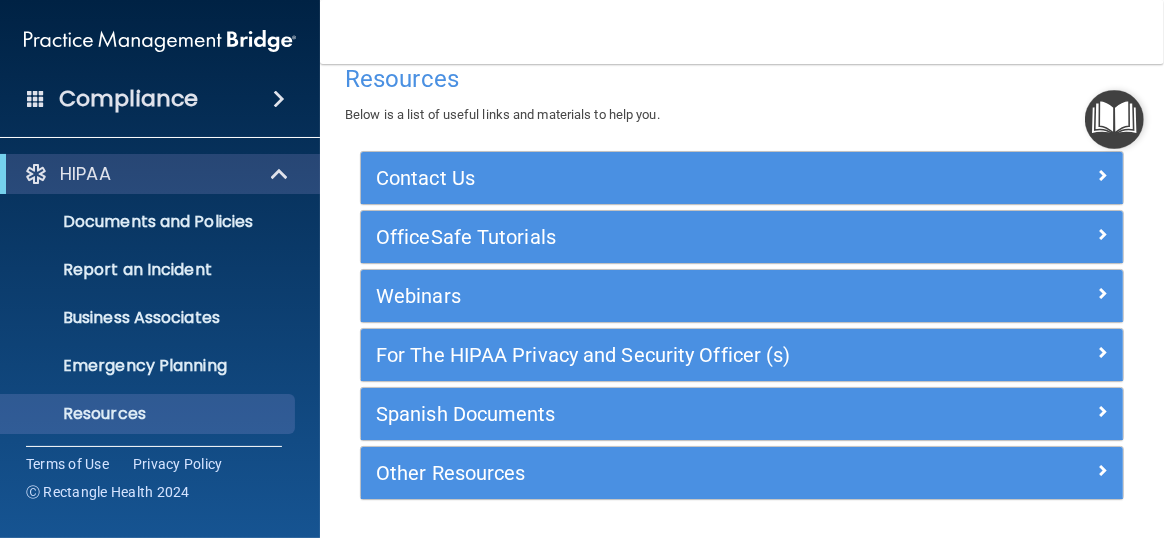 scroll, scrollTop: 0, scrollLeft: 0, axis: both 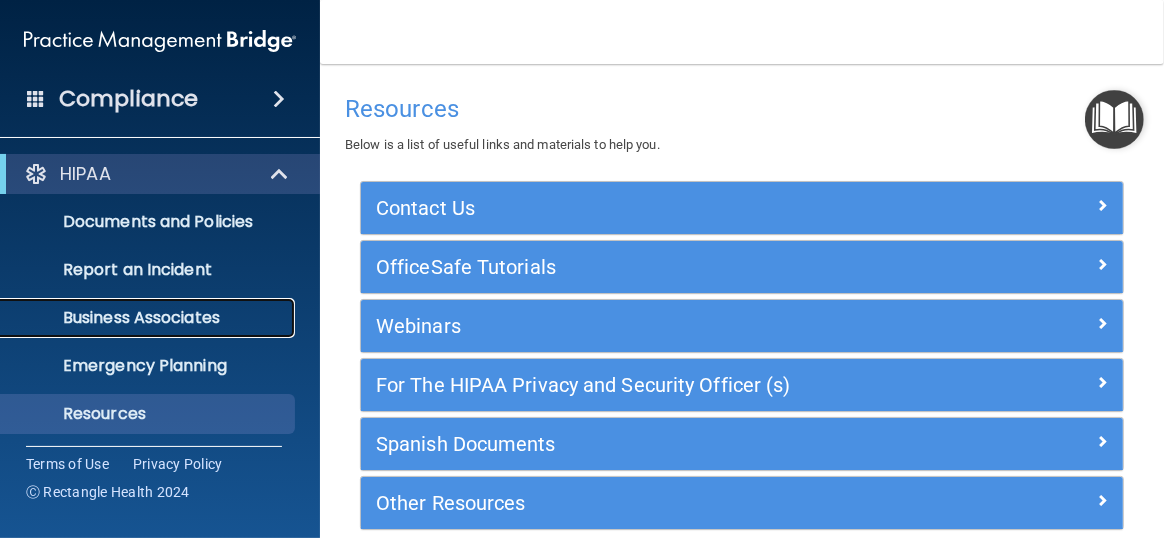 click on "Business Associates" at bounding box center (149, 318) 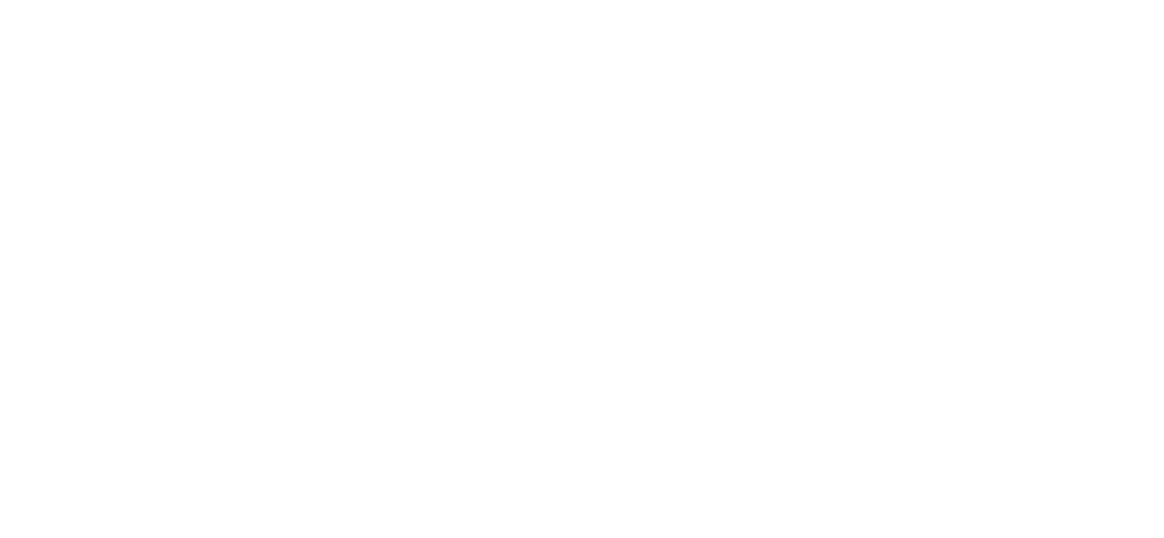 scroll, scrollTop: 0, scrollLeft: 0, axis: both 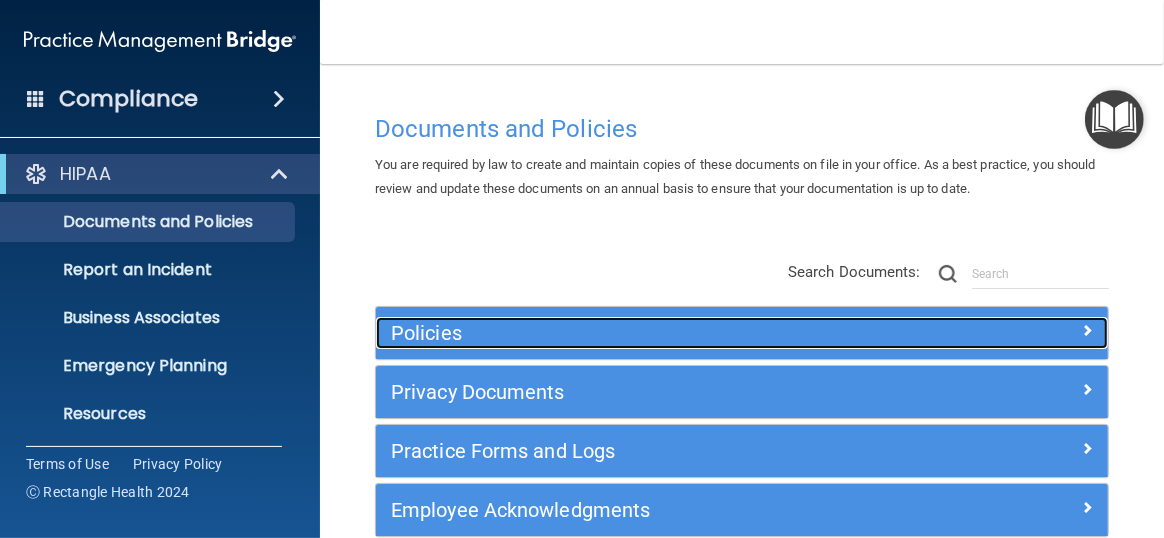 click at bounding box center (1087, 330) 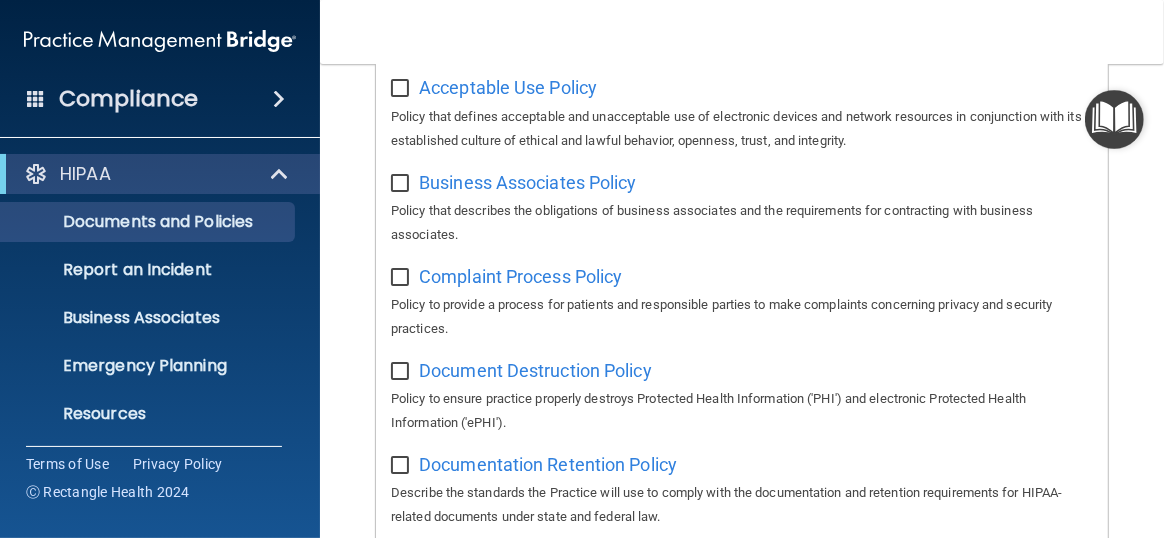 scroll, scrollTop: 0, scrollLeft: 0, axis: both 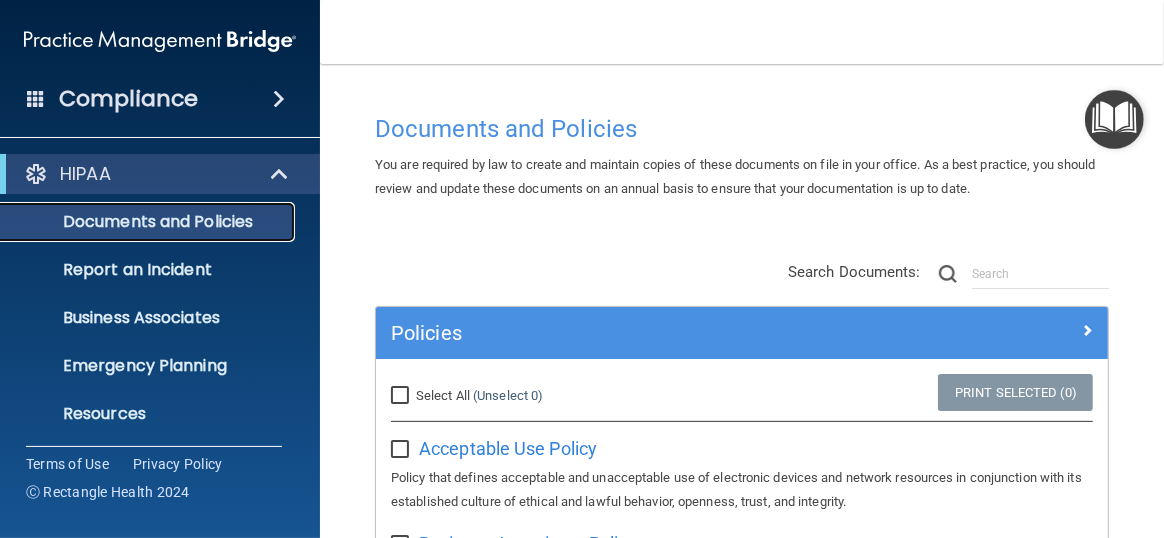 click on "Documents and Policies" at bounding box center (149, 222) 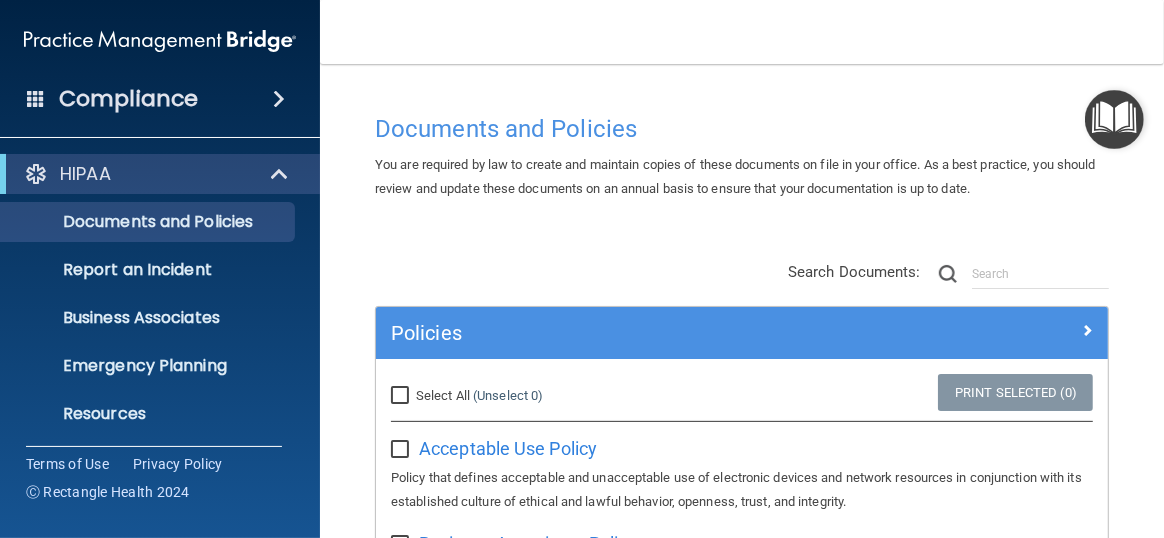 click at bounding box center [279, 99] 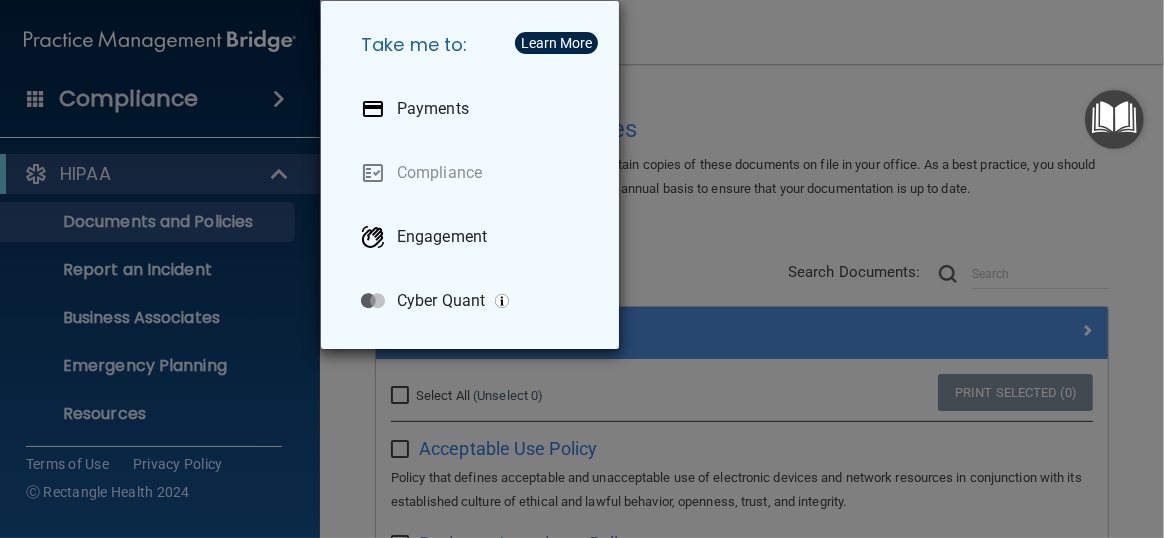 click on "Take me to:             Payments                   Compliance                     Engagement                     Cyber Quant" at bounding box center (582, 269) 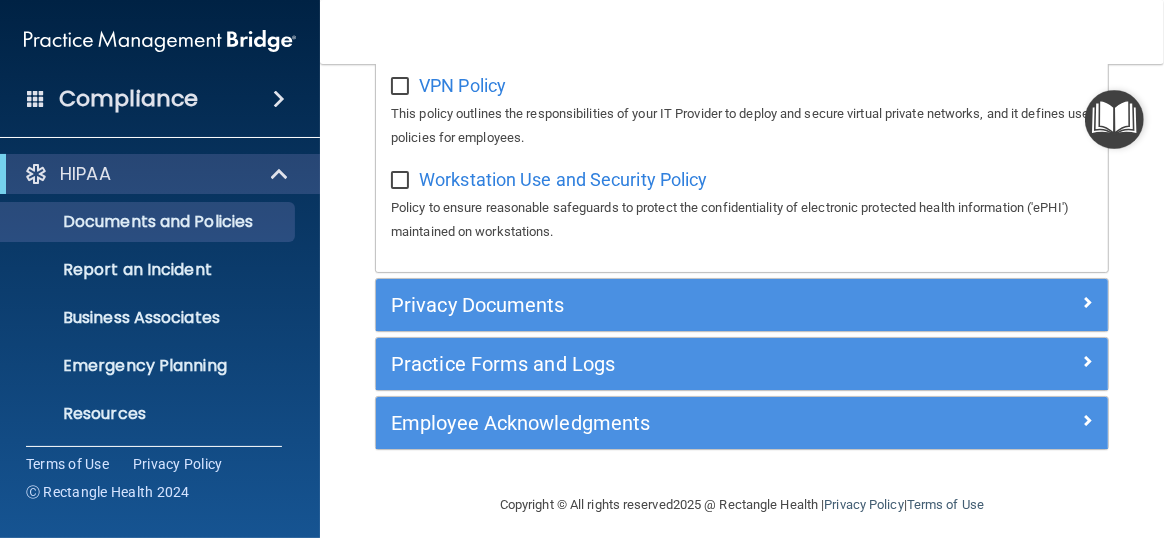 scroll, scrollTop: 2176, scrollLeft: 0, axis: vertical 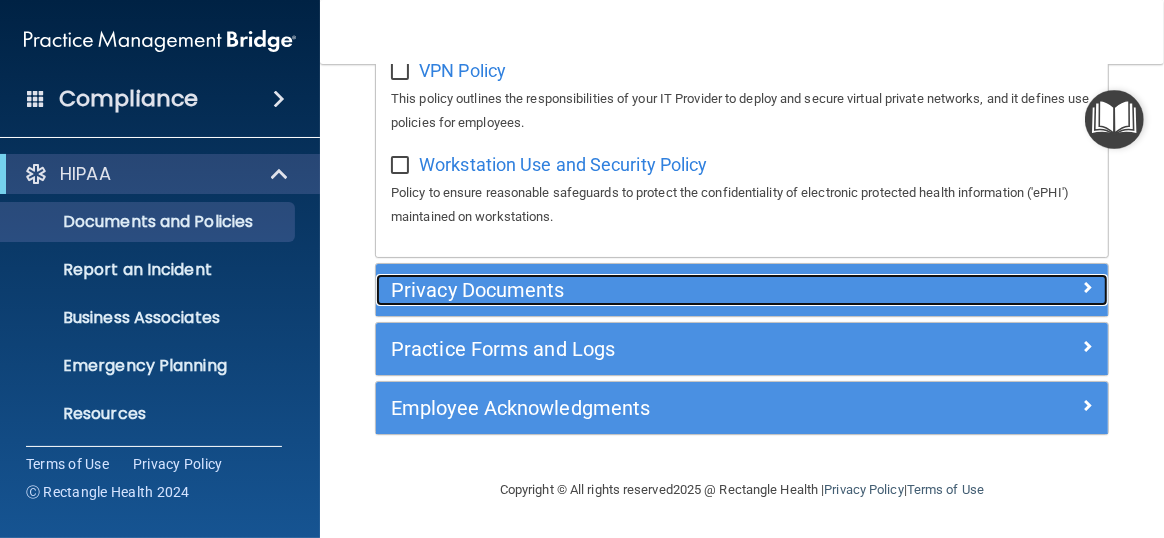 click at bounding box center [1016, 286] 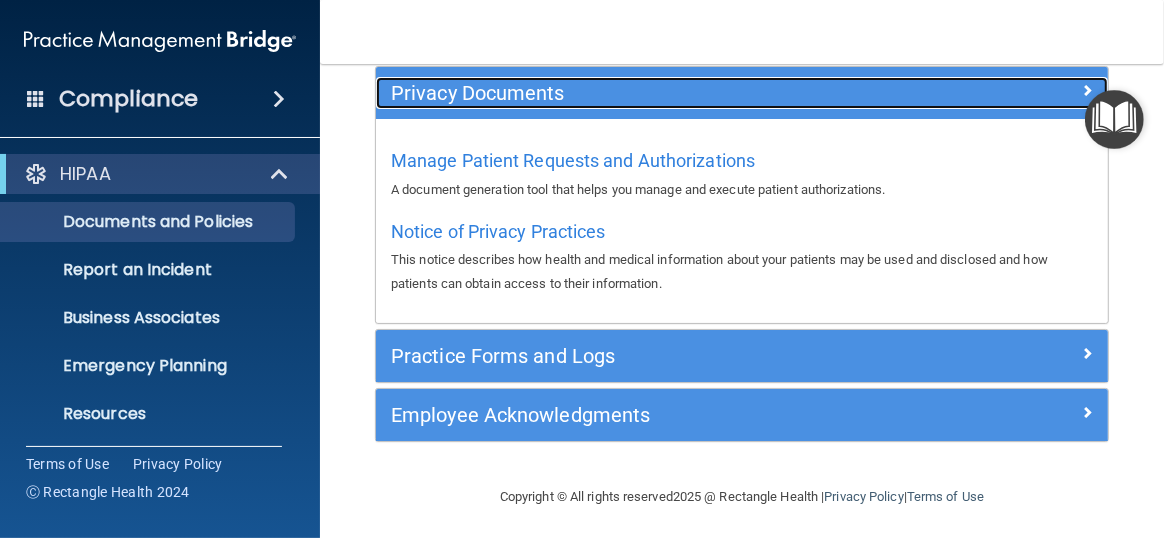 scroll, scrollTop: 296, scrollLeft: 0, axis: vertical 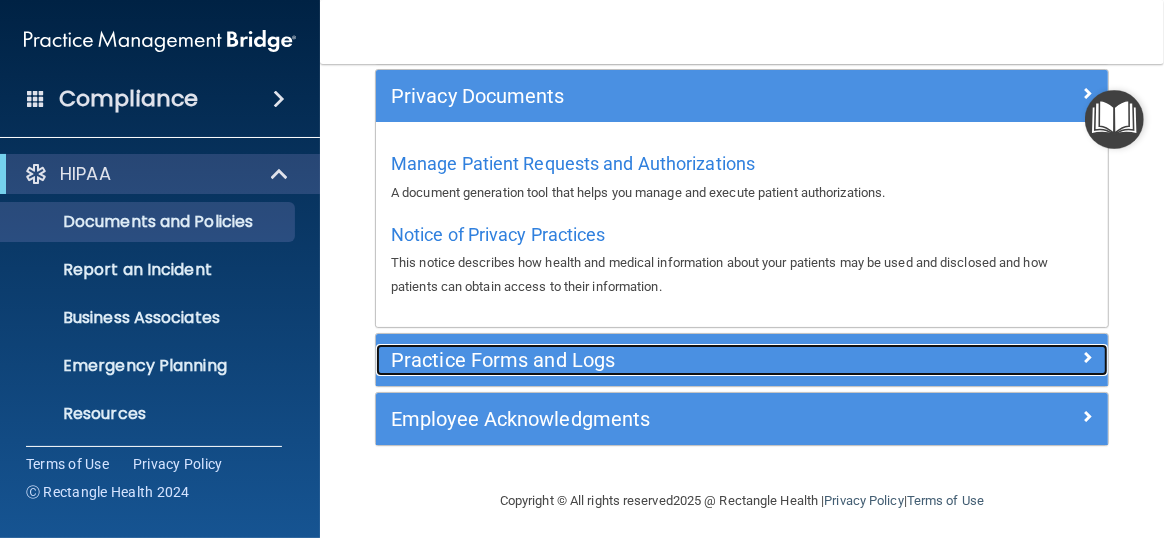 click at bounding box center [1087, 357] 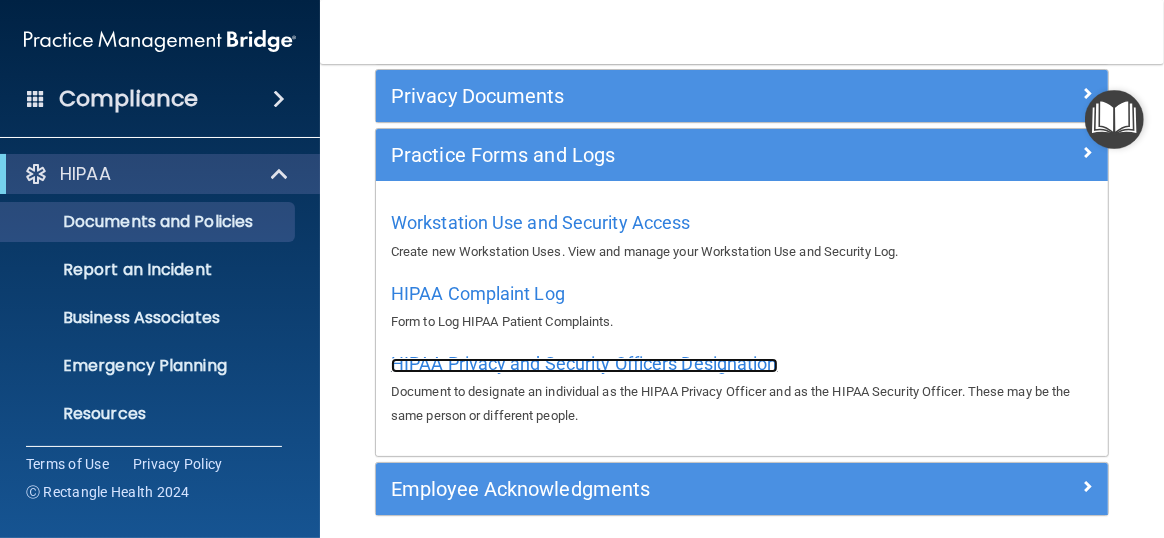 click on "HIPAA Privacy and Security Officers Designation" at bounding box center (584, 363) 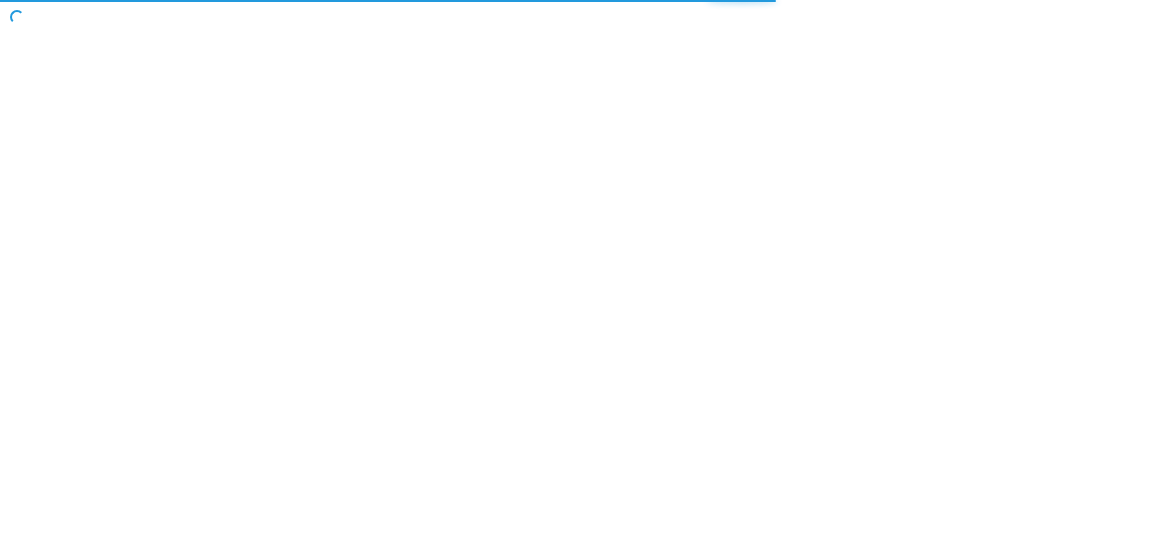 scroll, scrollTop: 0, scrollLeft: 0, axis: both 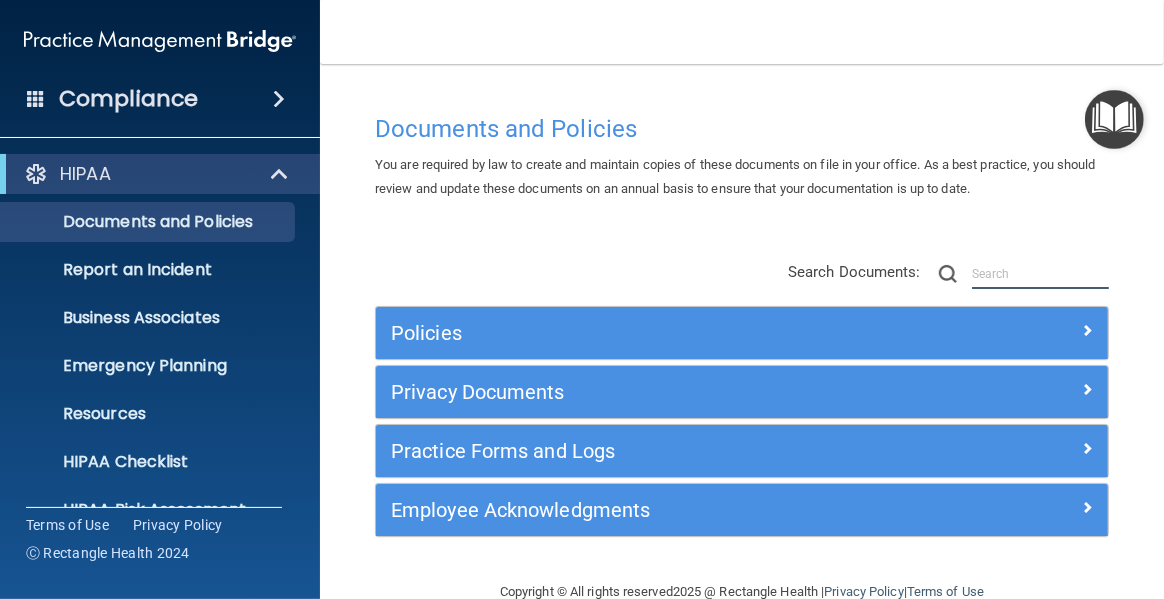 click at bounding box center (1040, 274) 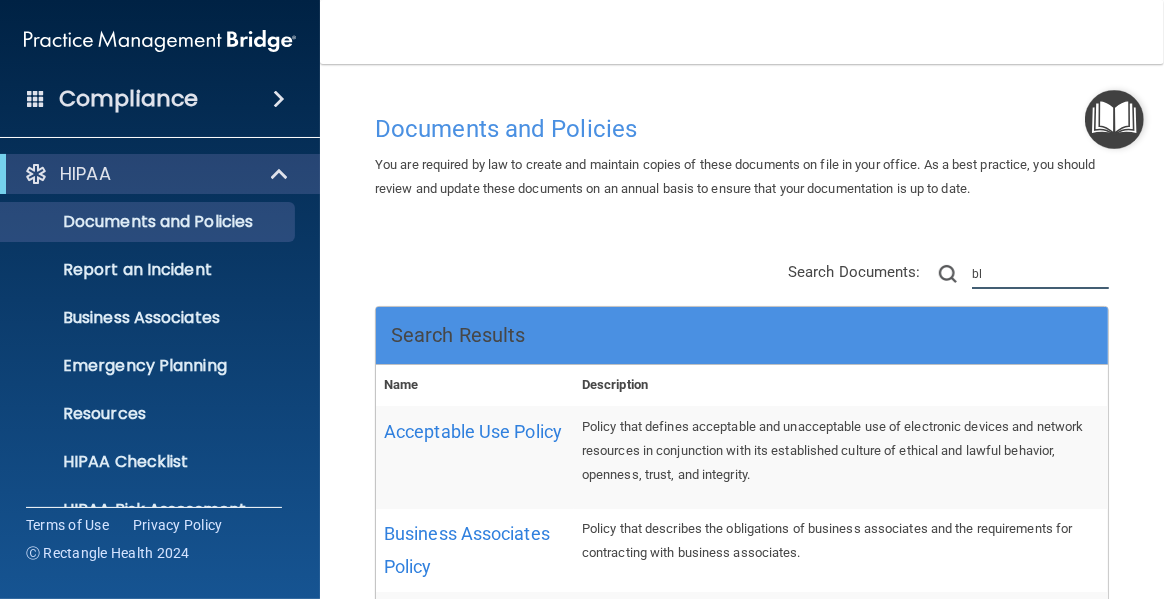 type on "b" 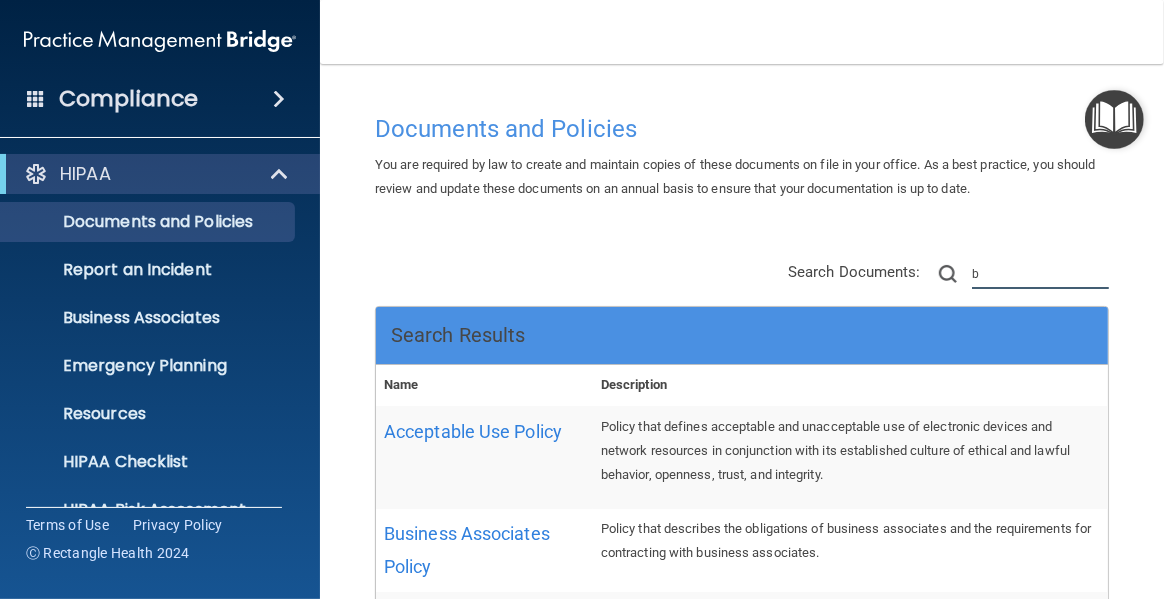 type 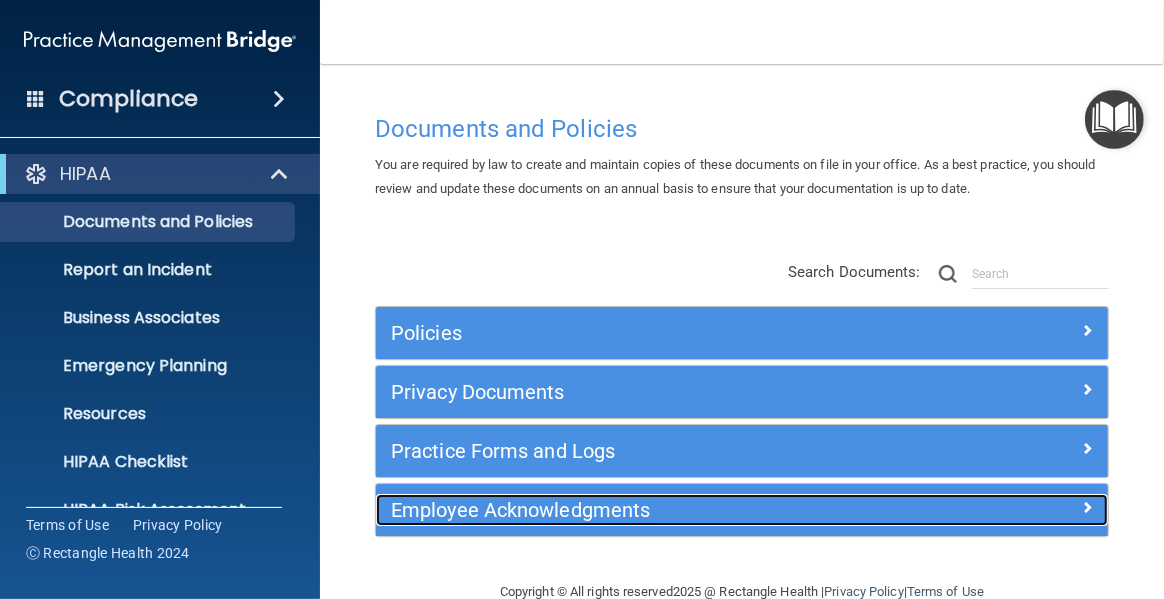 click at bounding box center [1087, 507] 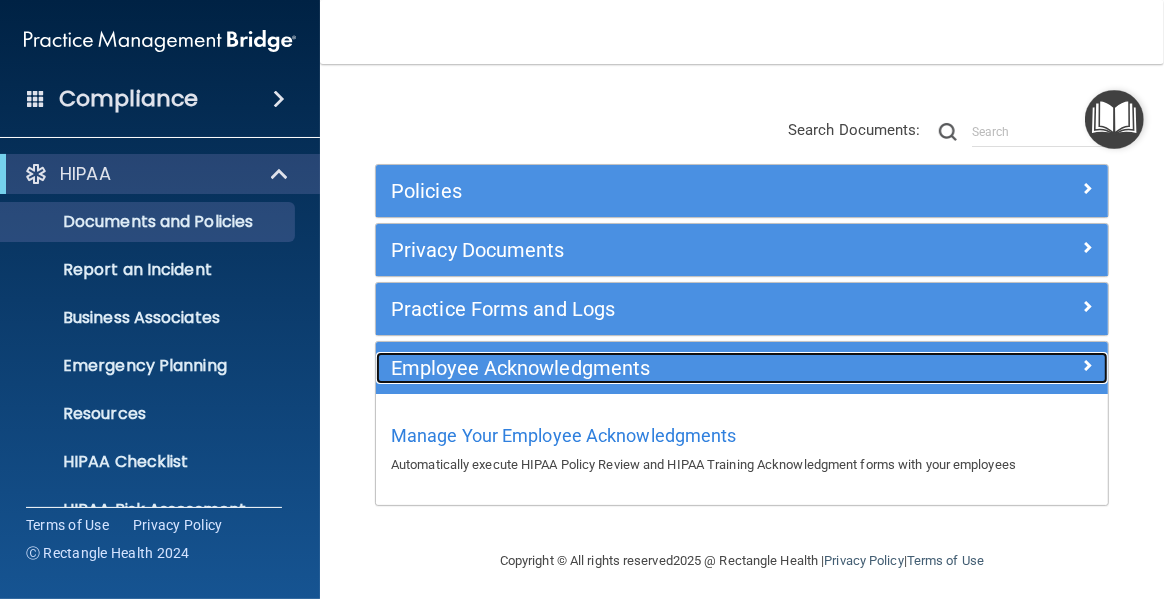 scroll, scrollTop: 148, scrollLeft: 0, axis: vertical 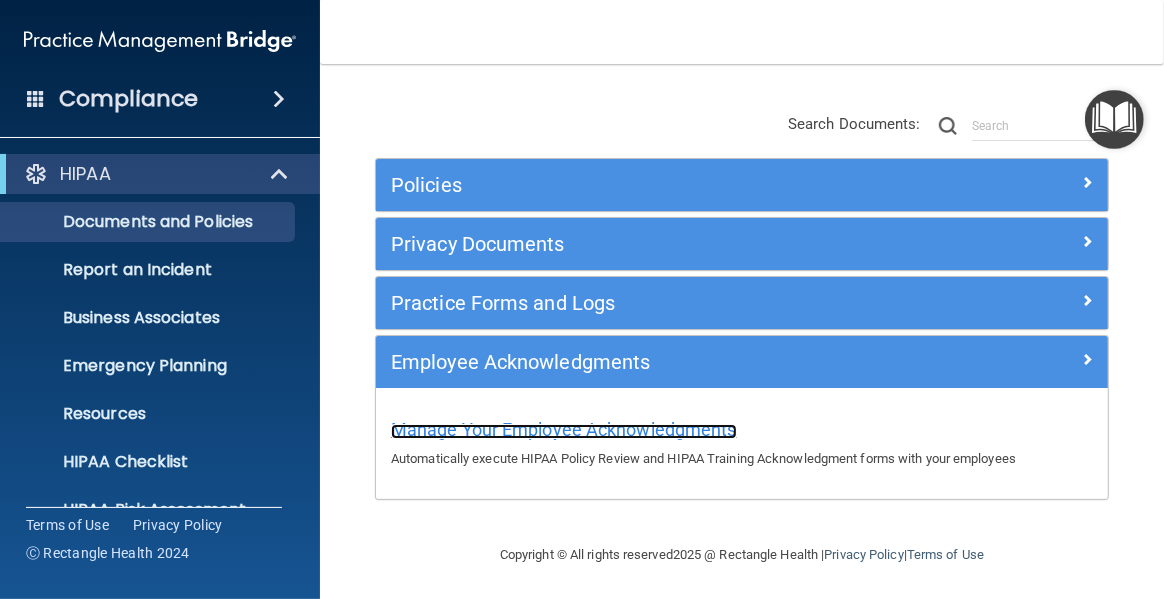 click on "Manage Your Employee Acknowledgments" at bounding box center (564, 429) 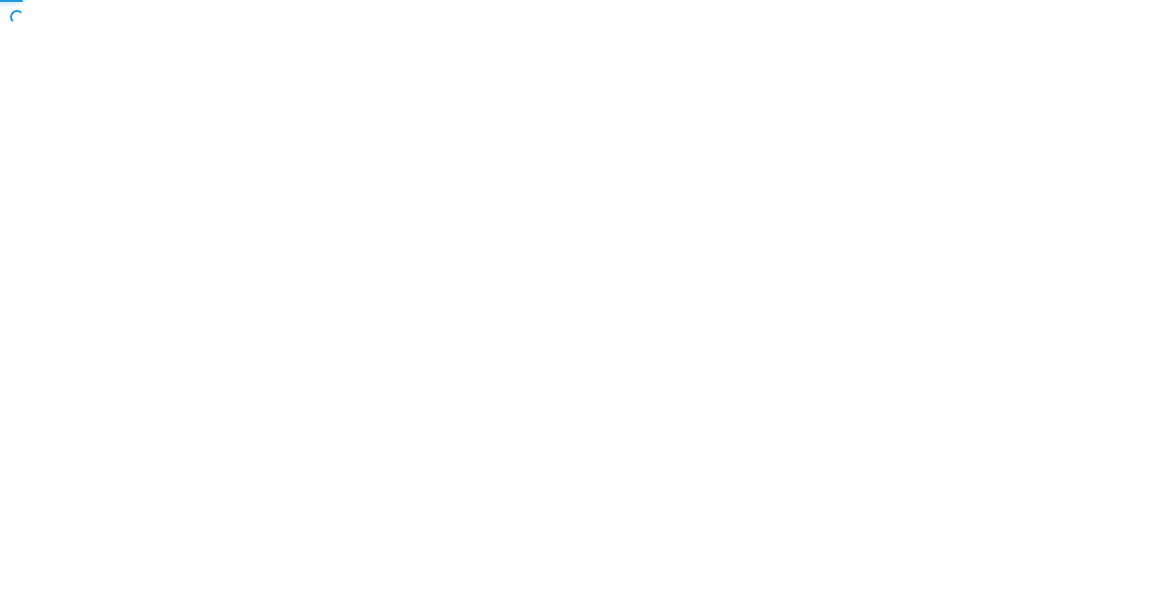 scroll, scrollTop: 0, scrollLeft: 0, axis: both 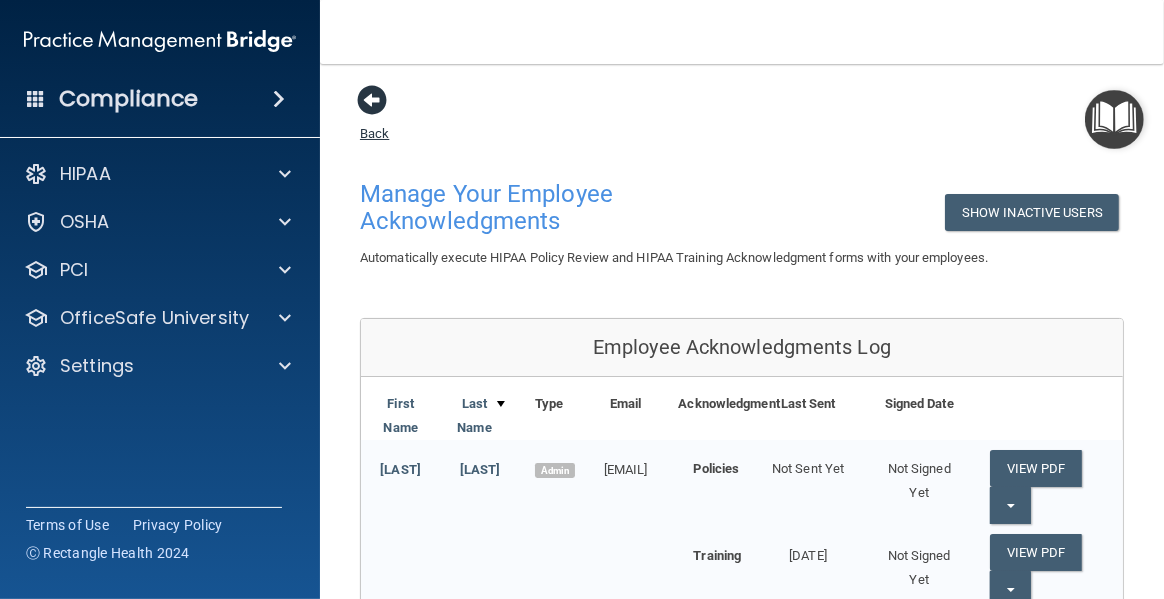click at bounding box center [372, 100] 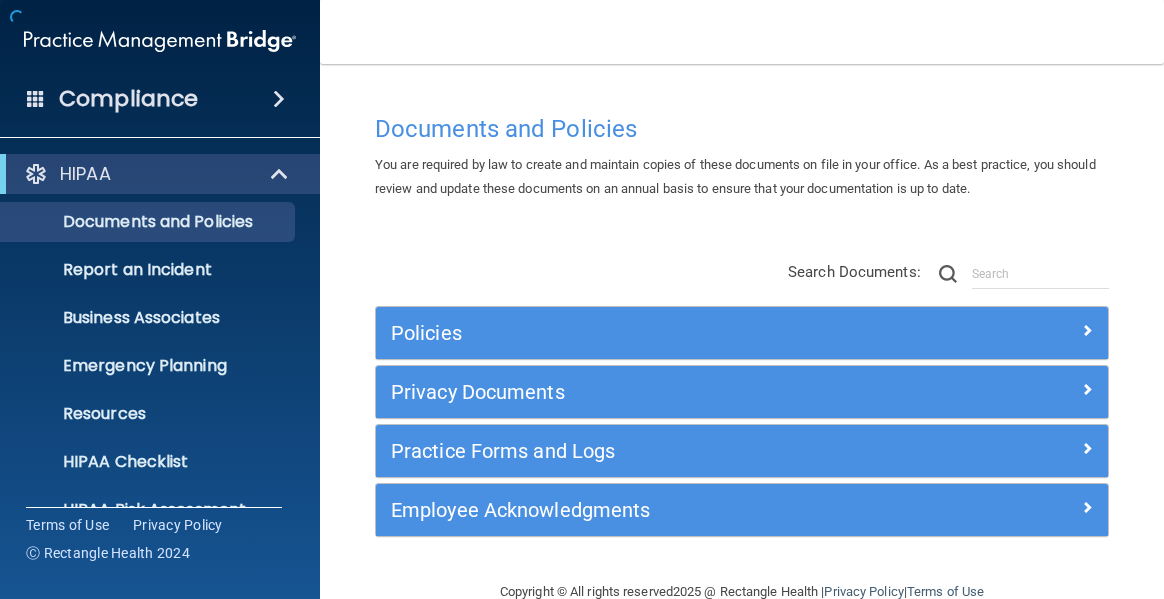 scroll, scrollTop: 0, scrollLeft: 0, axis: both 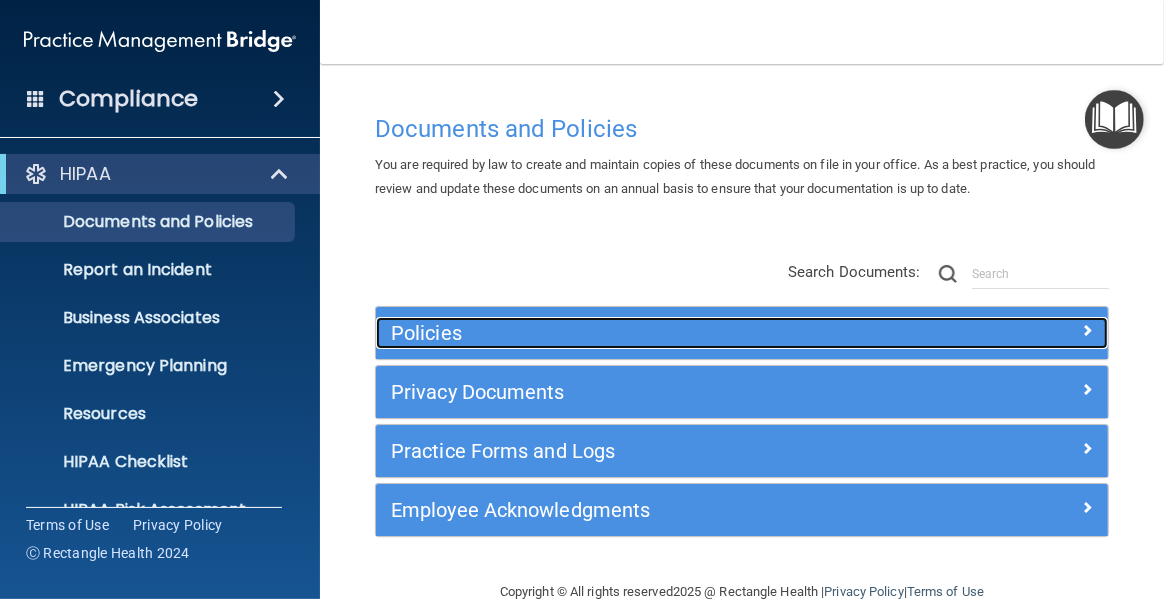 click at bounding box center (1087, 330) 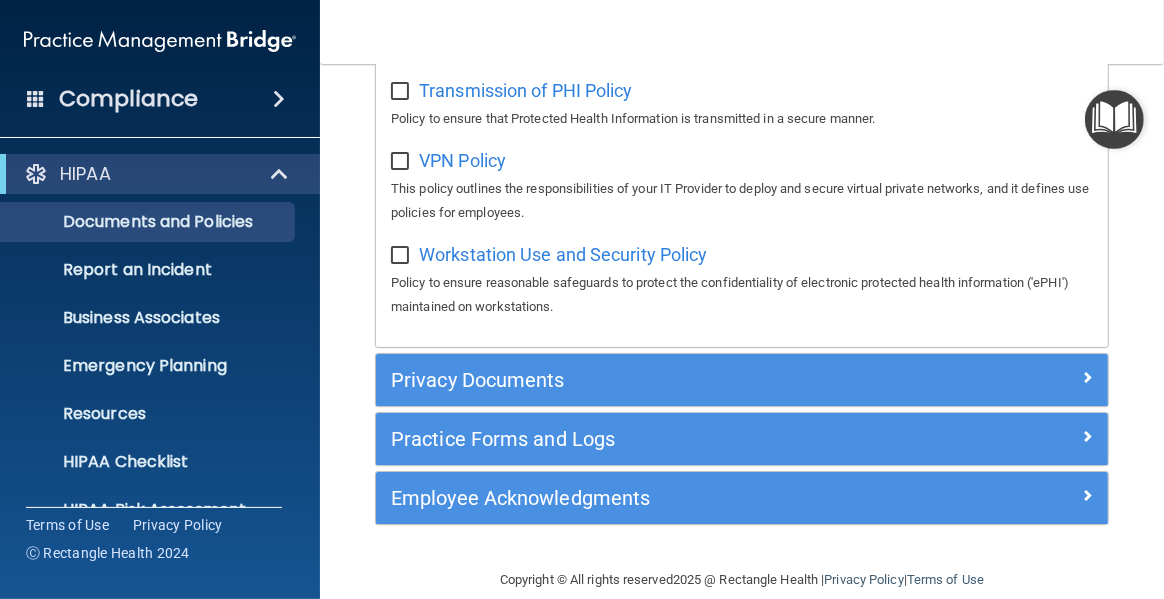 scroll, scrollTop: 2058, scrollLeft: 0, axis: vertical 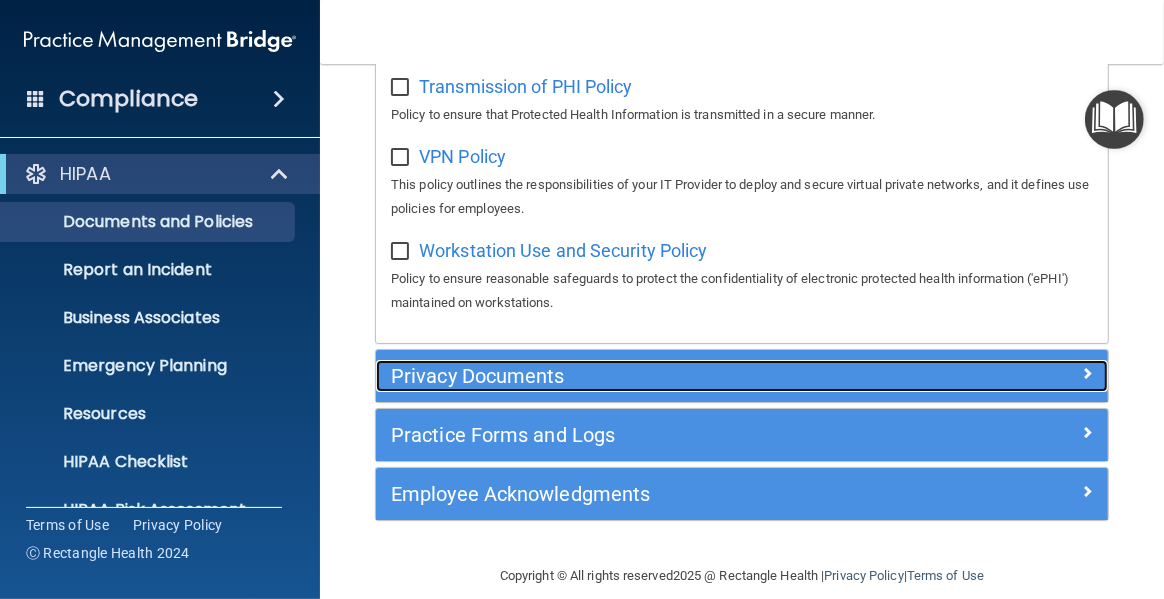 click at bounding box center (1087, 373) 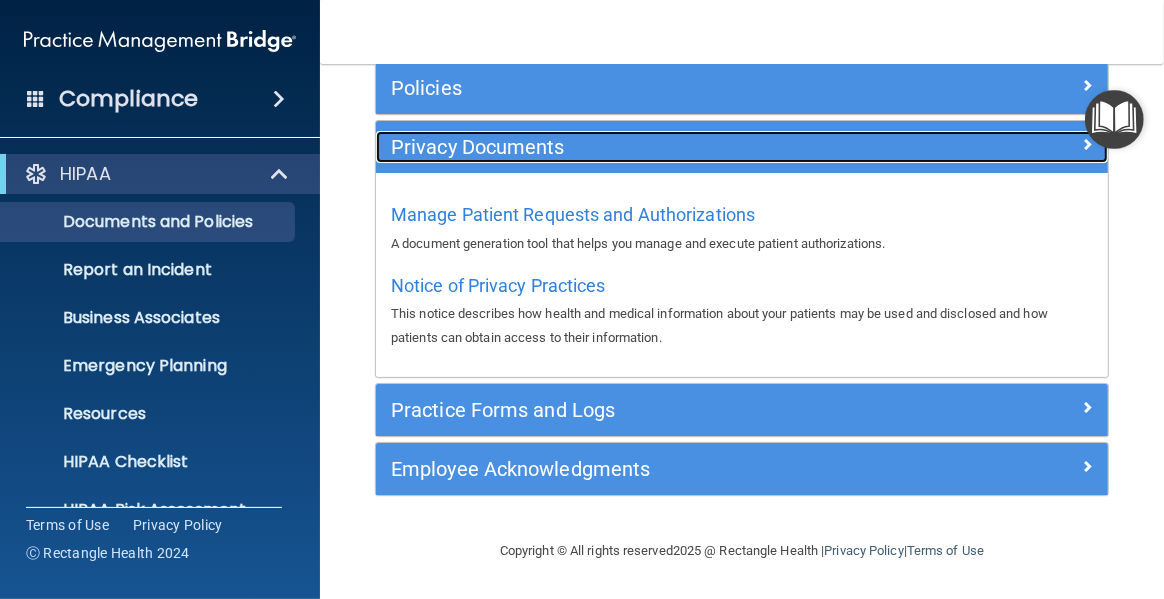 scroll, scrollTop: 243, scrollLeft: 0, axis: vertical 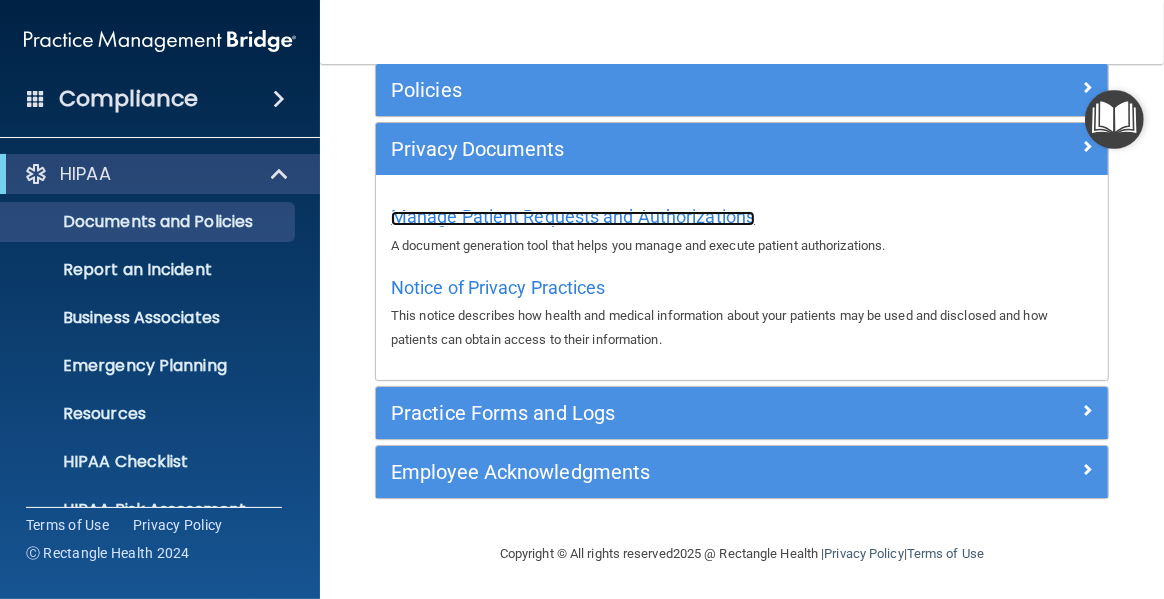 click on "Manage Patient Requests and Authorizations" at bounding box center [573, 216] 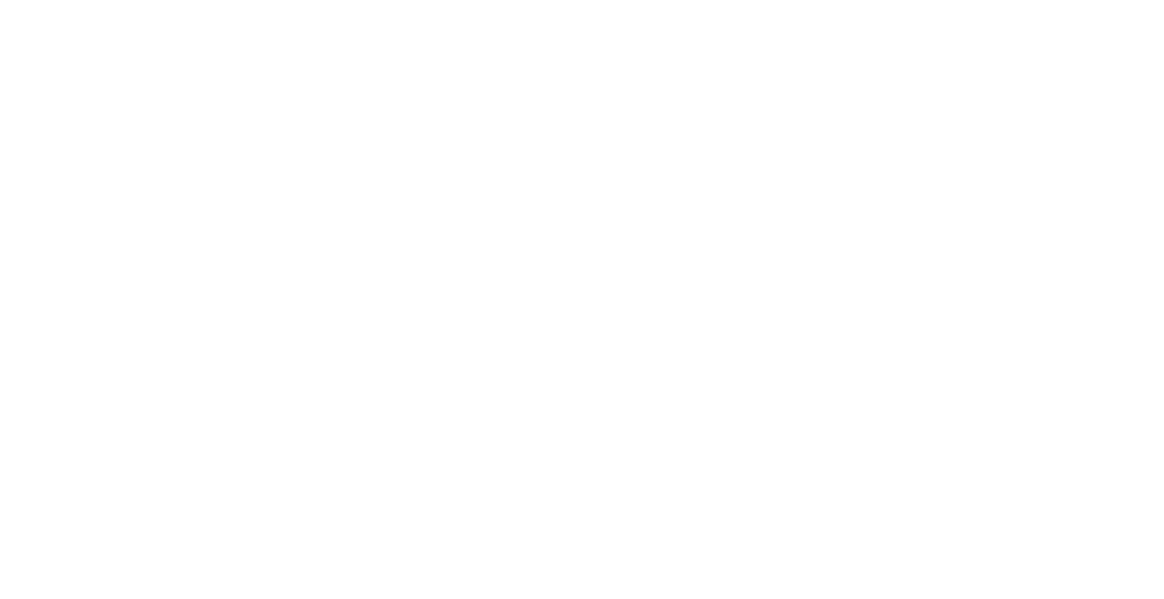 scroll, scrollTop: 0, scrollLeft: 0, axis: both 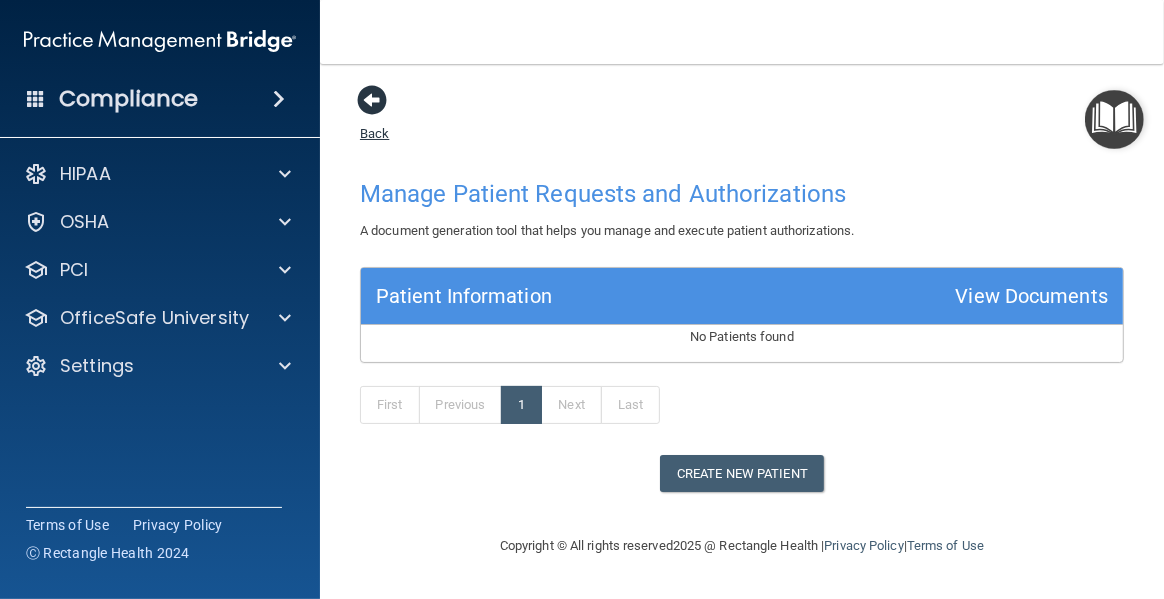 click at bounding box center [372, 100] 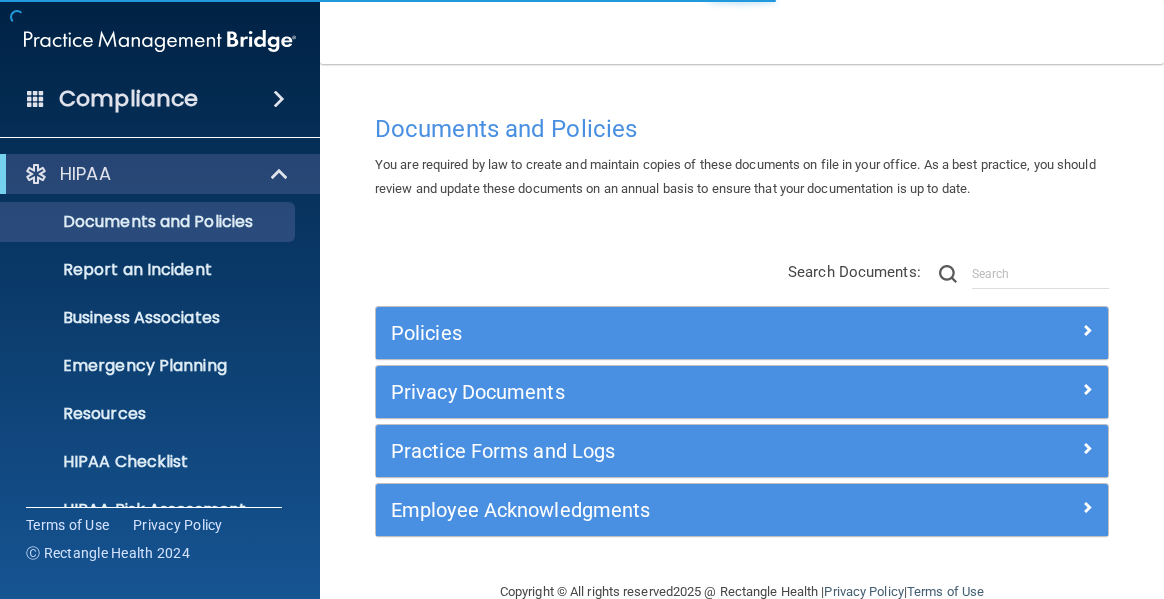 scroll, scrollTop: 0, scrollLeft: 0, axis: both 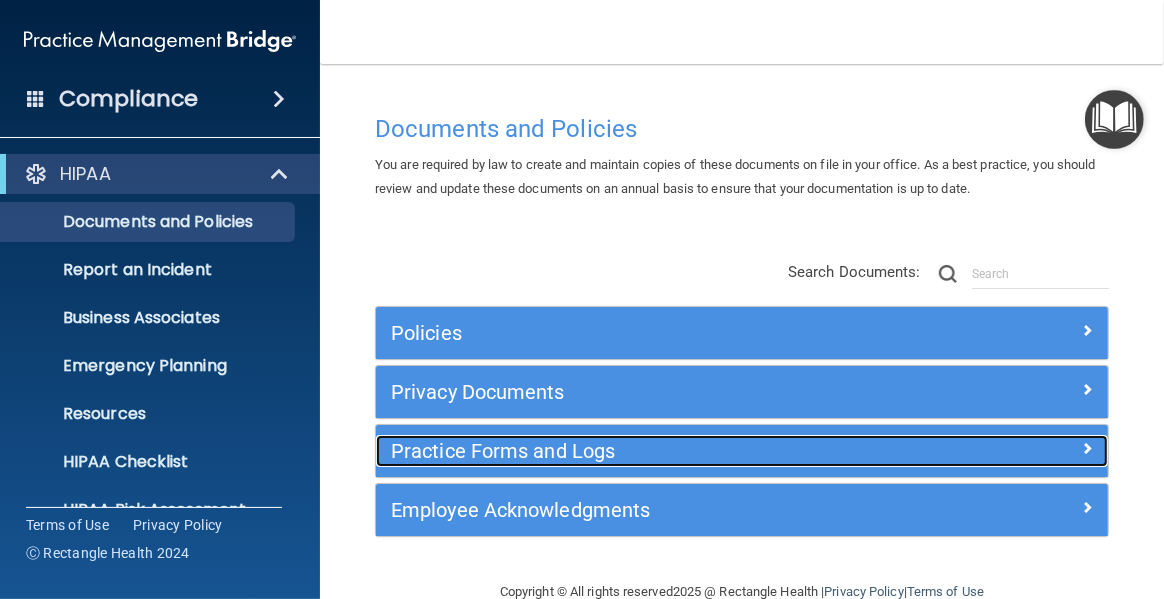 click on "Practice Forms and Logs" at bounding box center [650, 451] 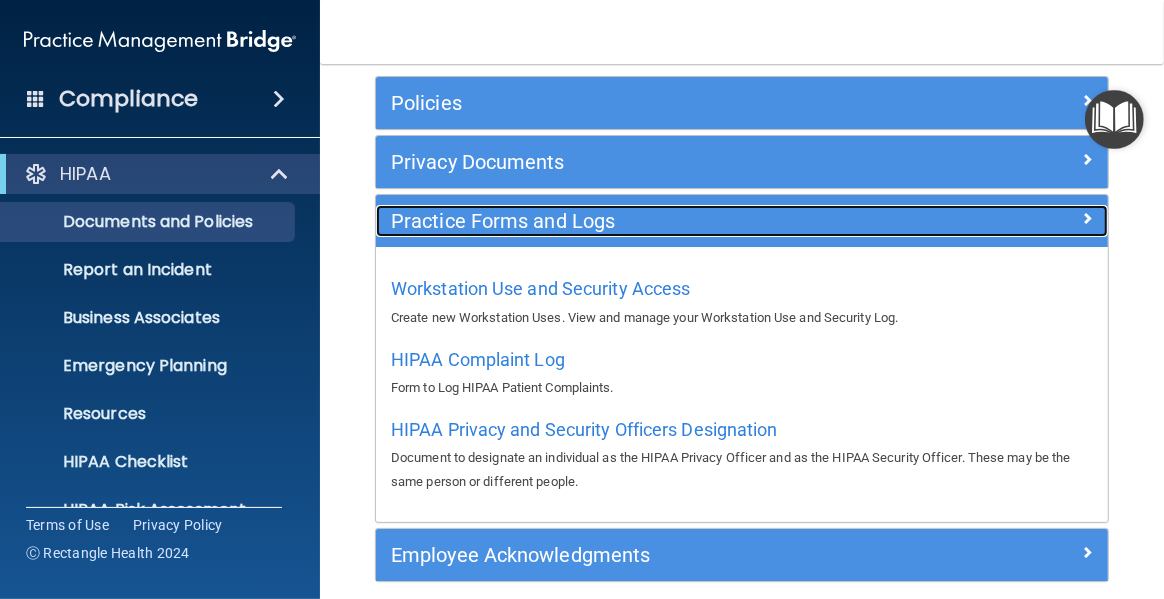 scroll, scrollTop: 289, scrollLeft: 0, axis: vertical 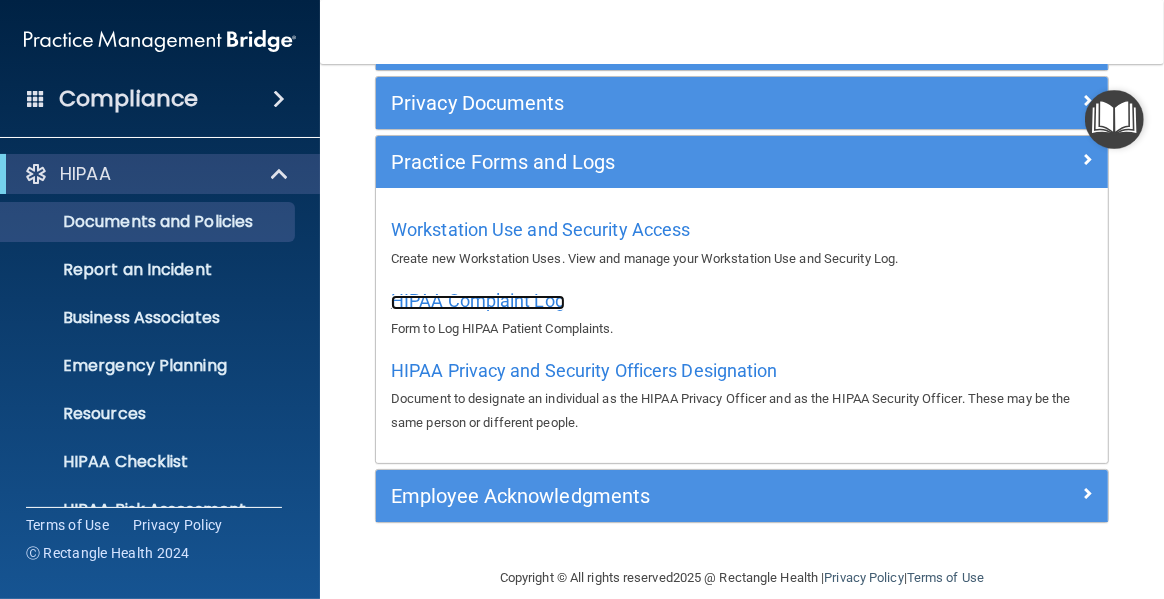 click on "HIPAA Complaint Log" at bounding box center (478, 300) 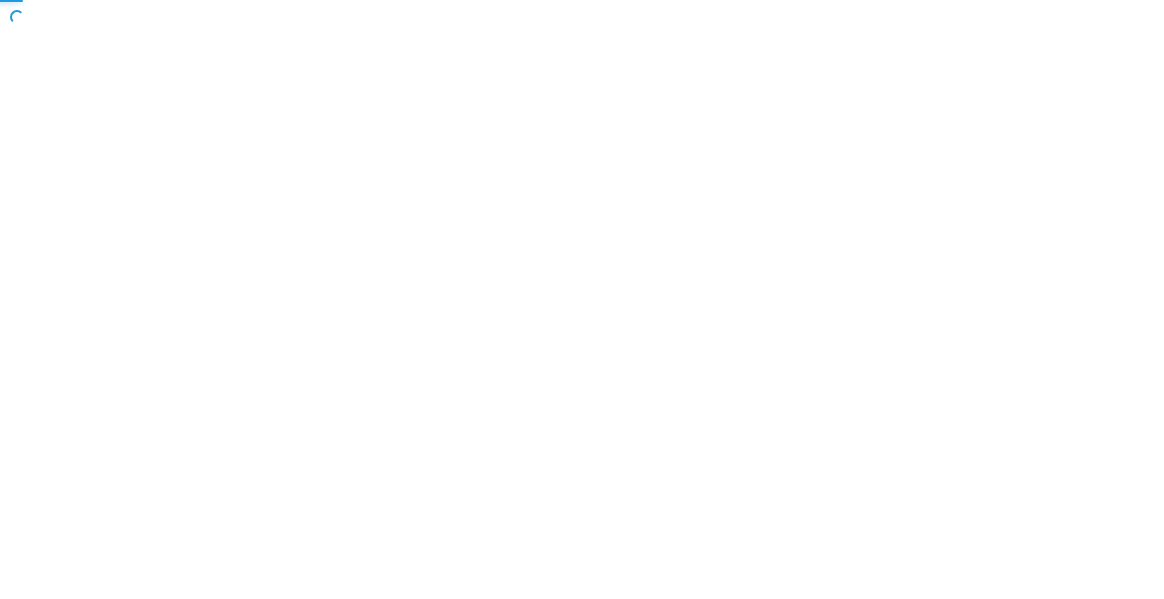 scroll, scrollTop: 0, scrollLeft: 0, axis: both 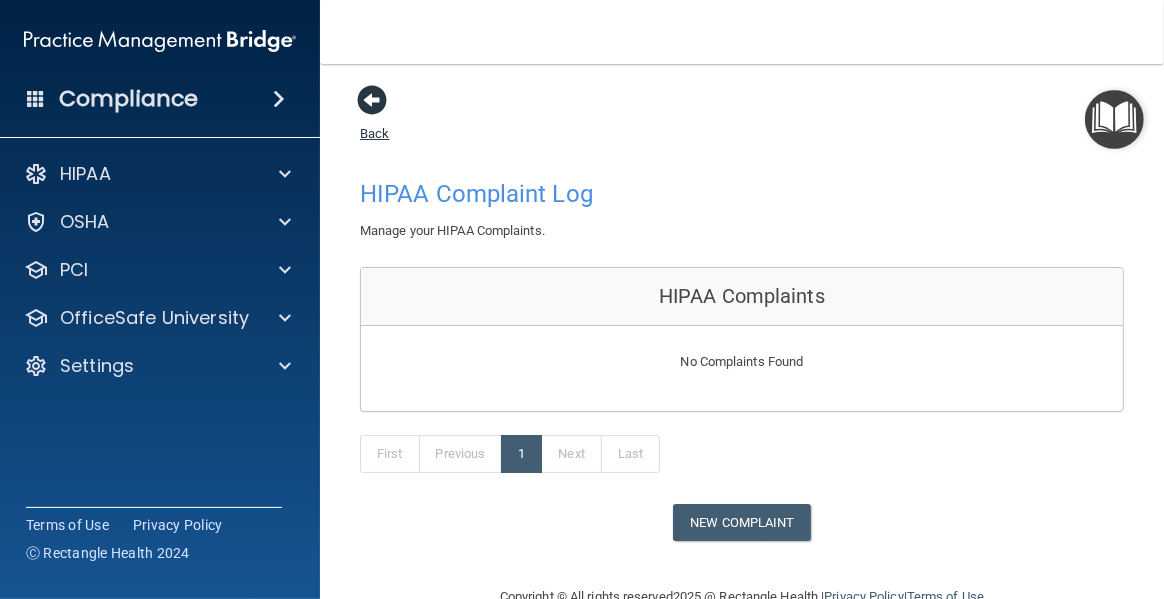 click at bounding box center [372, 100] 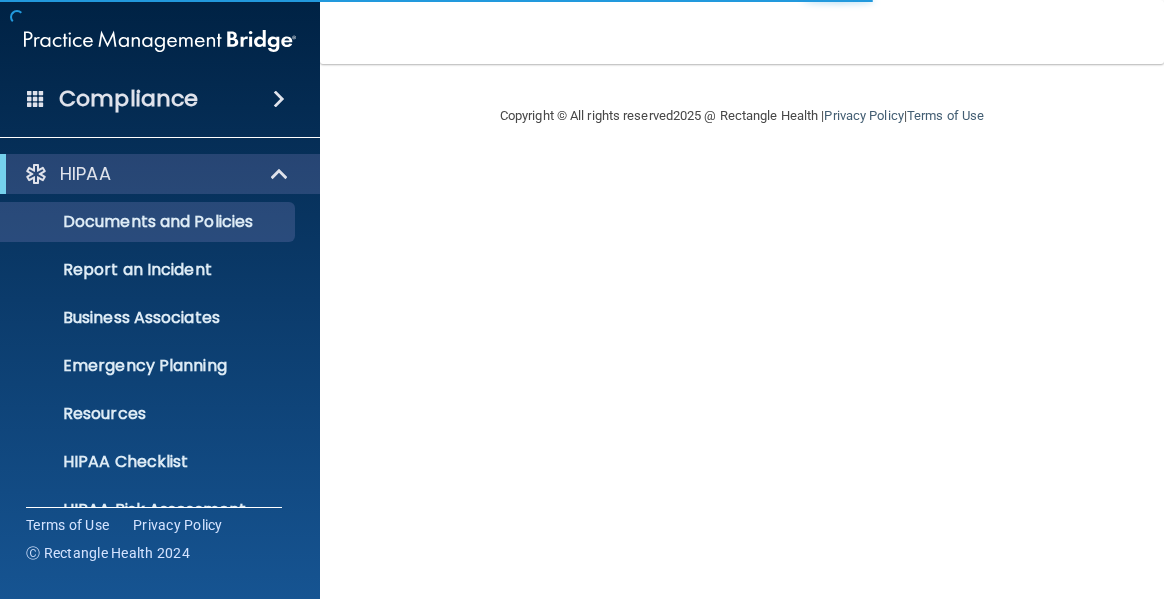 scroll, scrollTop: 0, scrollLeft: 0, axis: both 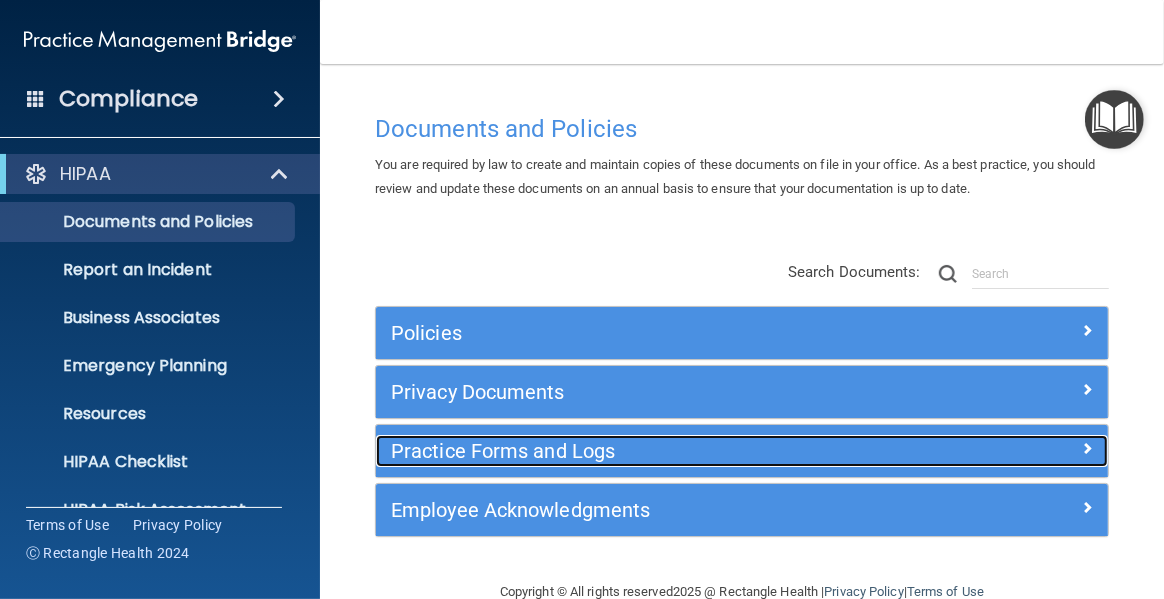 click at bounding box center [1087, 448] 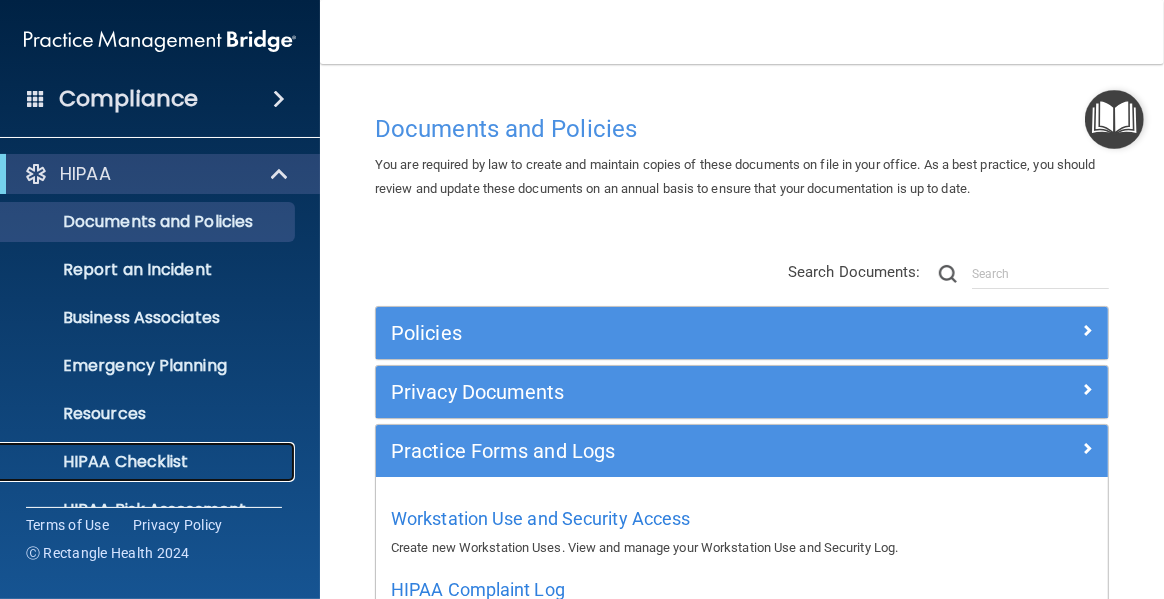 click on "HIPAA Checklist" at bounding box center [149, 462] 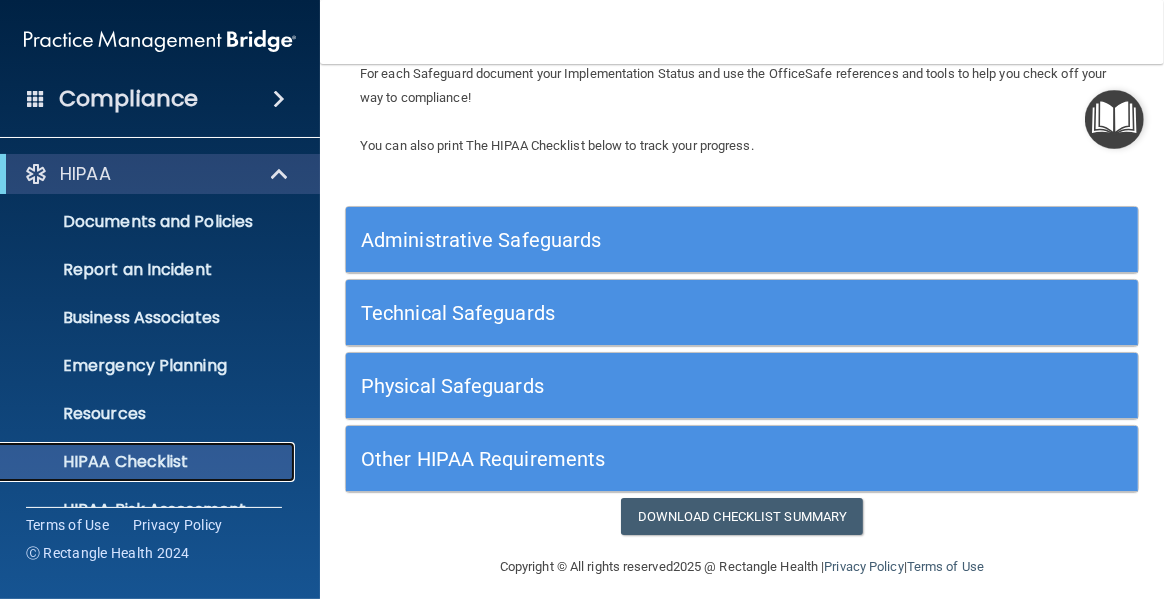 scroll, scrollTop: 226, scrollLeft: 0, axis: vertical 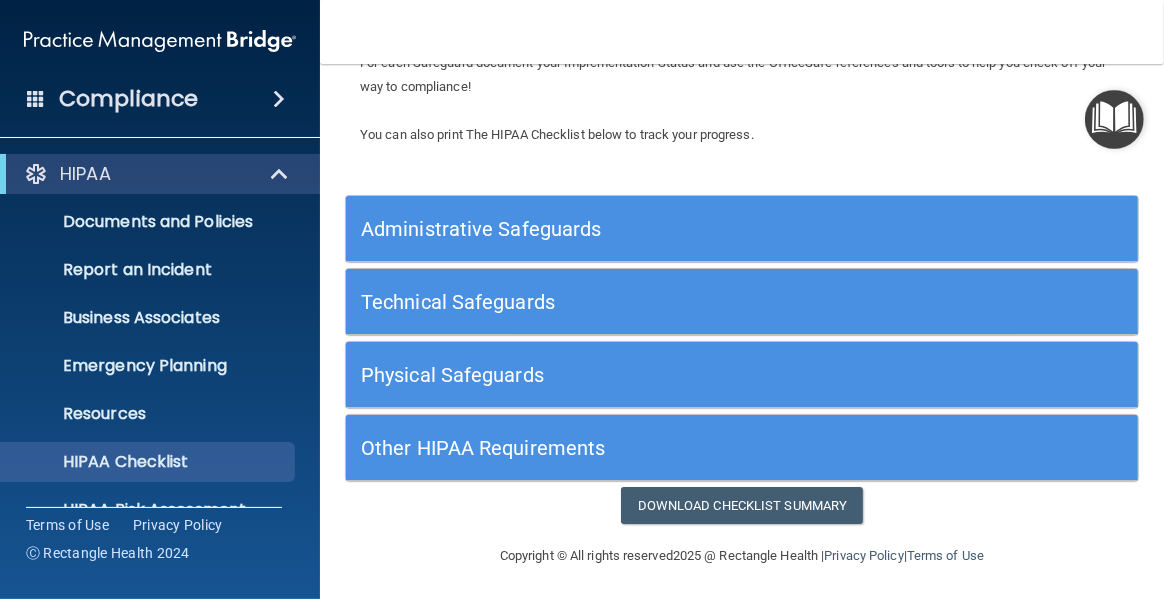 click on "Other HIPAA Requirements" at bounding box center (643, 448) 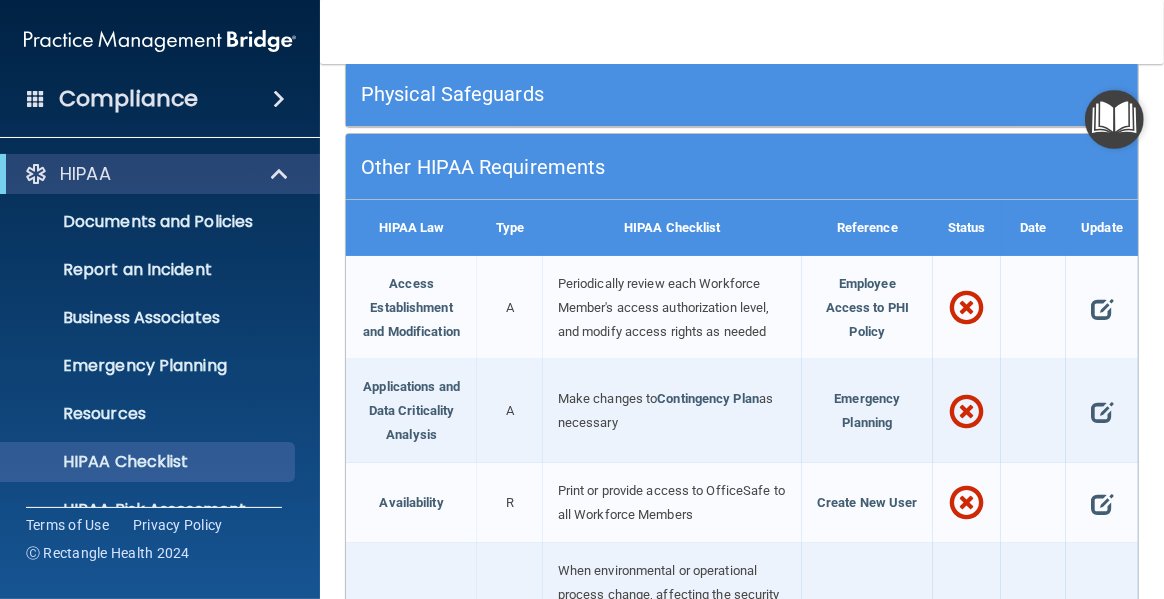 scroll, scrollTop: 511, scrollLeft: 0, axis: vertical 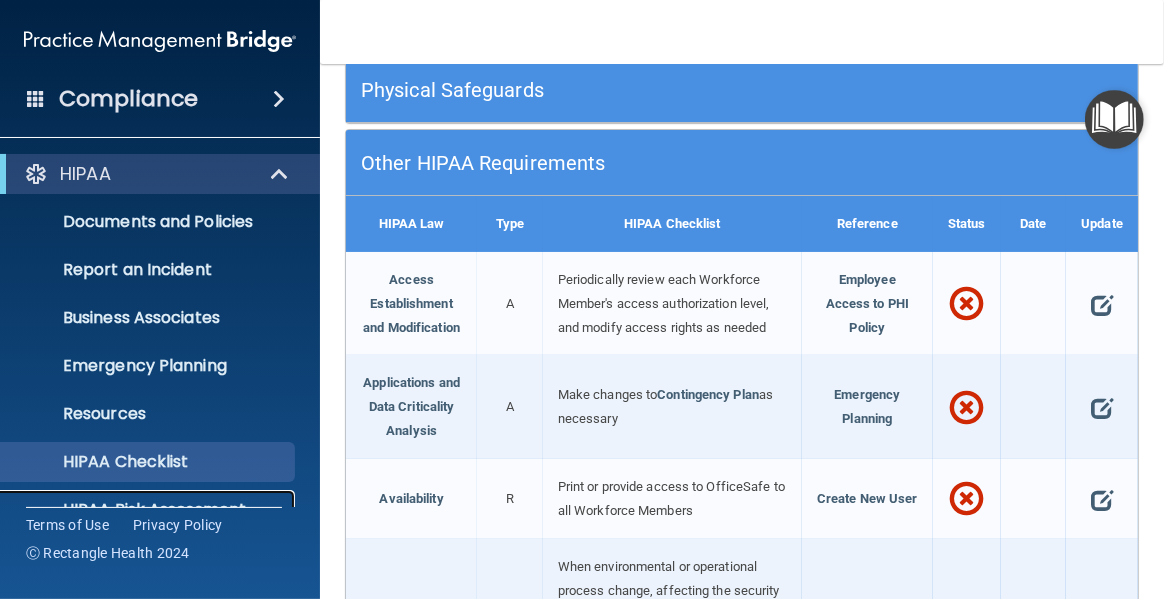 click on "HIPAA Risk Assessment" at bounding box center [149, 510] 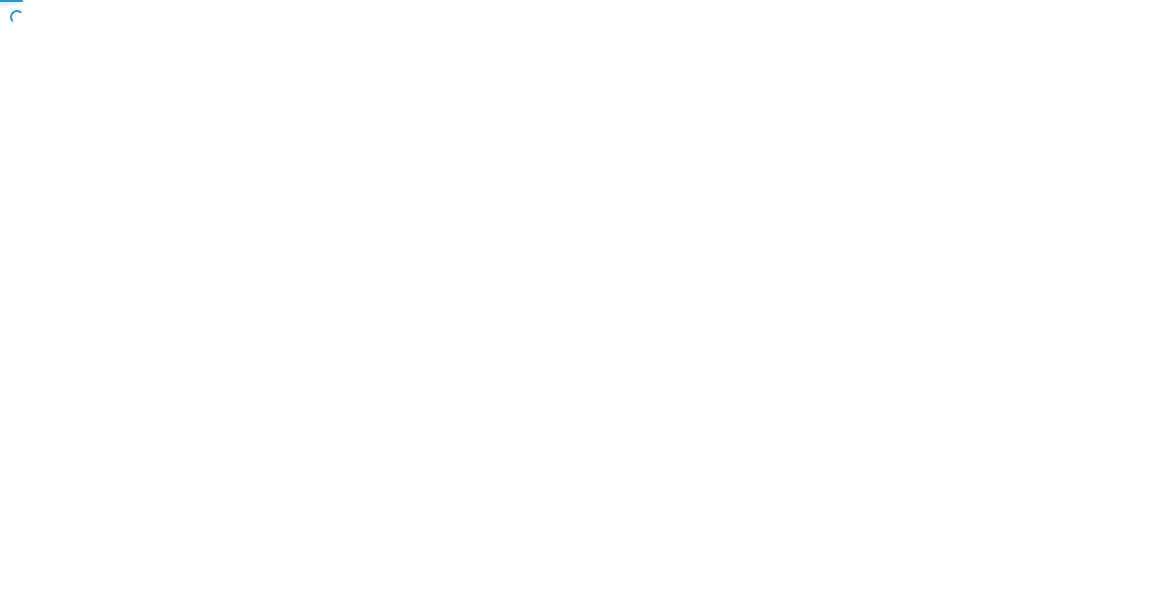 scroll, scrollTop: 0, scrollLeft: 0, axis: both 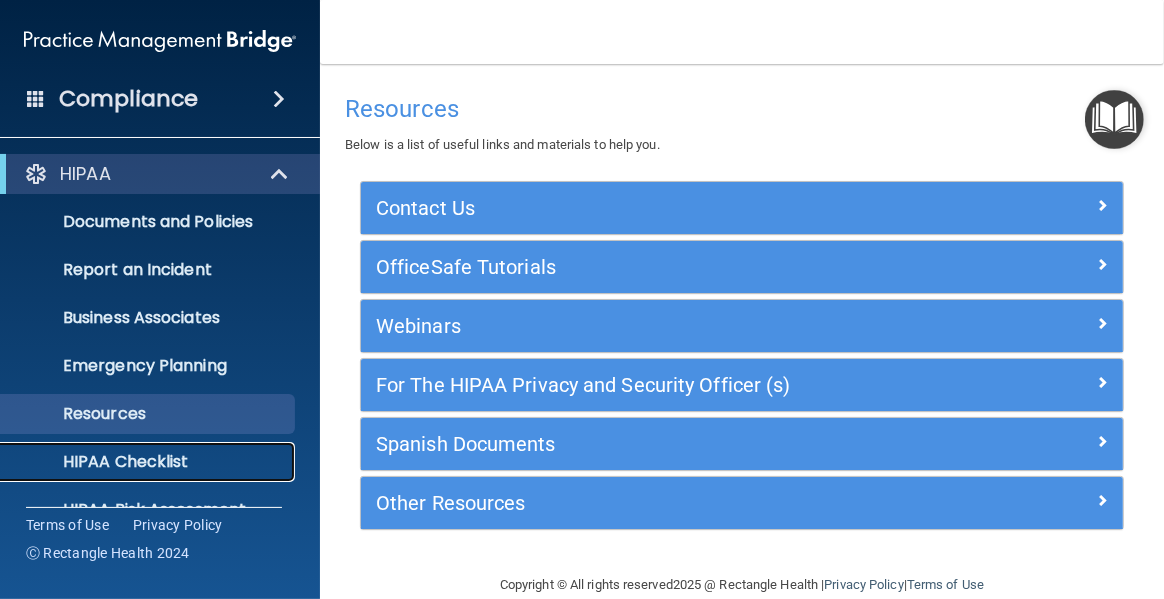 click on "HIPAA Checklist" at bounding box center [149, 462] 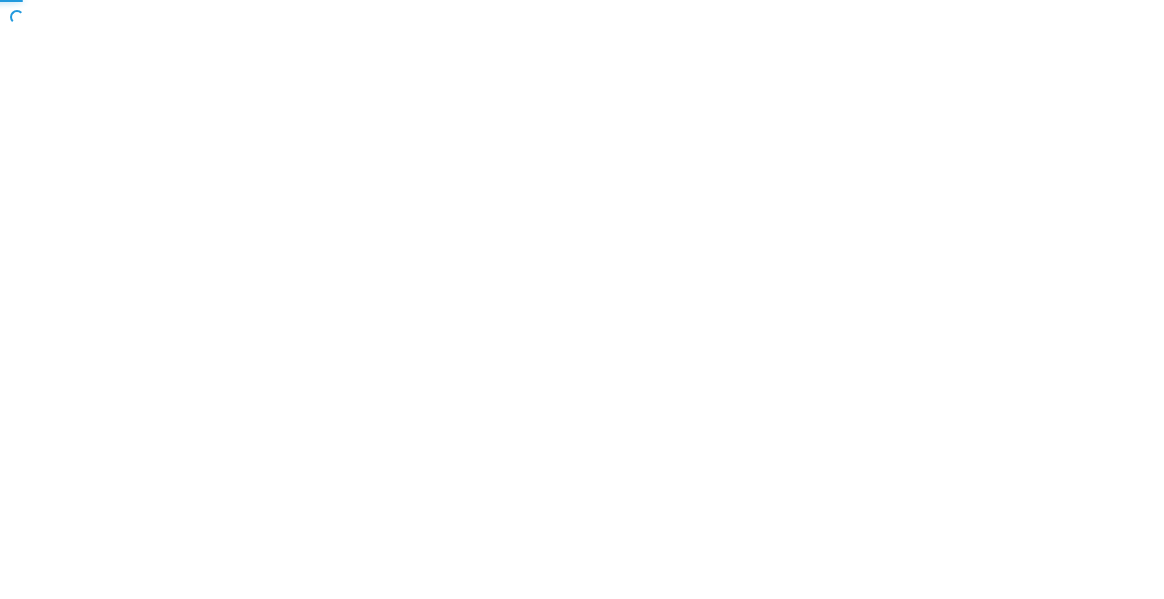 scroll, scrollTop: 0, scrollLeft: 0, axis: both 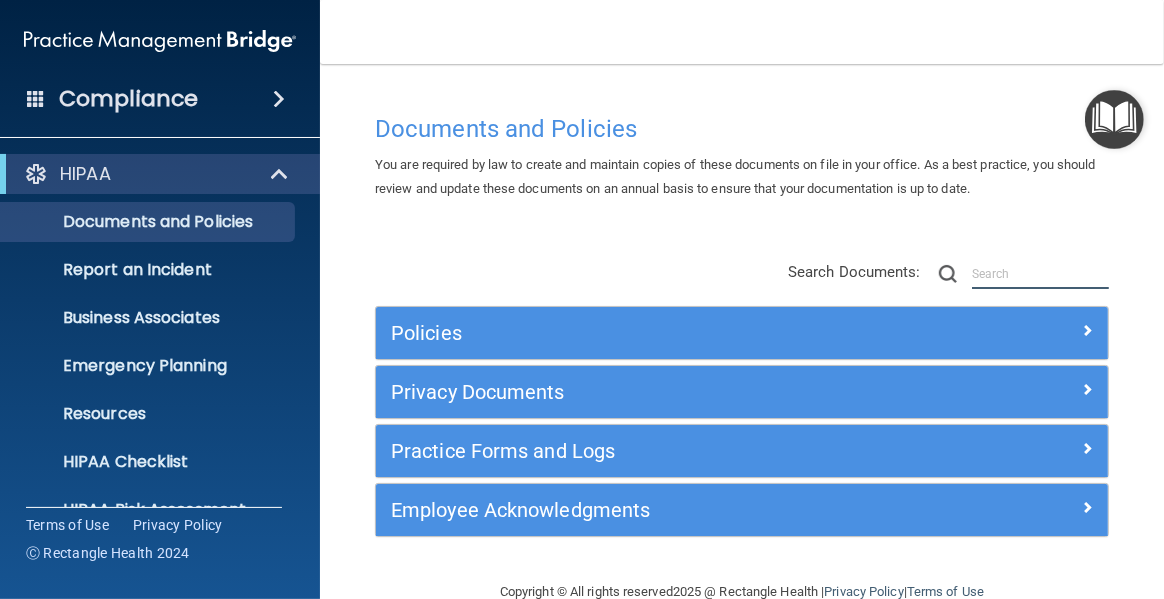 click at bounding box center [1040, 274] 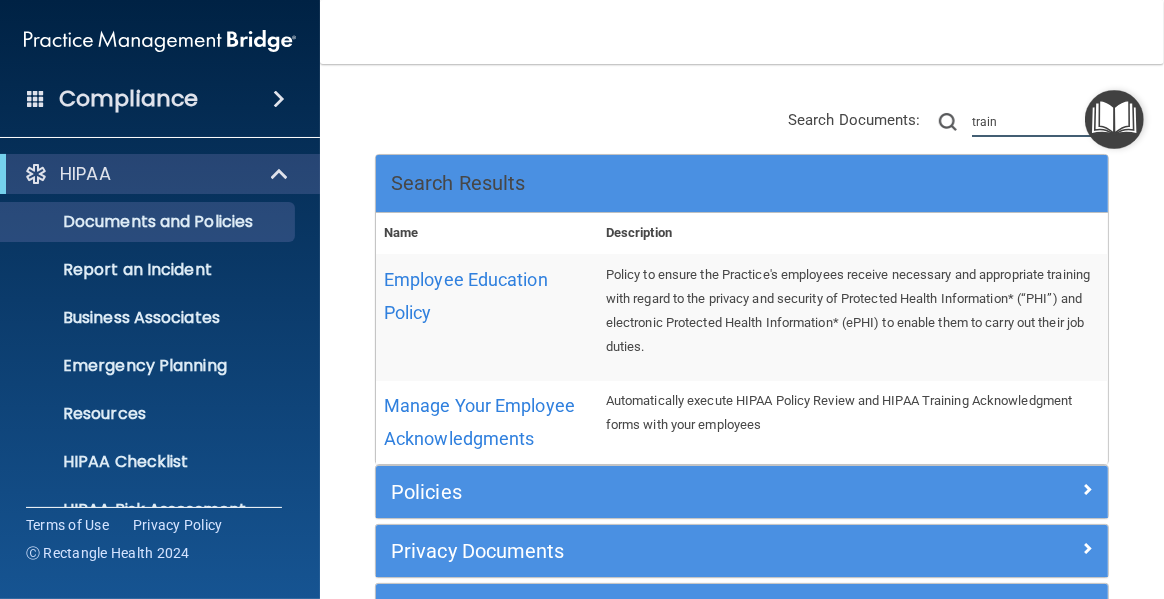 scroll, scrollTop: 150, scrollLeft: 0, axis: vertical 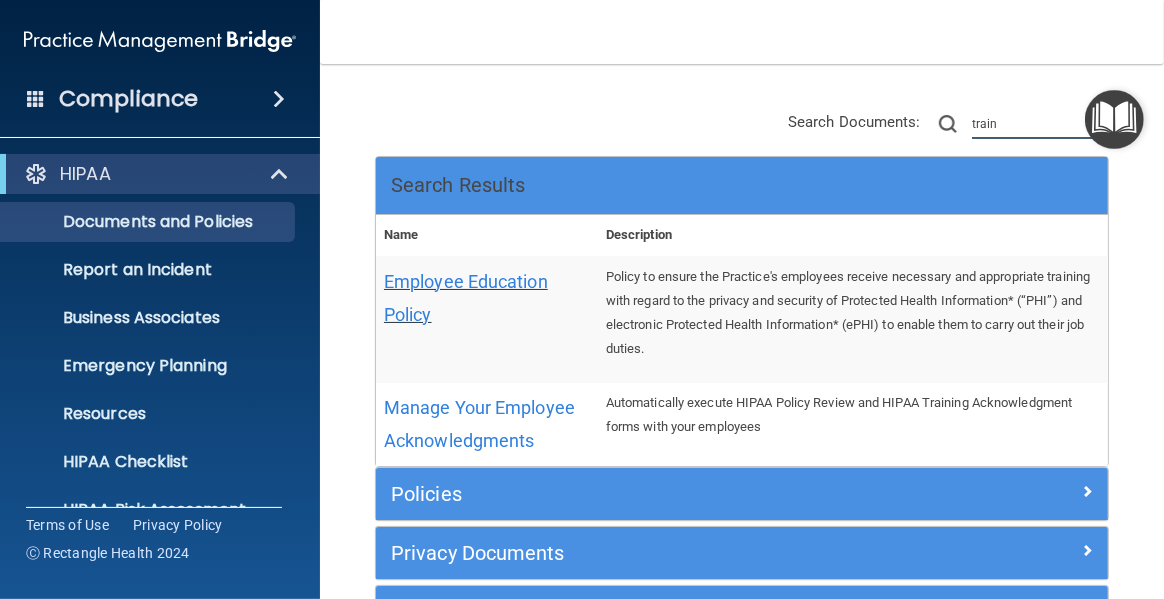 type on "train" 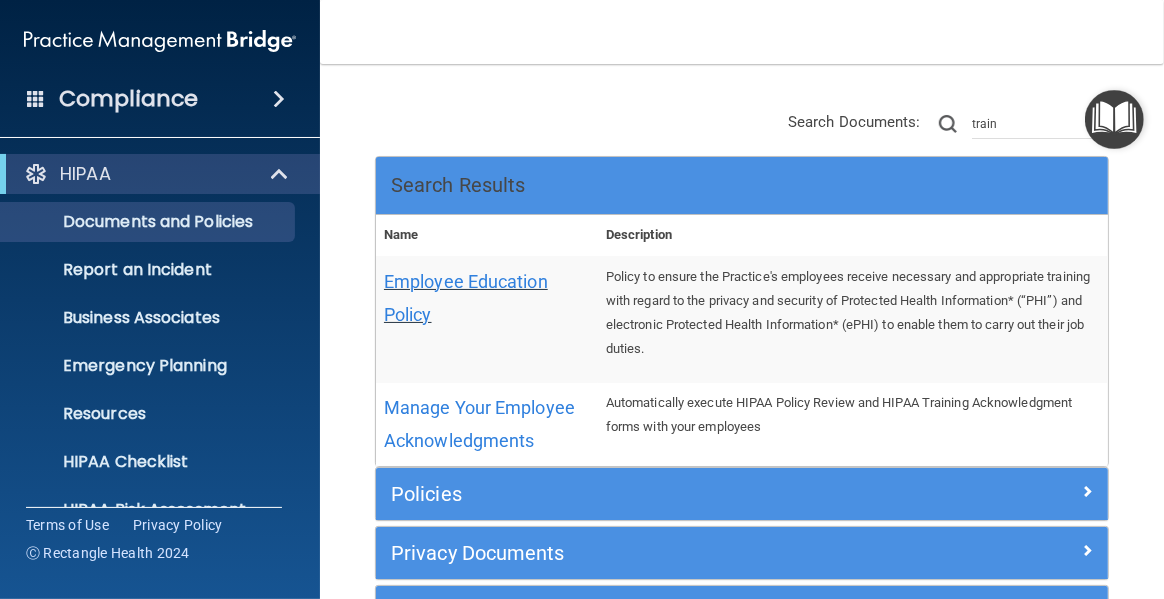 click on "Employee Education Policy" at bounding box center [466, 298] 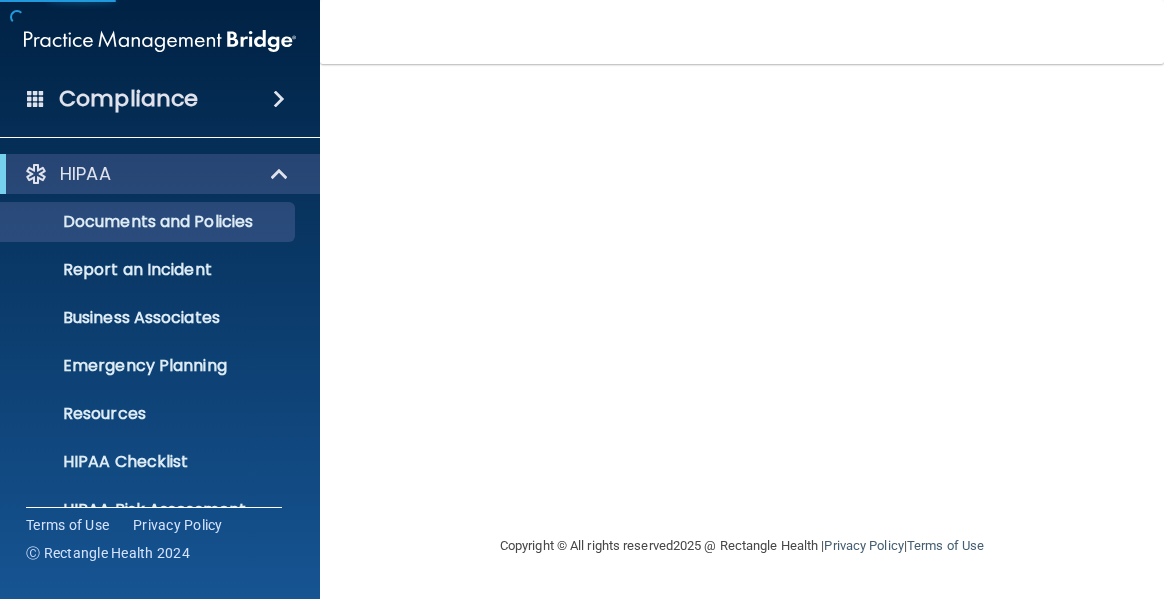 scroll, scrollTop: 0, scrollLeft: 0, axis: both 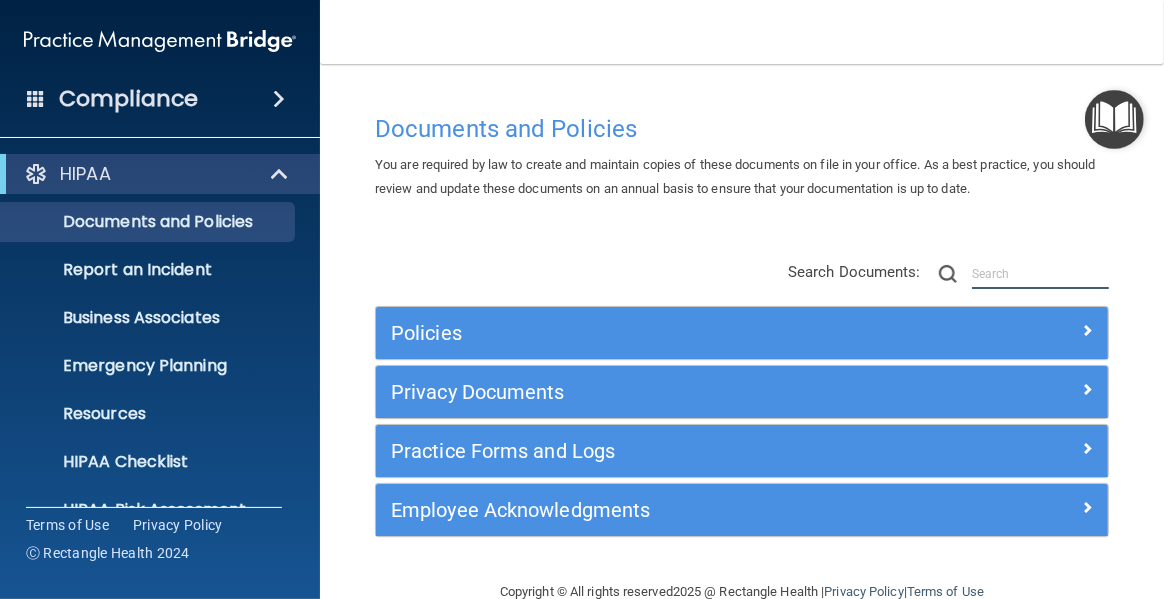 click at bounding box center (1040, 274) 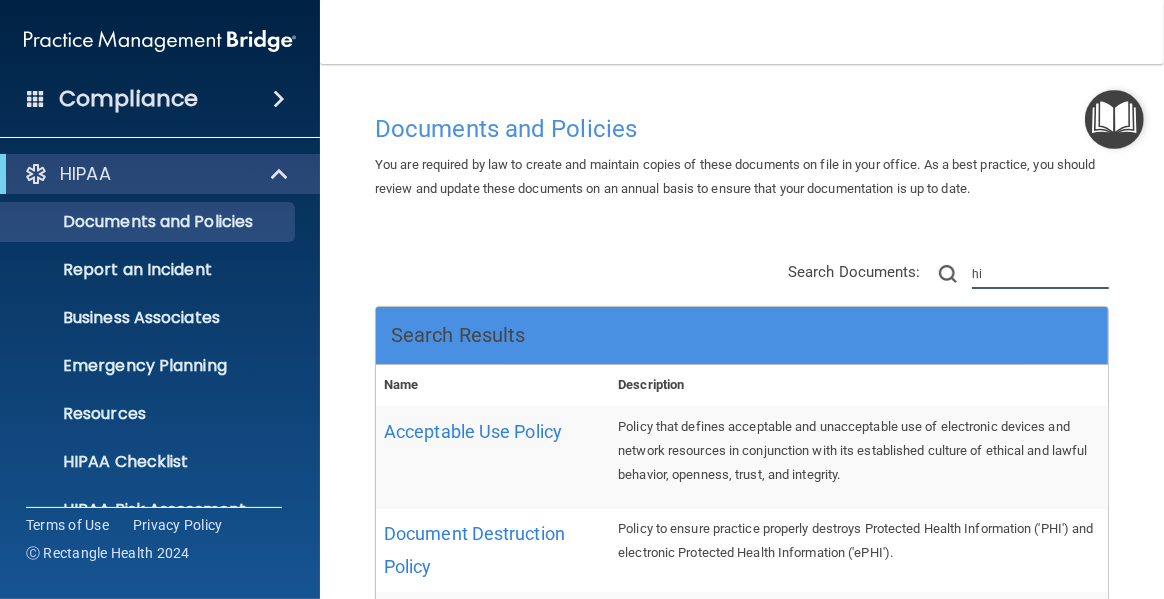 type on "h" 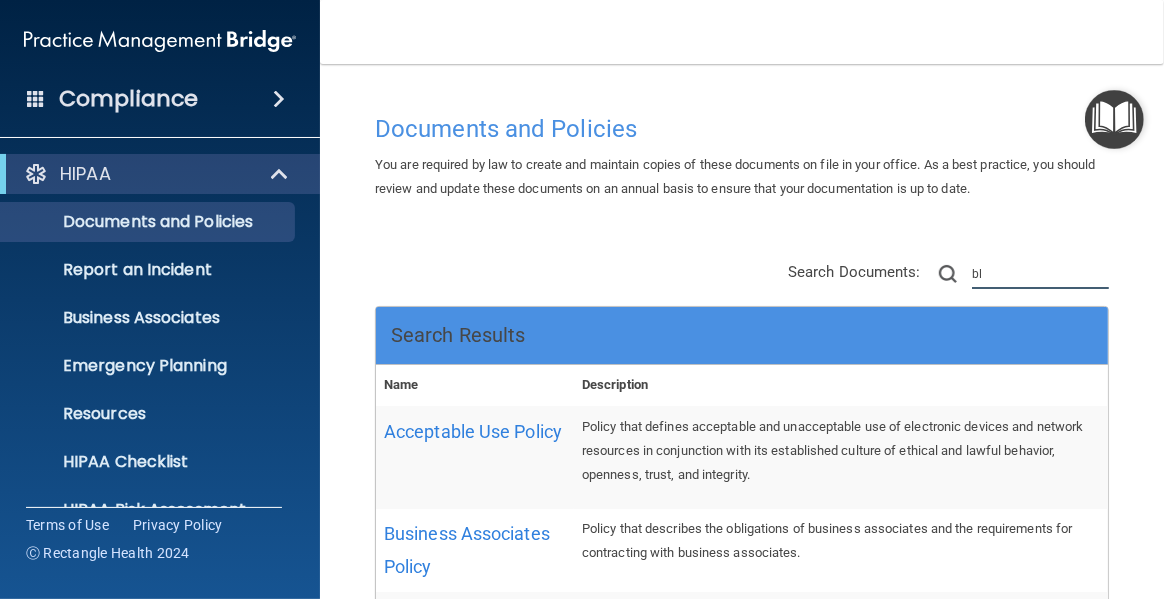 type on "b" 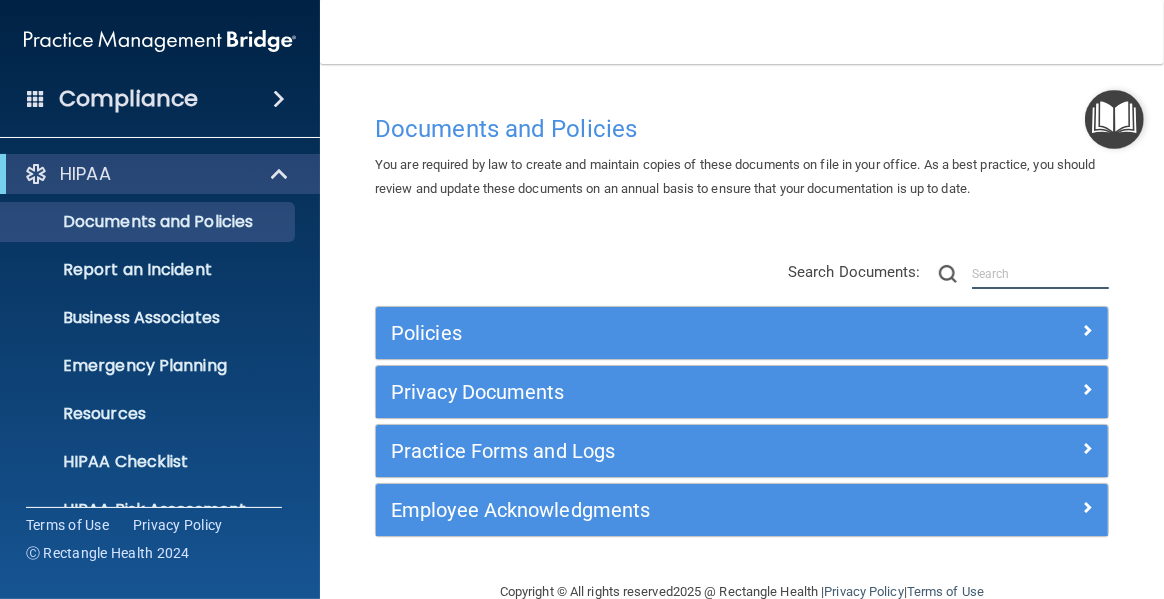 type 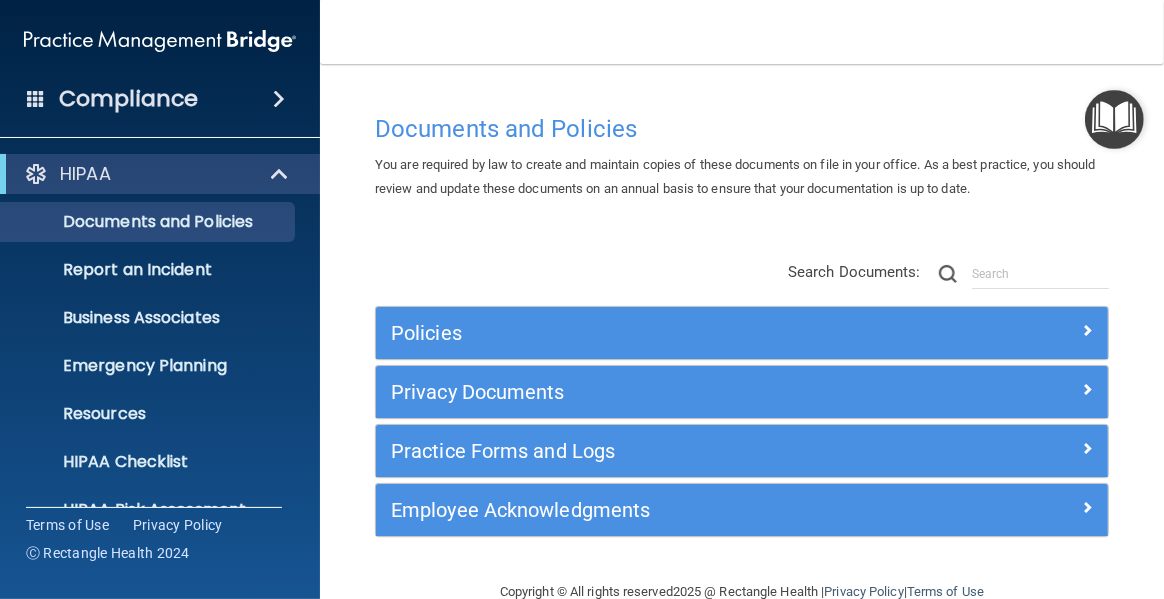 click on "Compliance" at bounding box center [128, 99] 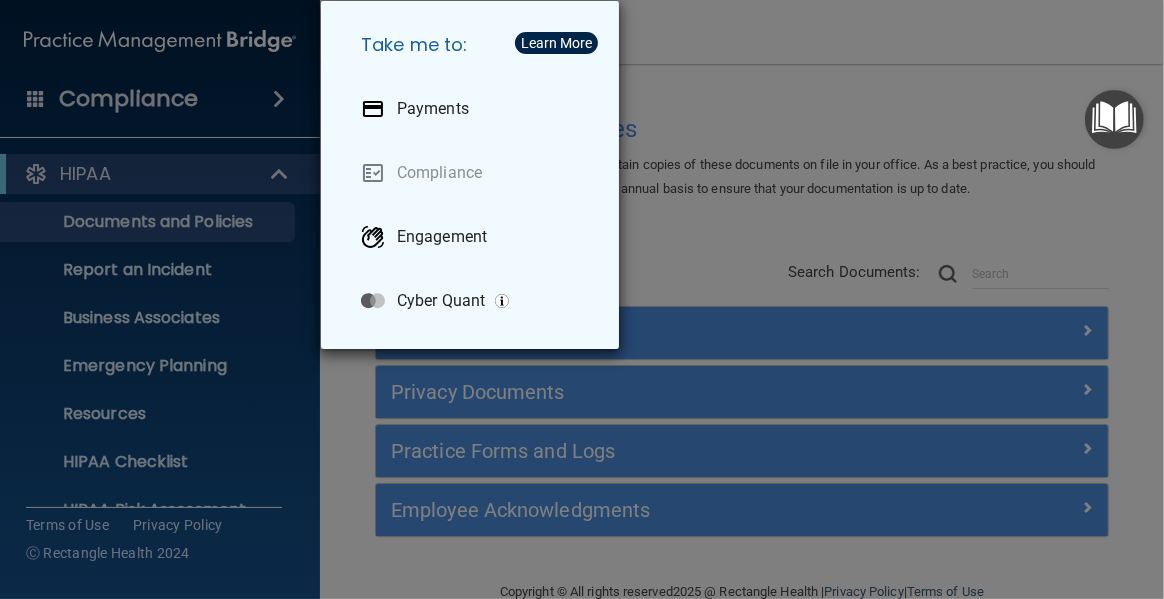 click on "Take me to:             Payments                   Compliance                     Engagement                     Cyber Quant" at bounding box center [582, 299] 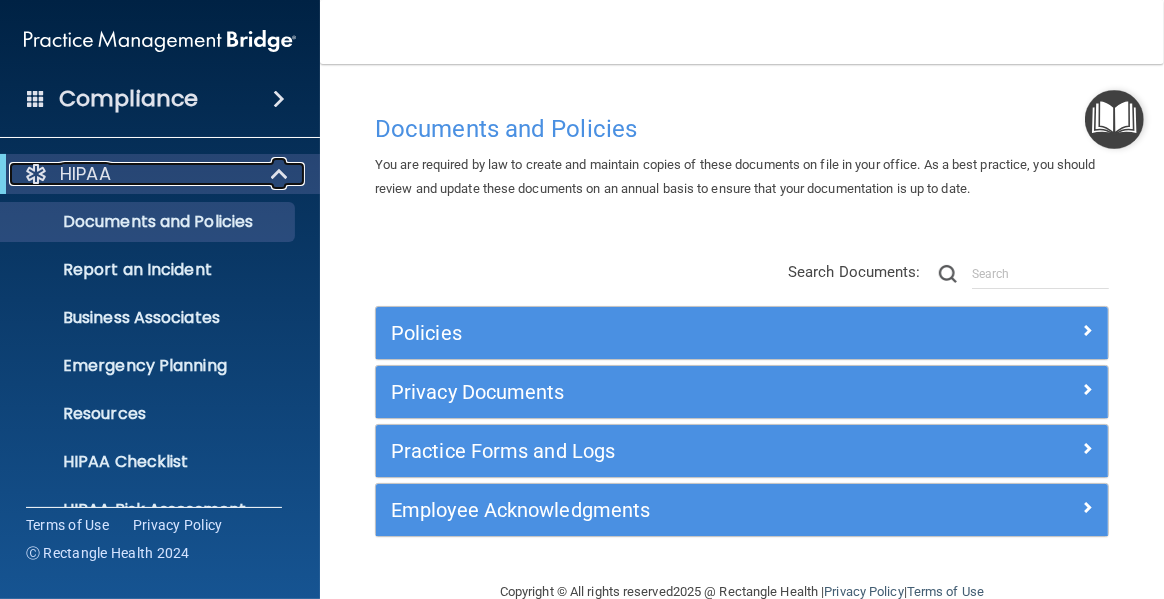 click at bounding box center (281, 174) 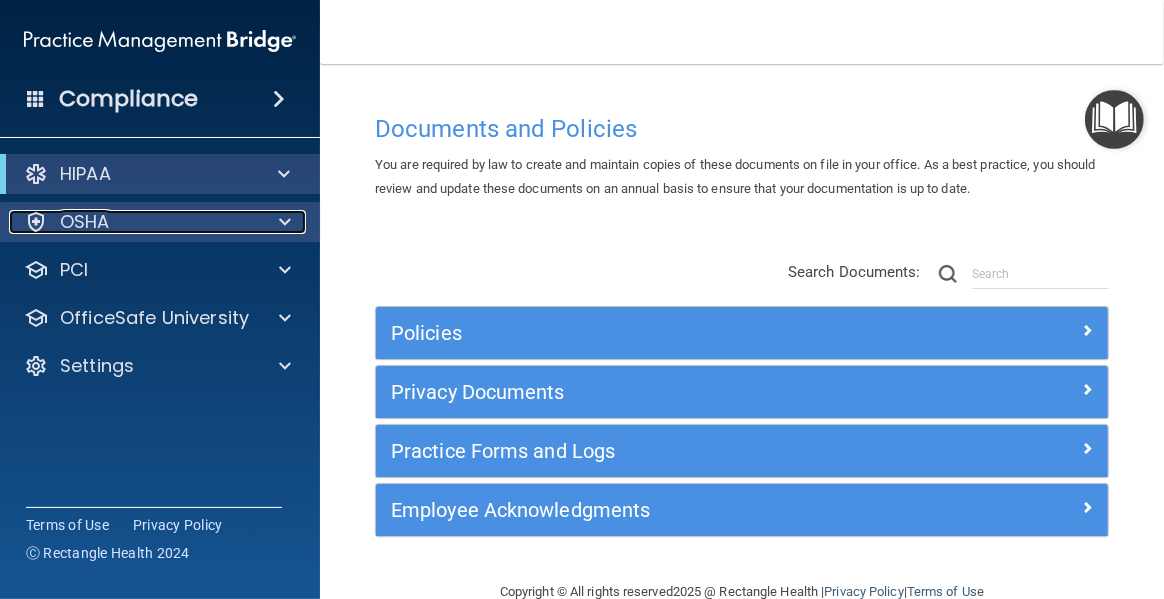 click on "OSHA" at bounding box center (133, 222) 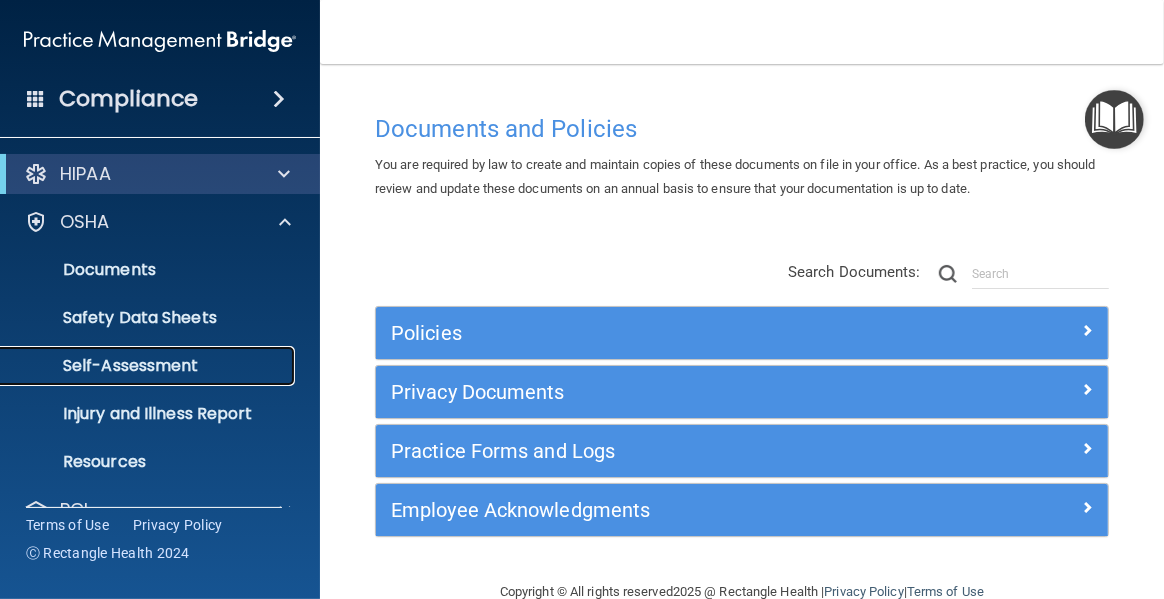 click on "Self-Assessment" at bounding box center [149, 366] 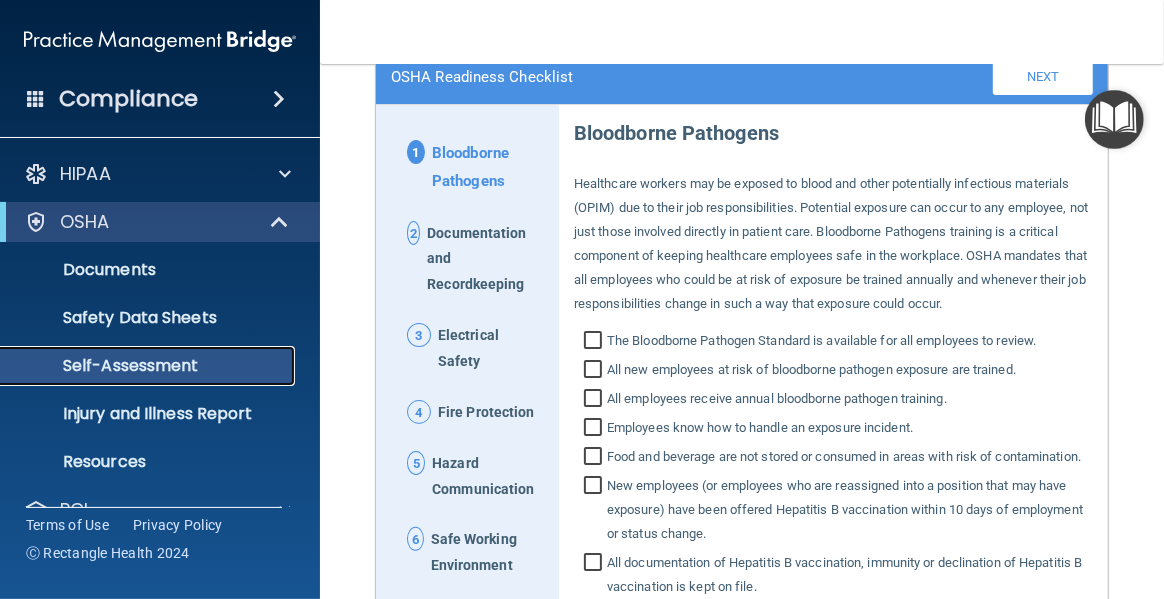 scroll, scrollTop: 165, scrollLeft: 0, axis: vertical 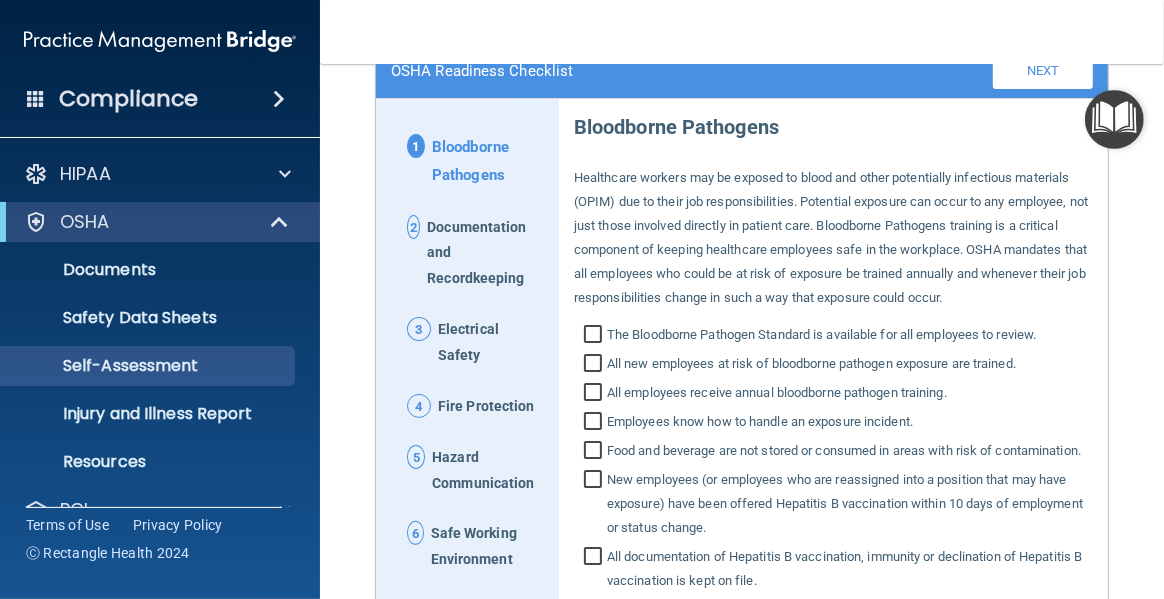 click on "The Bloodborne Pathogen Standard is available for all employees to review." at bounding box center (595, 337) 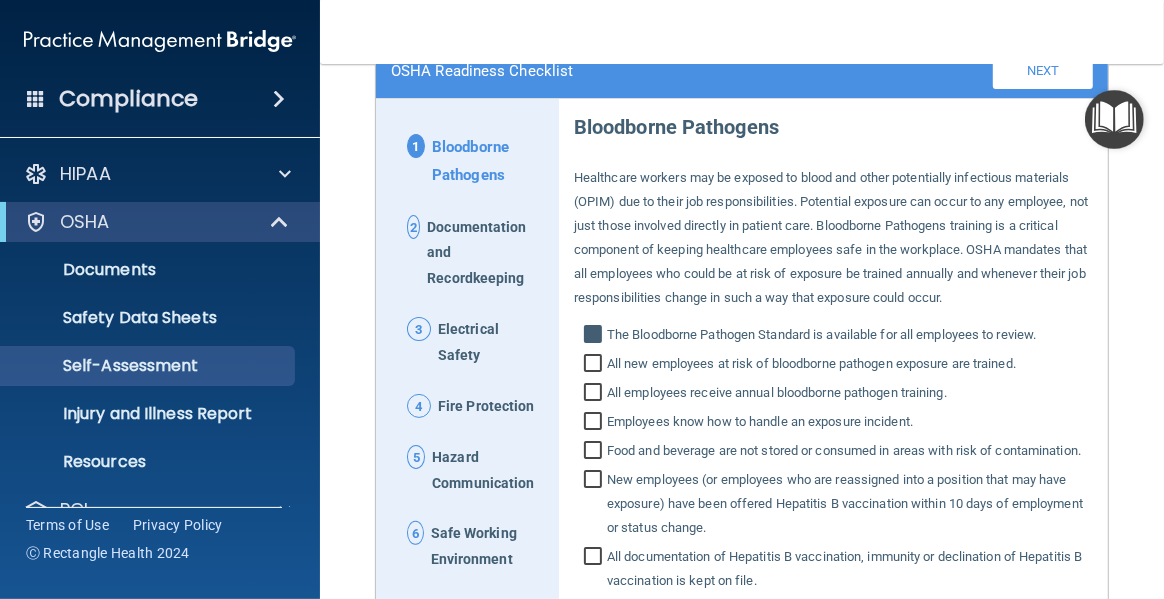 click on "All new employees at risk of bloodborne pathogen exposure are trained." at bounding box center [595, 366] 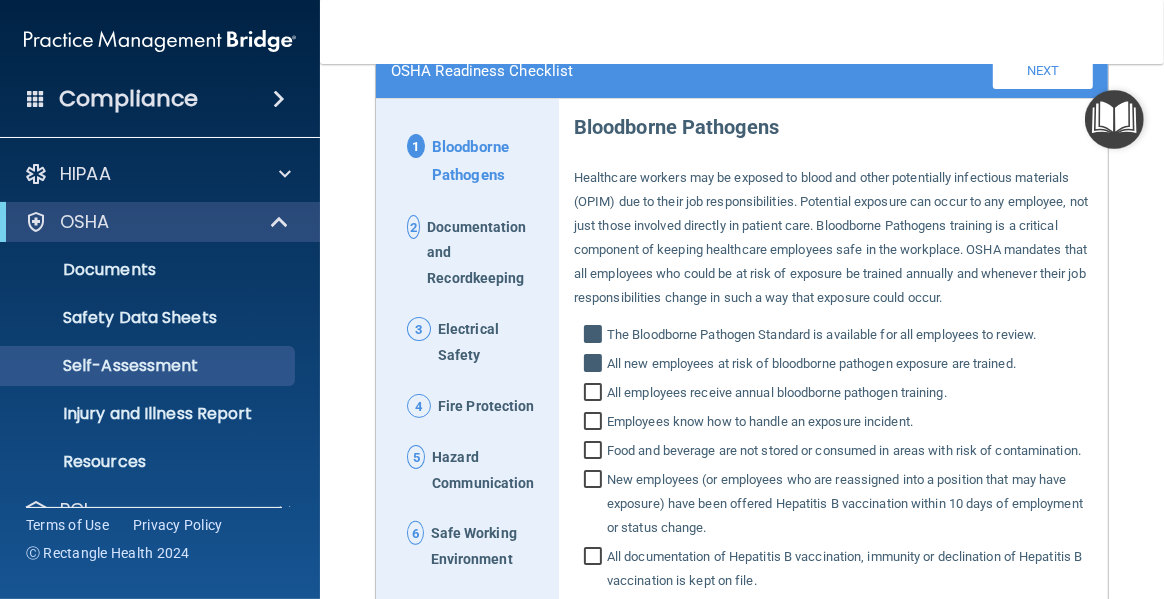 click on "All employees receive annual bloodborne pathogen training." at bounding box center (833, 393) 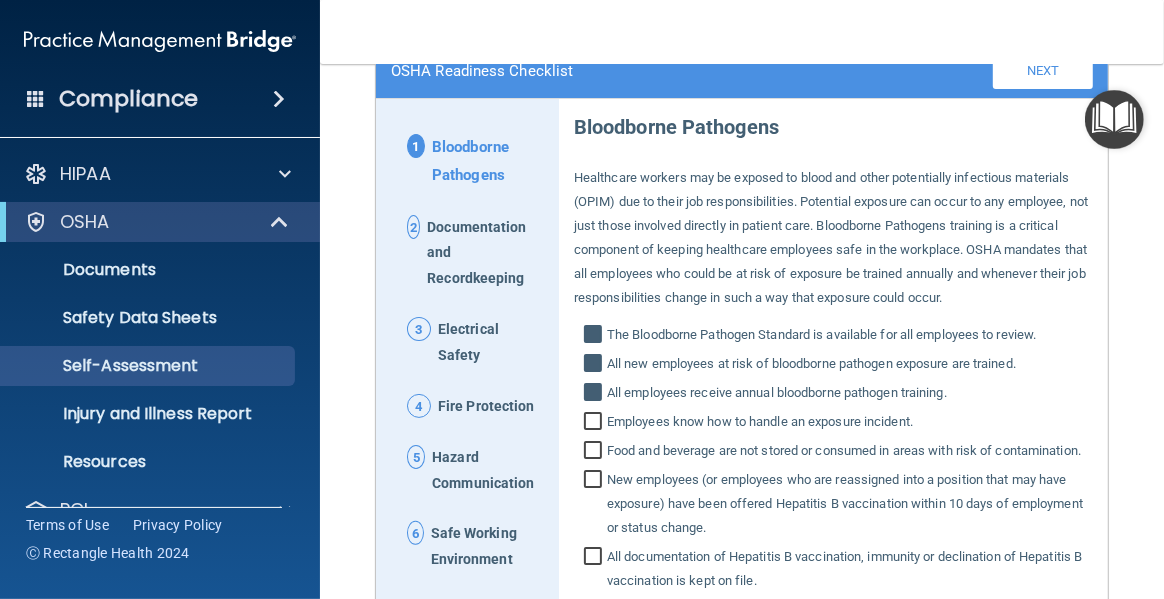 click on "Employees know how to handle an exposure incident." at bounding box center (595, 424) 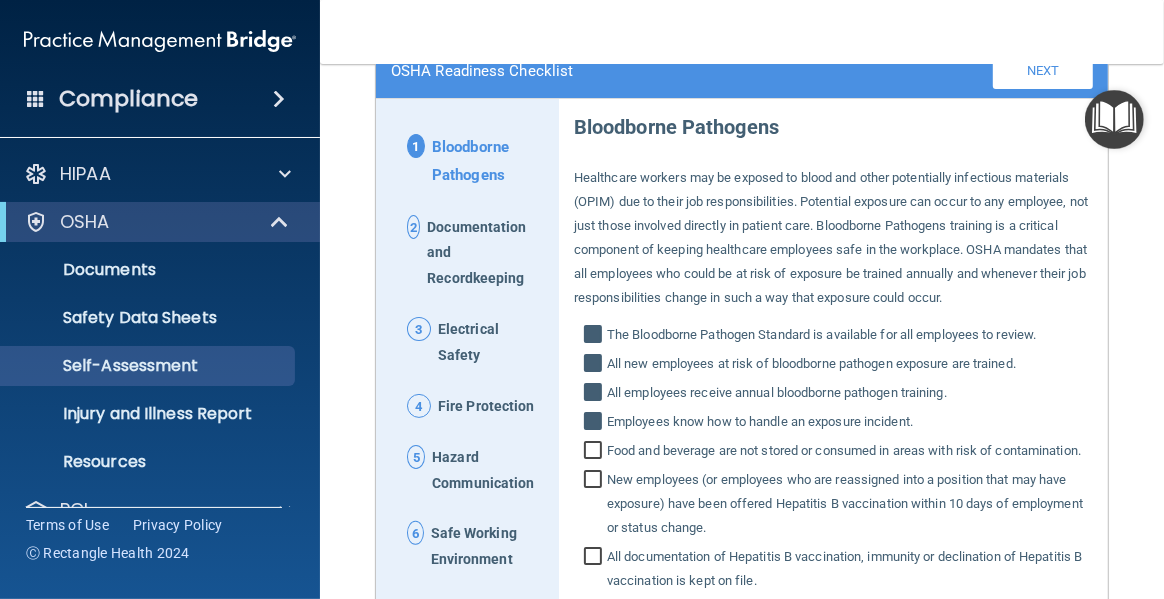 click on "Food and beverage are not stored or consumed in areas with risk of contamination." at bounding box center [595, 453] 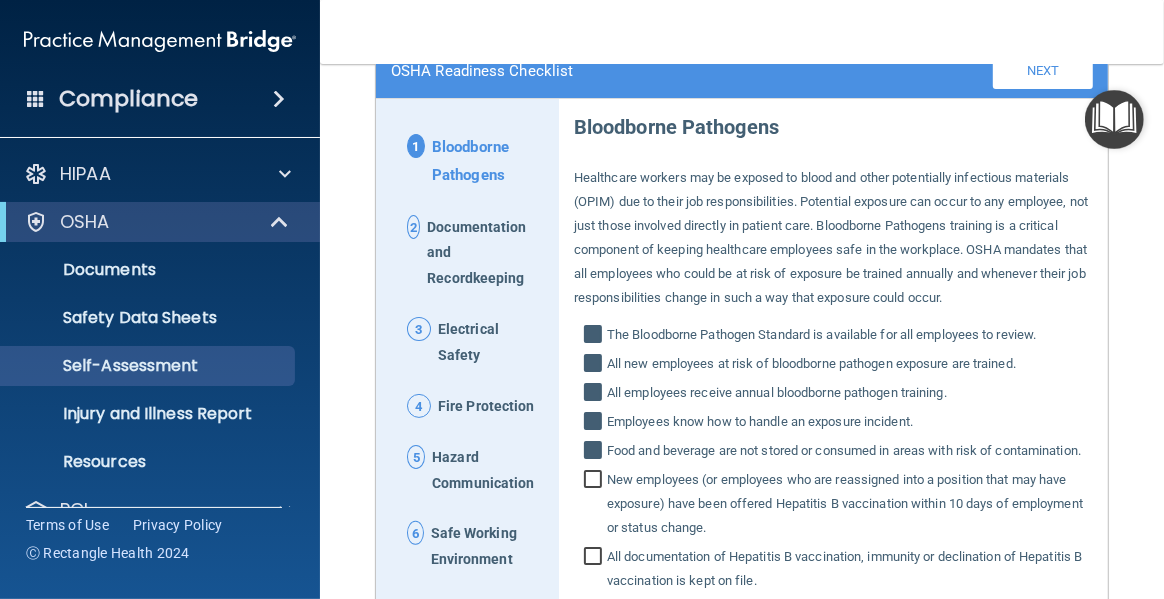 click on "New employees (or employees who are reassigned into a position that may have exposure) have been offered Hepatitis B vaccination within 10 days of employment or status change." at bounding box center [595, 506] 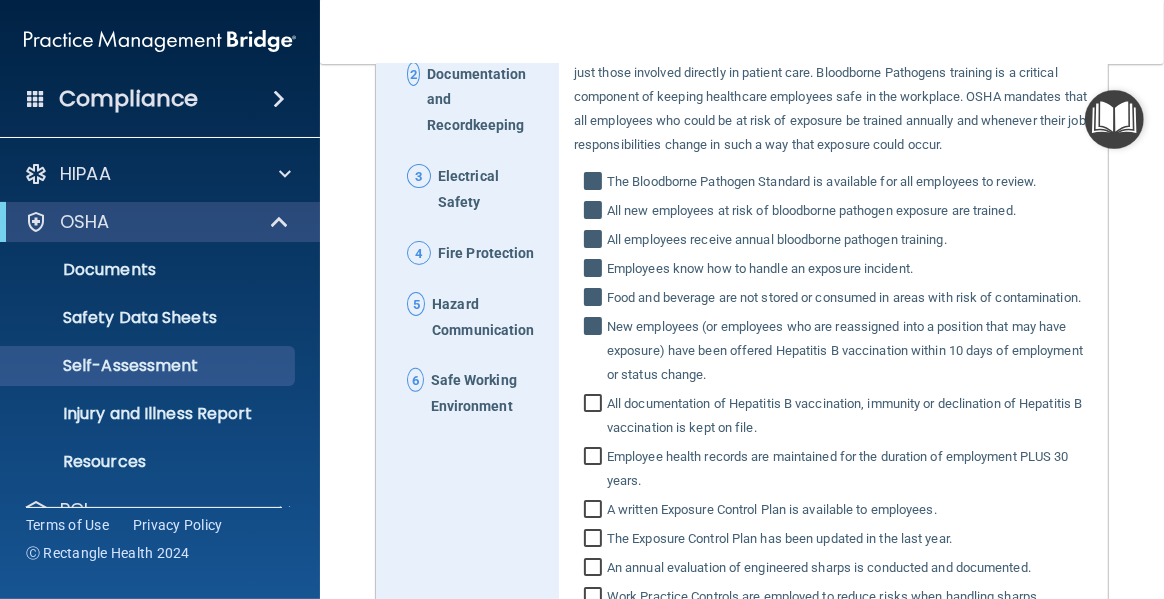 scroll, scrollTop: 338, scrollLeft: 0, axis: vertical 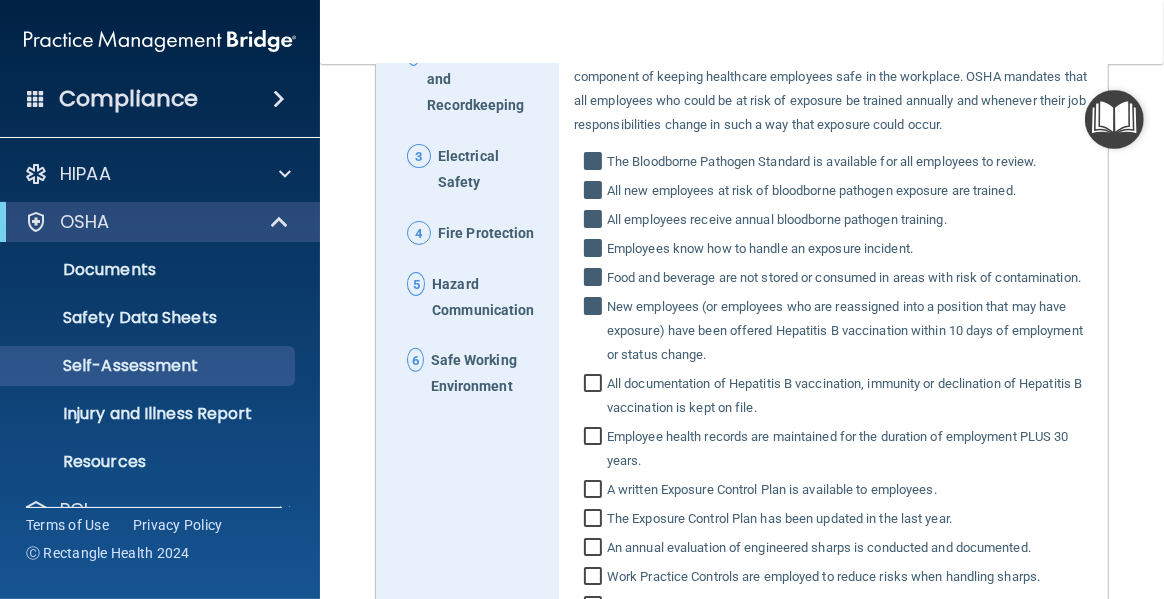 click on "All documentation of Hepatitis B vaccination, immunity or declination of Hepatitis B vaccination is kept on file." at bounding box center (595, 398) 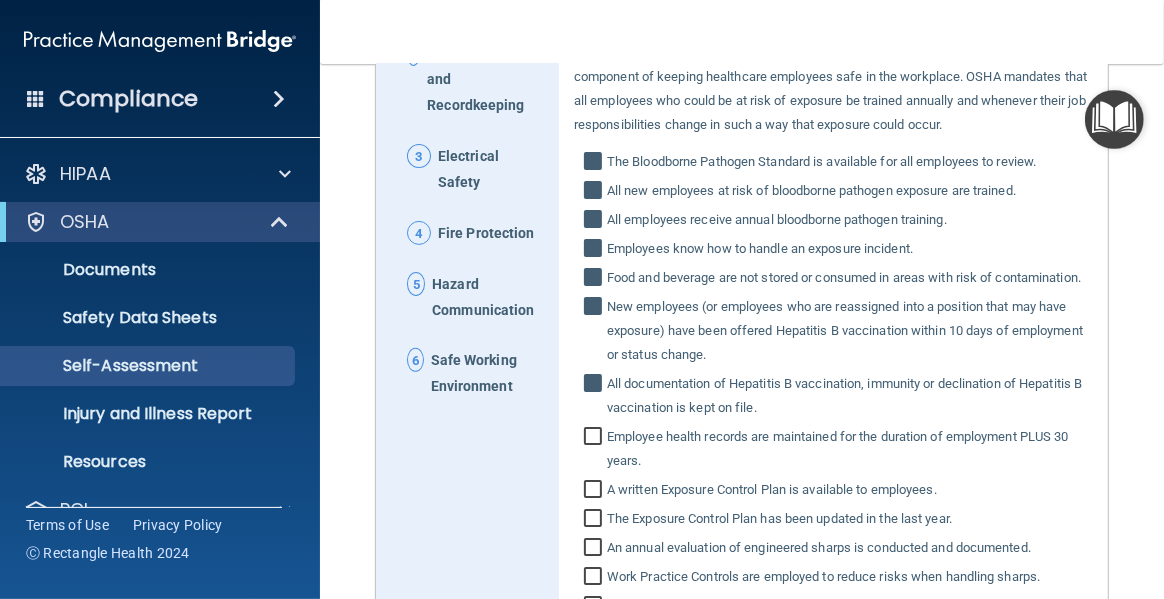 click on "Employee health records are maintained for the duration of employment PLUS 30 years." at bounding box center [595, 451] 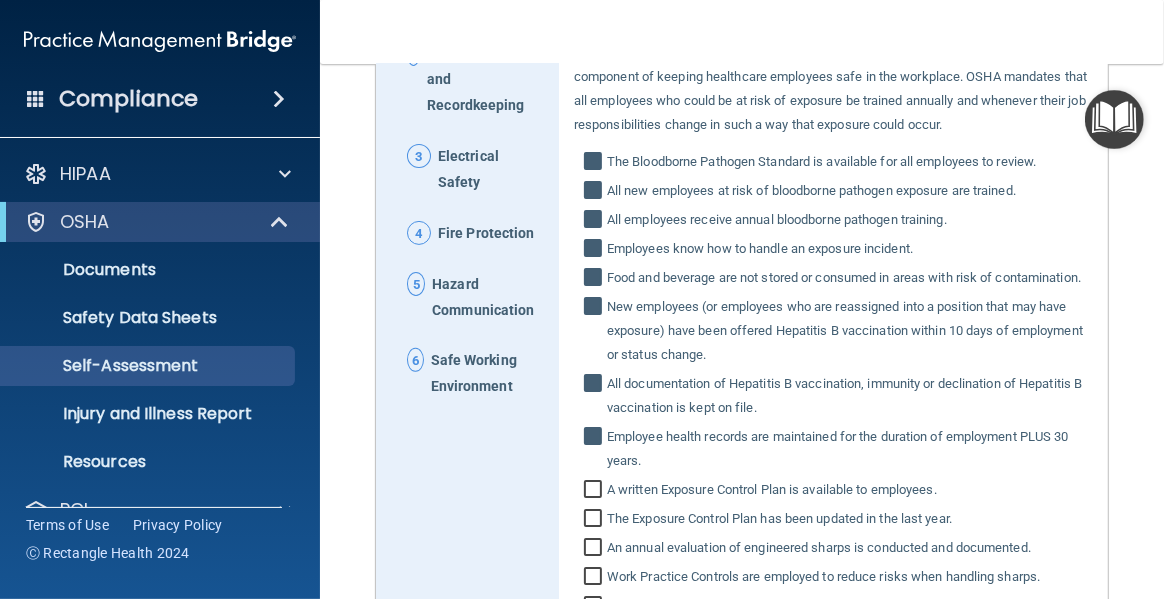 click on "A written Exposure Control Plan is available to employees." at bounding box center [595, 492] 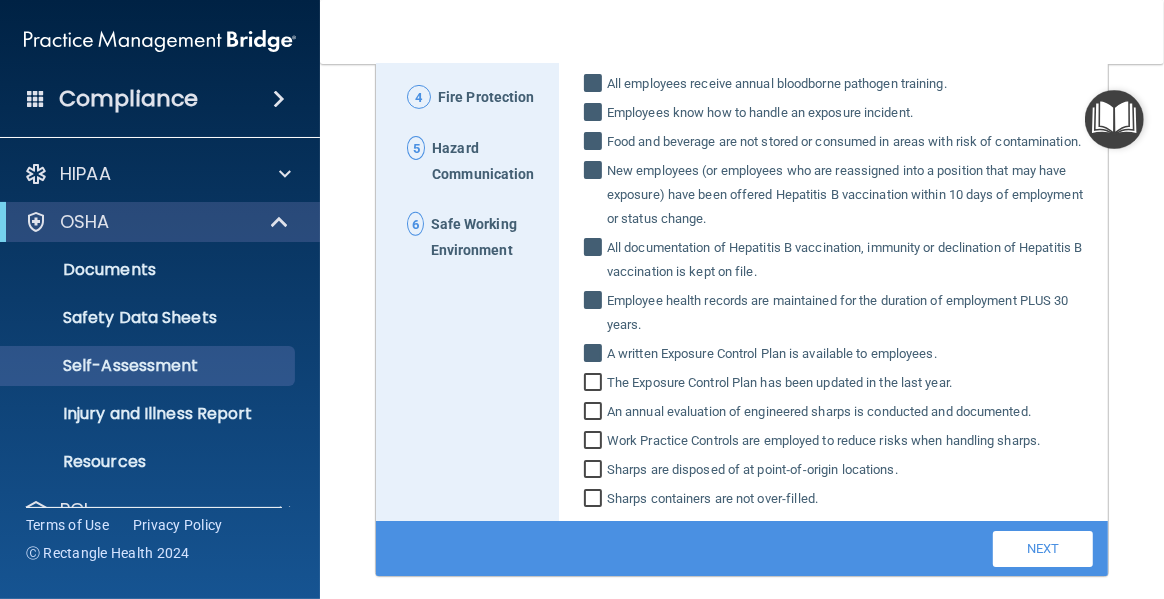 scroll, scrollTop: 482, scrollLeft: 0, axis: vertical 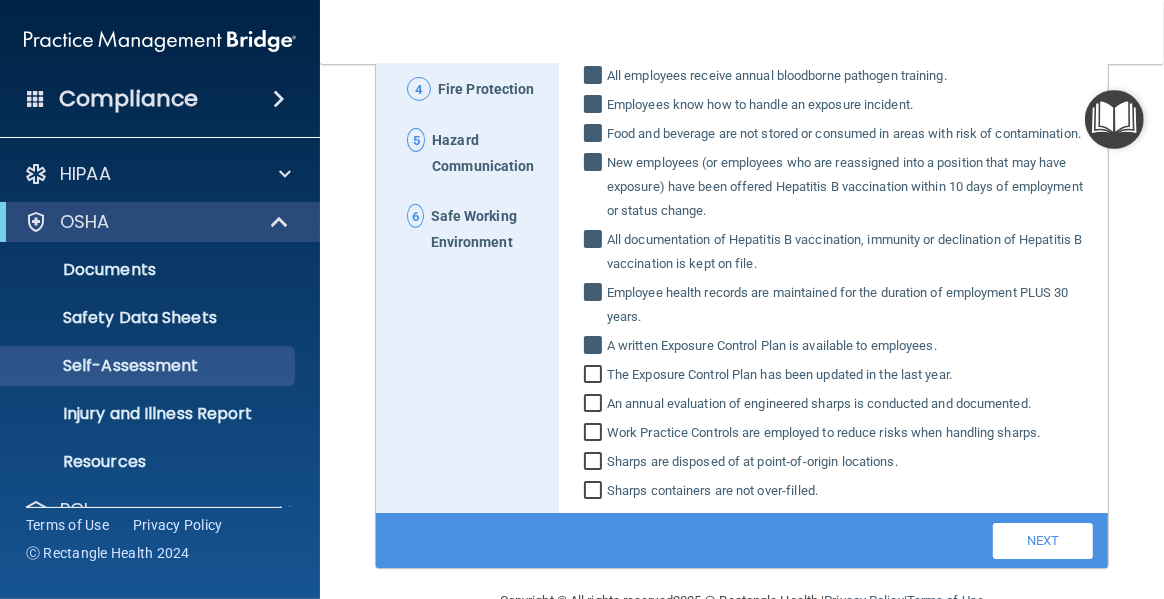 click on "The Exposure Control Plan has been updated in the last year." at bounding box center (595, 377) 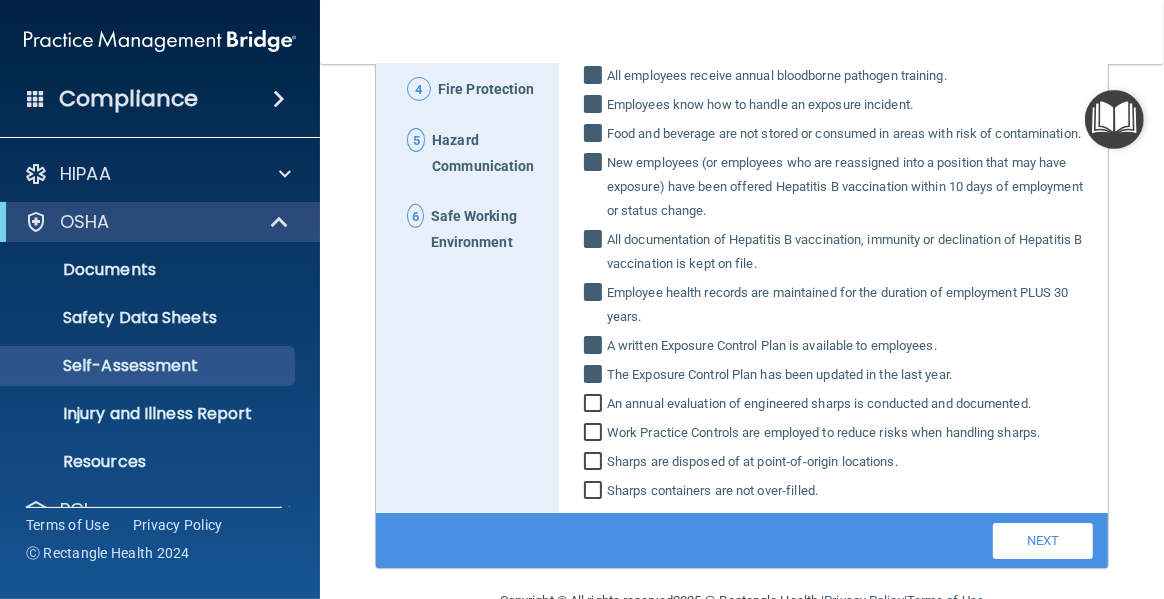 click on "An annual evaluation of engineered sharps is conducted and documented." at bounding box center [595, 406] 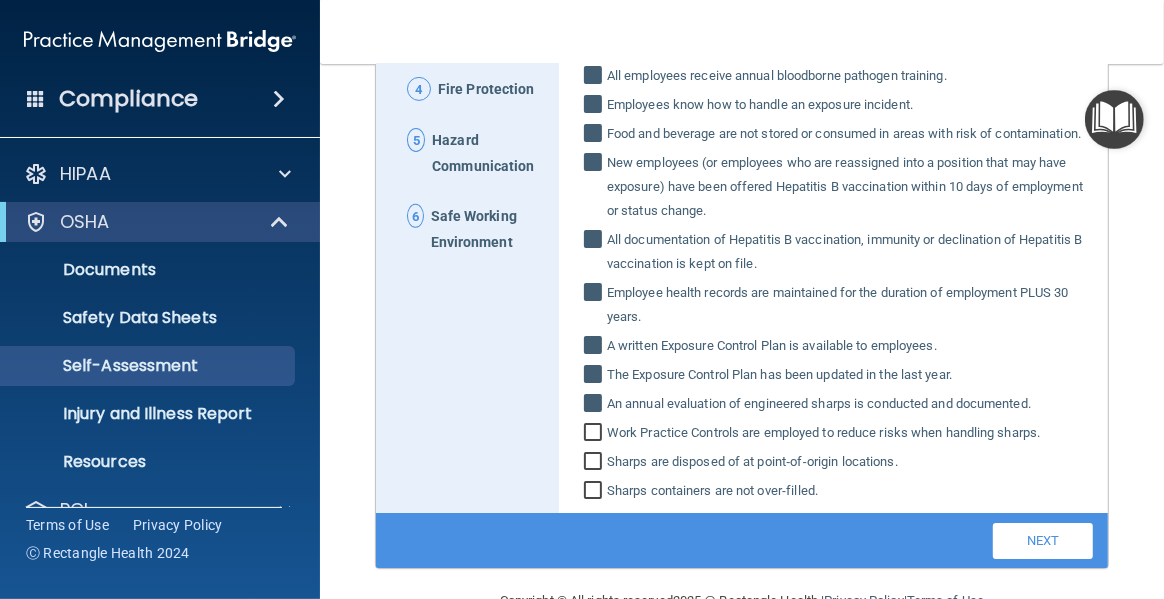 click on "Work Practice Controls are employed to reduce risks when handling sharps." at bounding box center (595, 435) 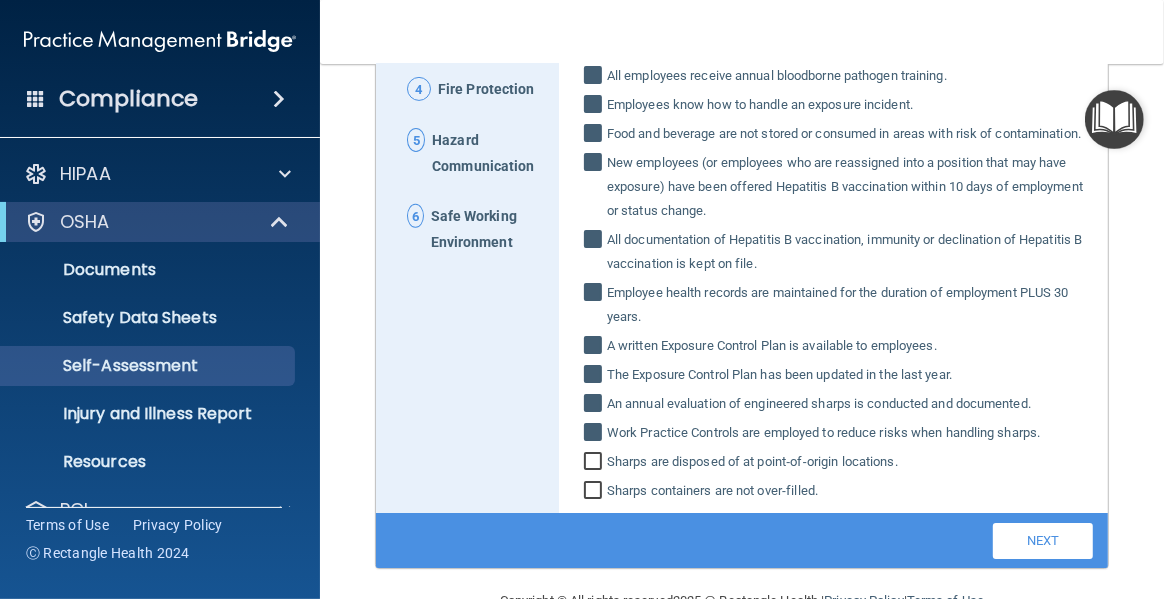 click on "Sharps are disposed of at point‐of‐origin locations." at bounding box center [595, 464] 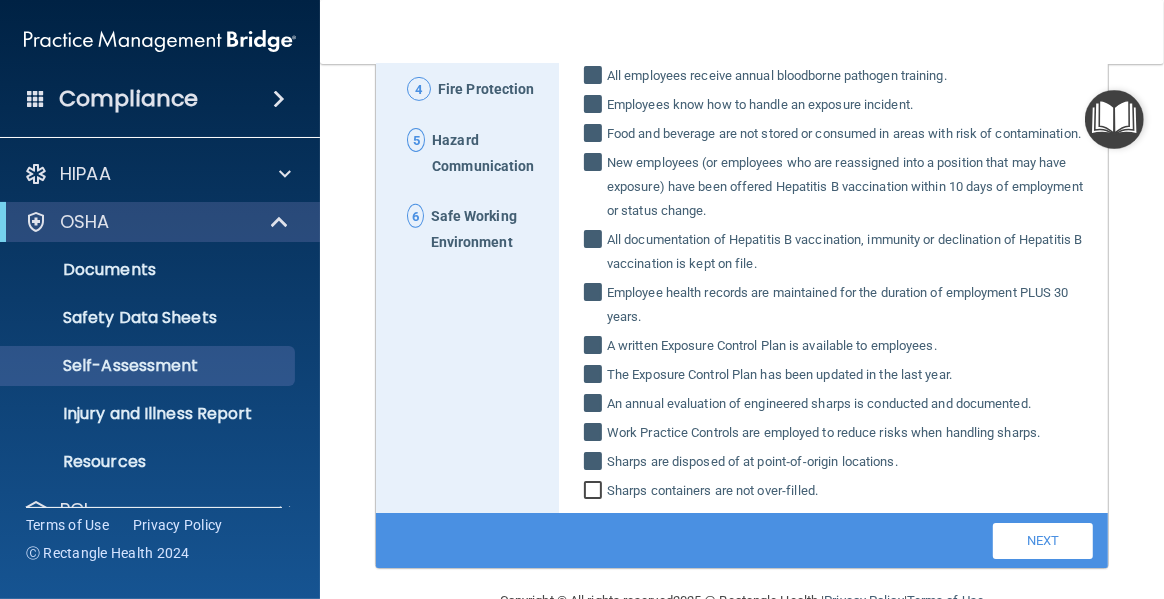 click on "Sharps containers are not over‐filled." at bounding box center (595, 493) 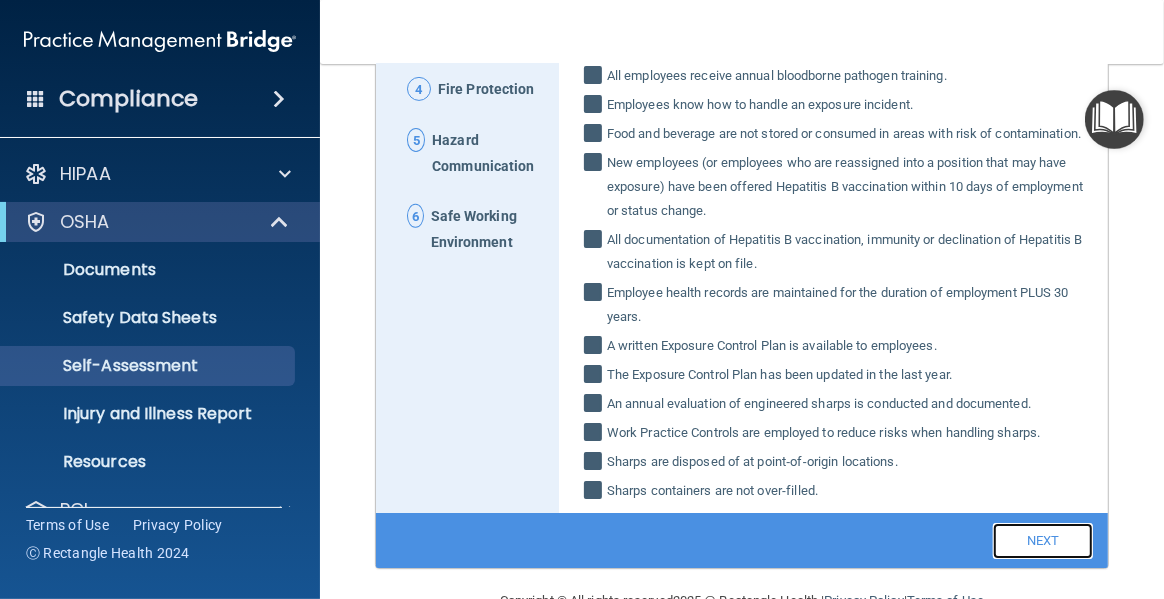 click on "Next" at bounding box center (1043, 541) 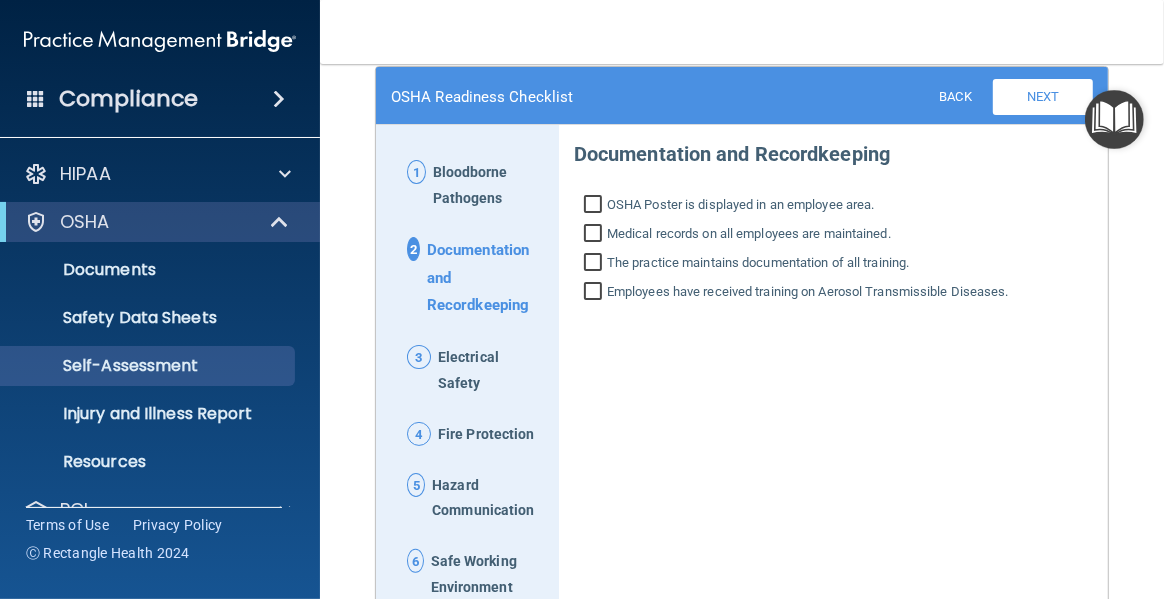 scroll, scrollTop: 135, scrollLeft: 0, axis: vertical 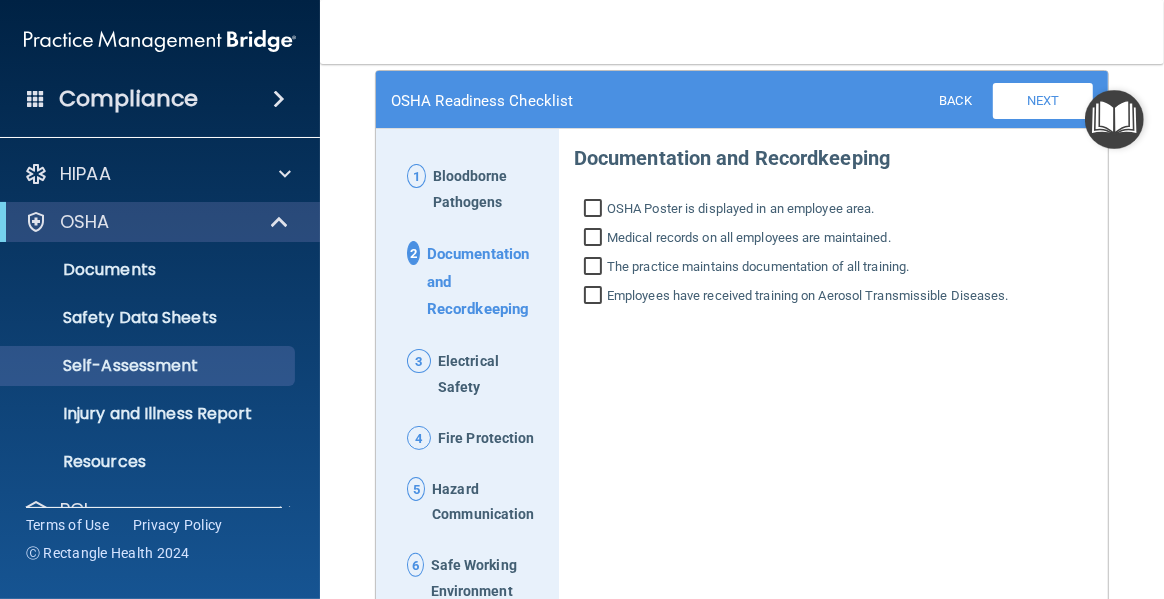 click on "OSHA Poster is displayed in an employee area." at bounding box center (595, 211) 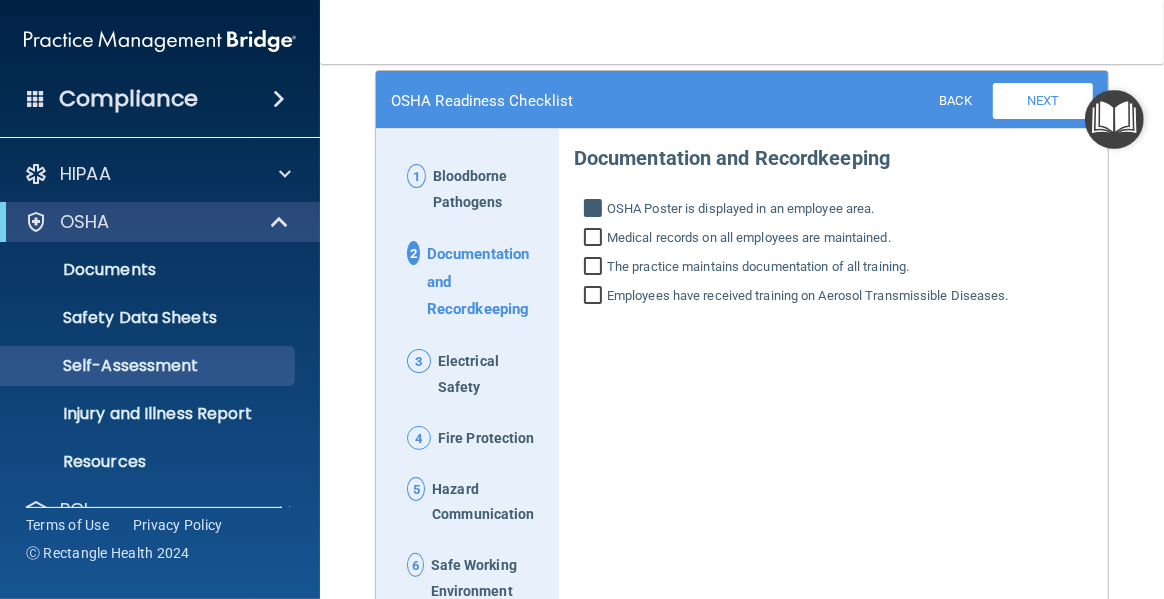 click on "Medical records on all employees are maintained." at bounding box center (595, 240) 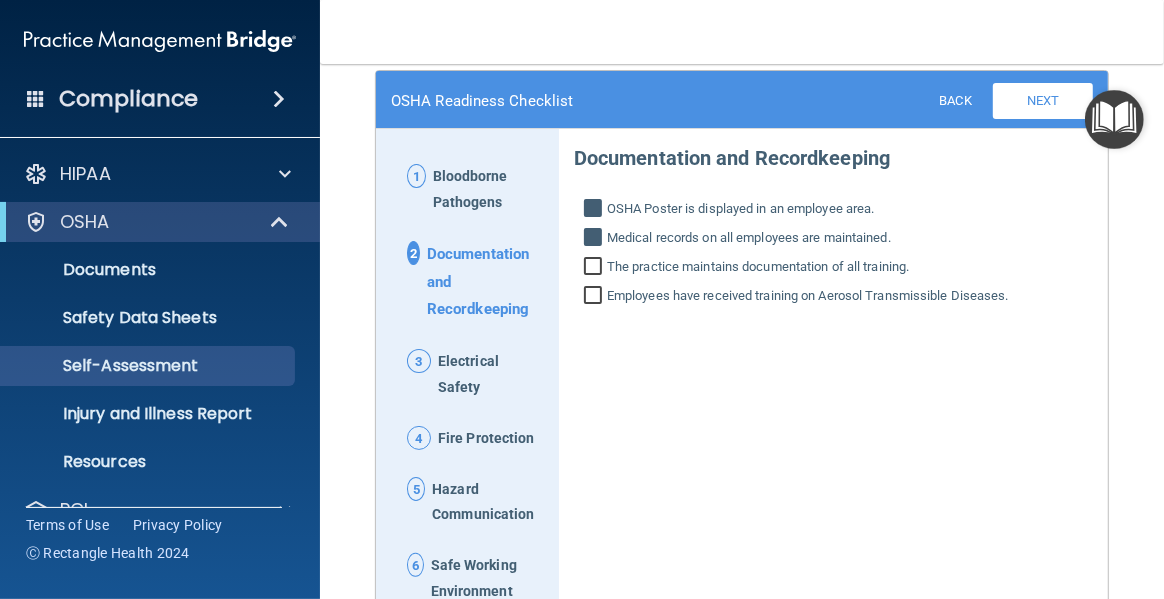 click on "The practice maintains documentation of all training." at bounding box center [595, 269] 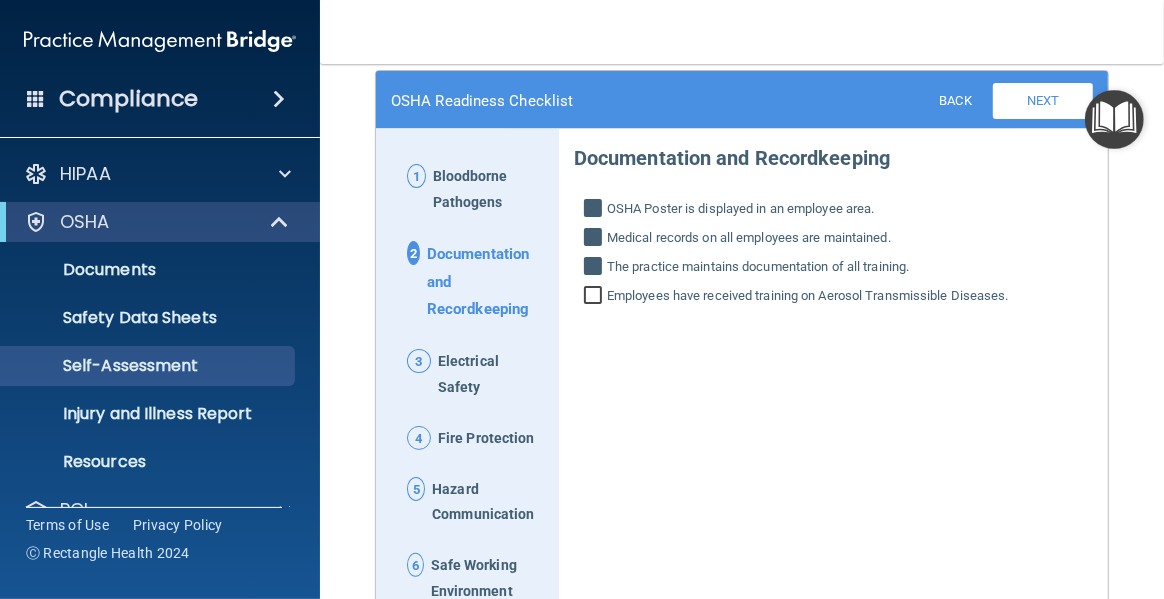 click on "Employees have received training on Aerosol Transmissible Diseases." at bounding box center (595, 298) 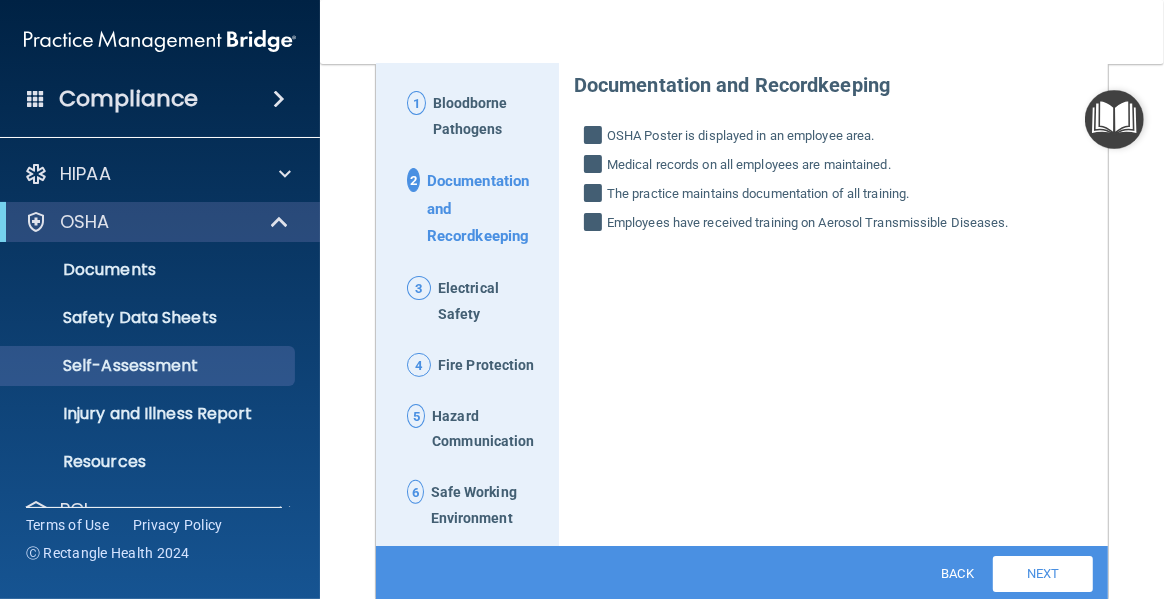 scroll, scrollTop: 289, scrollLeft: 0, axis: vertical 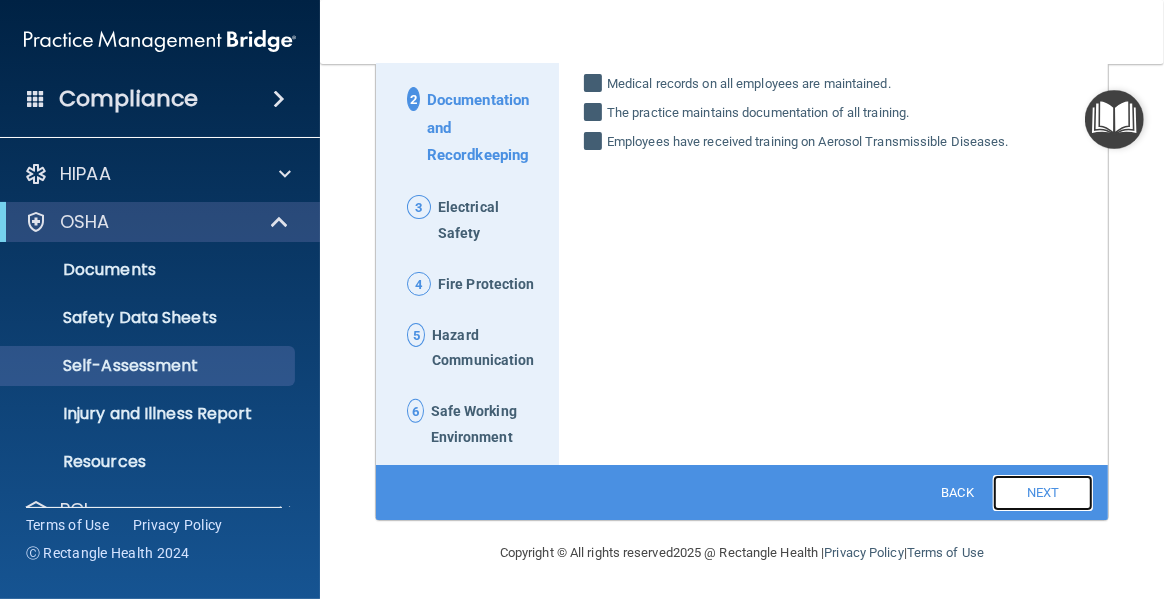 click on "Next" at bounding box center (1043, 493) 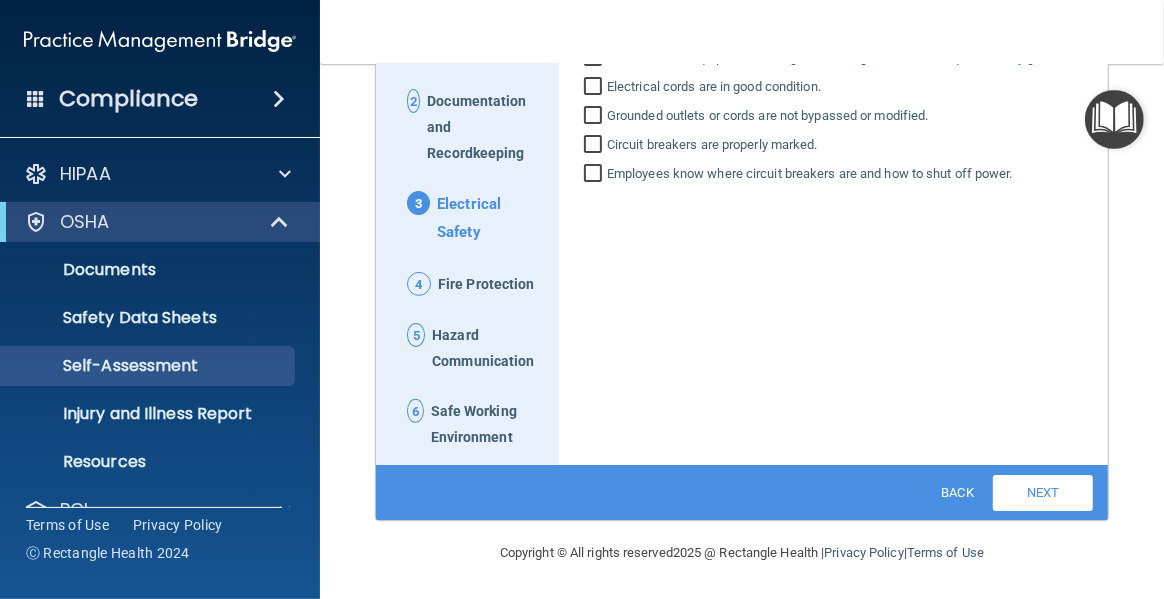 click on "Electrical cords are in good condition." at bounding box center (595, 89) 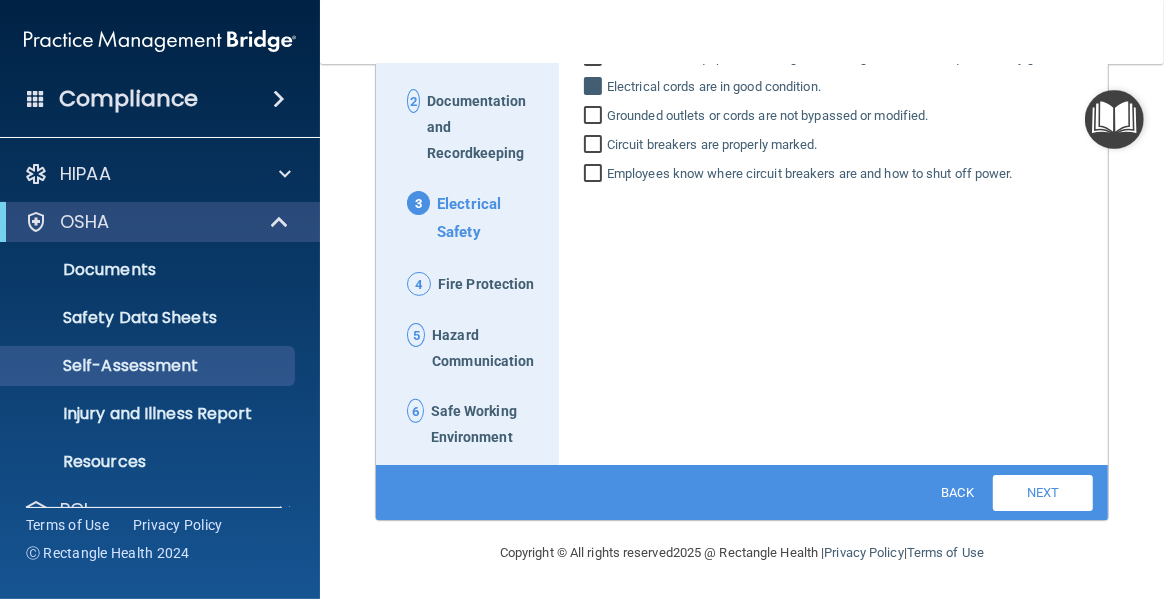 click on "Grounded outlets or cords are not bypassed or modified." at bounding box center (595, 118) 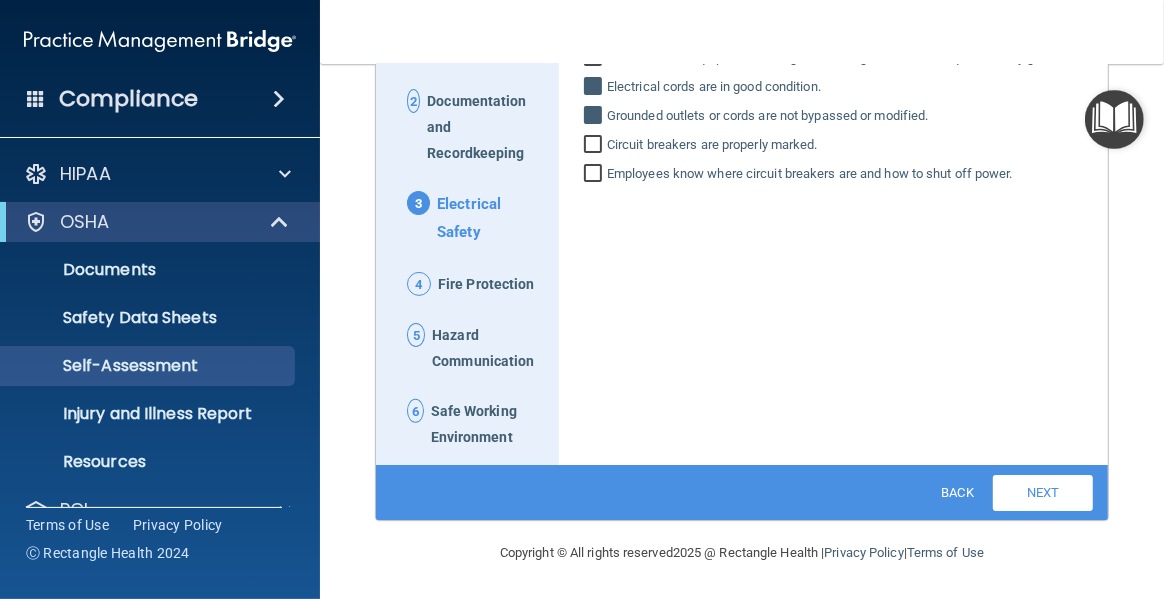 click on "Circuit breakers are properly marked." at bounding box center [595, 147] 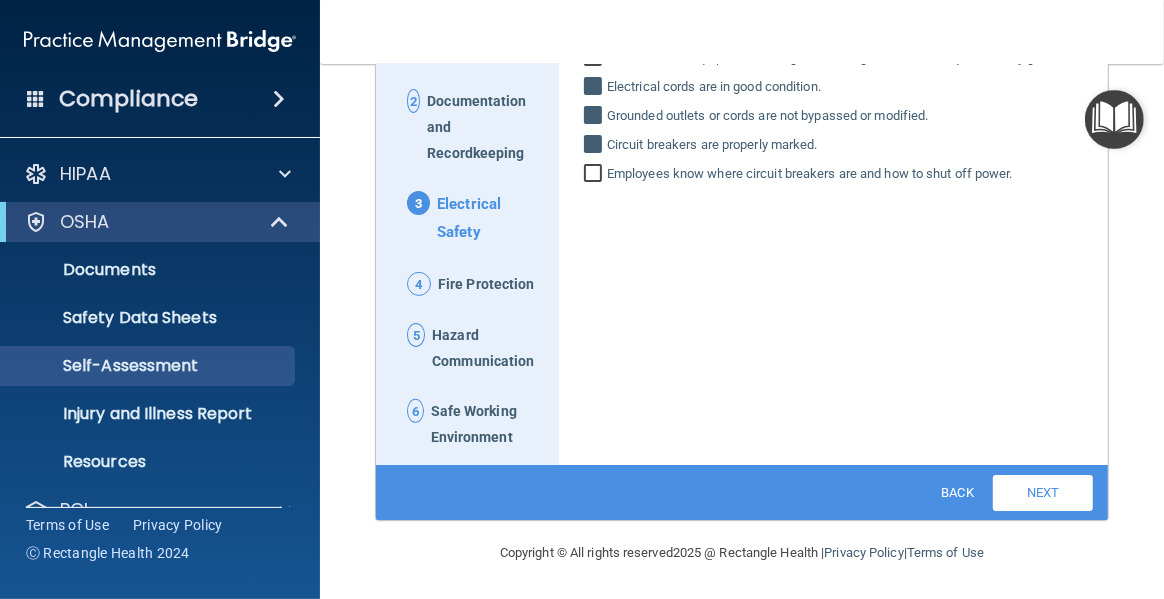 click on "Employees know where circuit breakers are and how to shut off power." at bounding box center (595, 176) 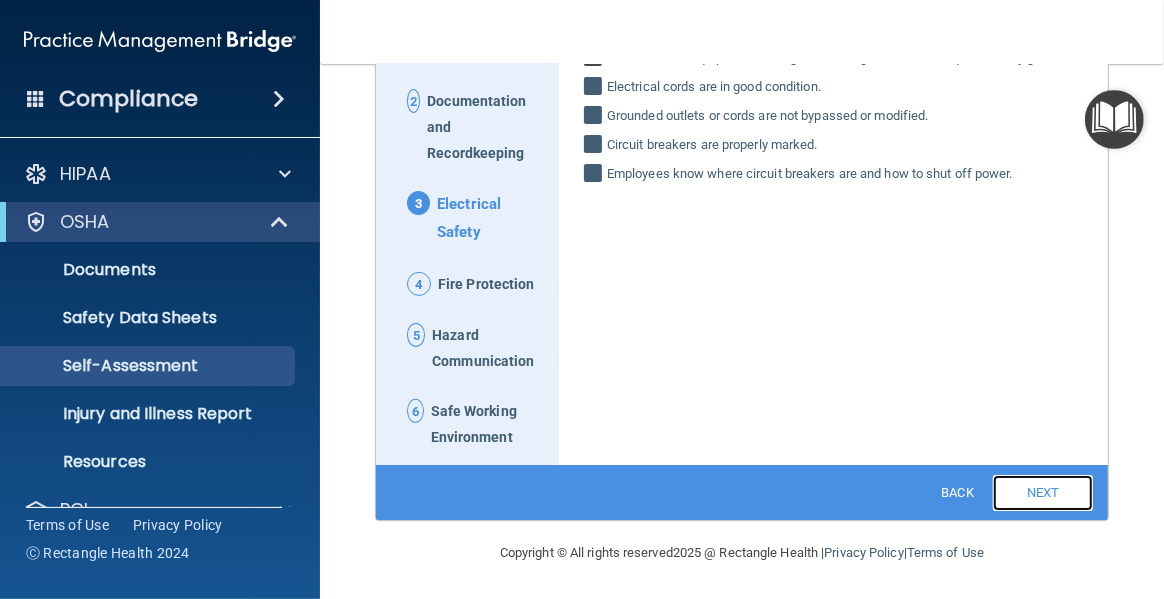 click on "Next" at bounding box center (1043, 493) 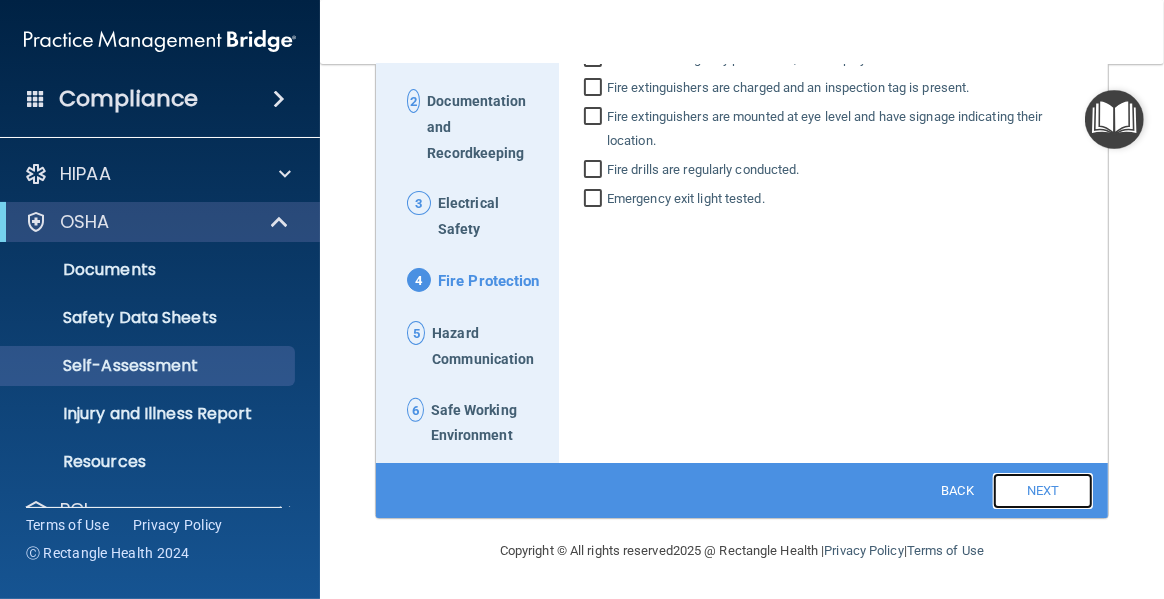 scroll, scrollTop: 286, scrollLeft: 0, axis: vertical 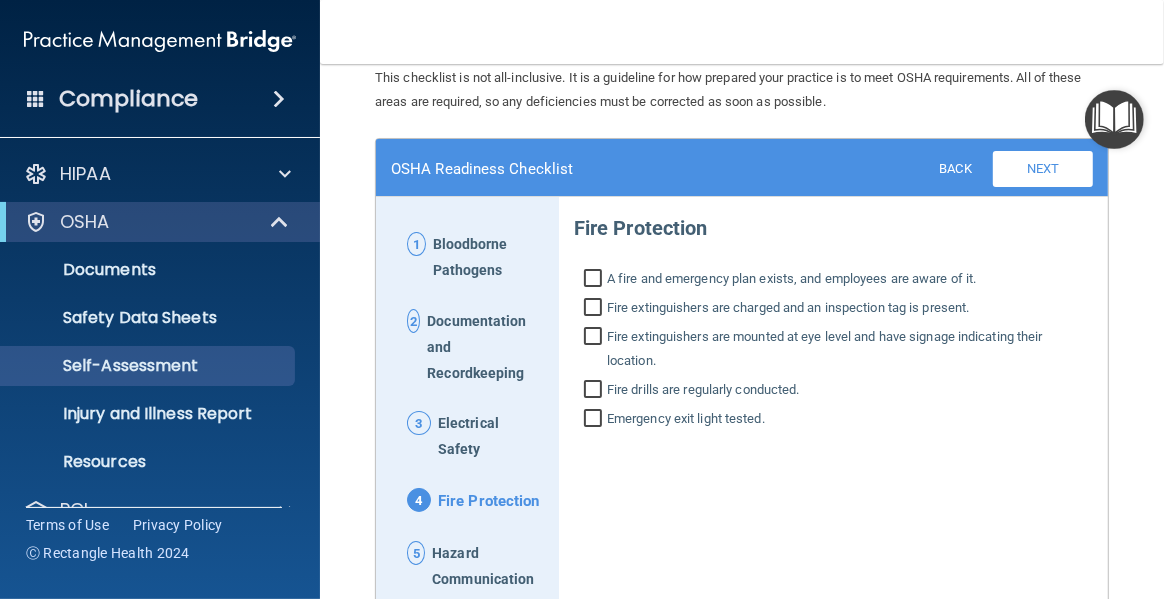 click on "A fire and emergency plan exists, and employees are aware of it." at bounding box center (595, 281) 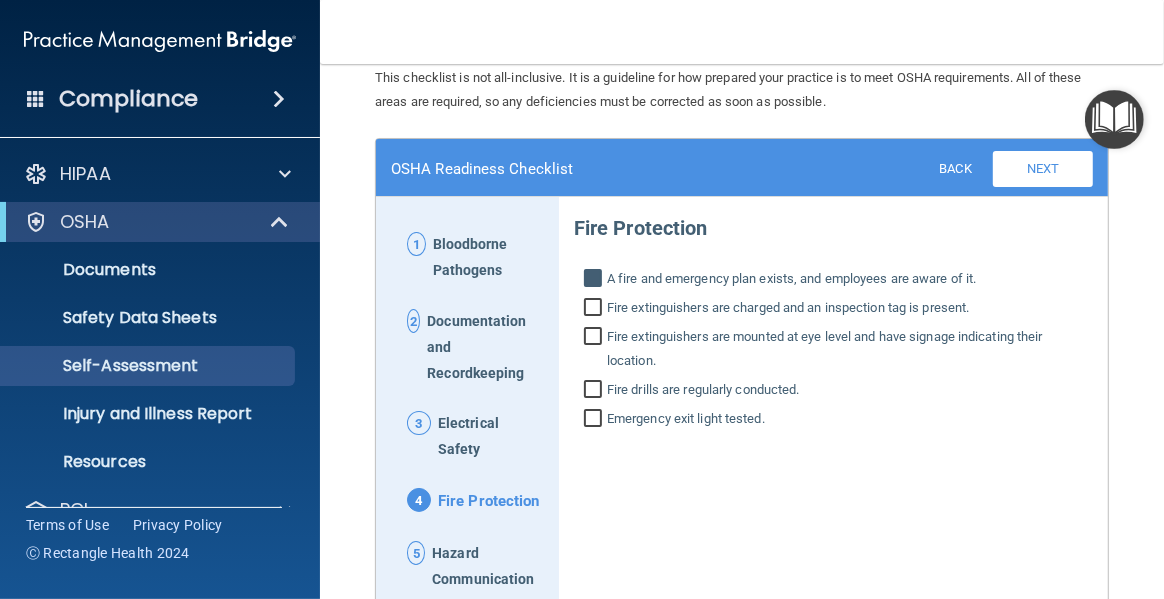 click on "Fire extinguishers are charged and an inspection tag is present." at bounding box center (595, 310) 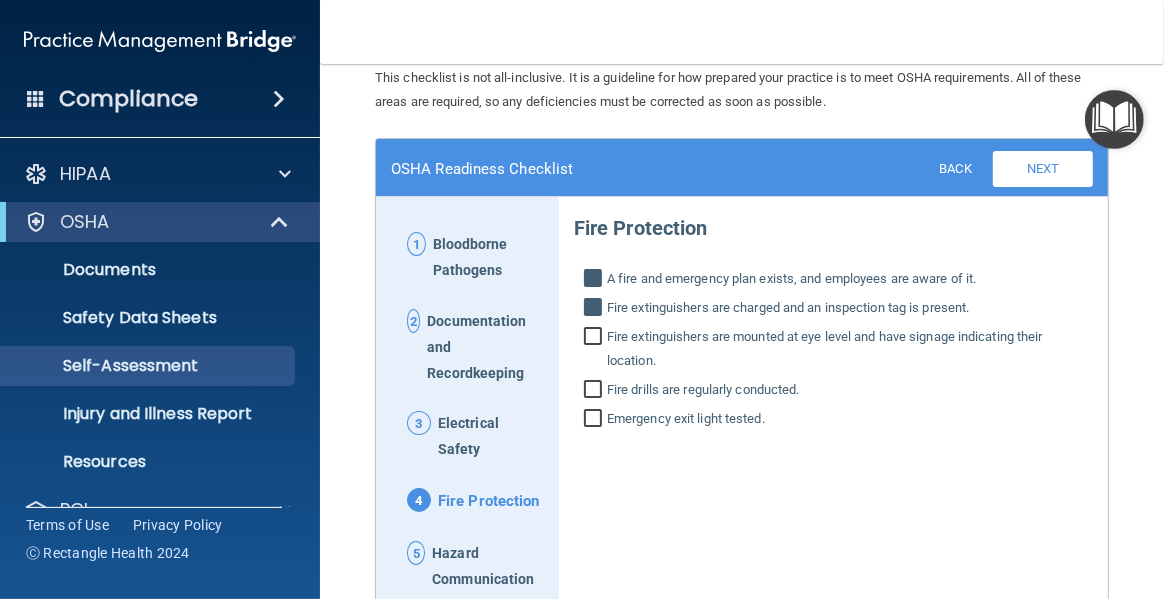 click on "Fire extinguishers are mounted at eye level and have signage indicating their location." at bounding box center (595, 351) 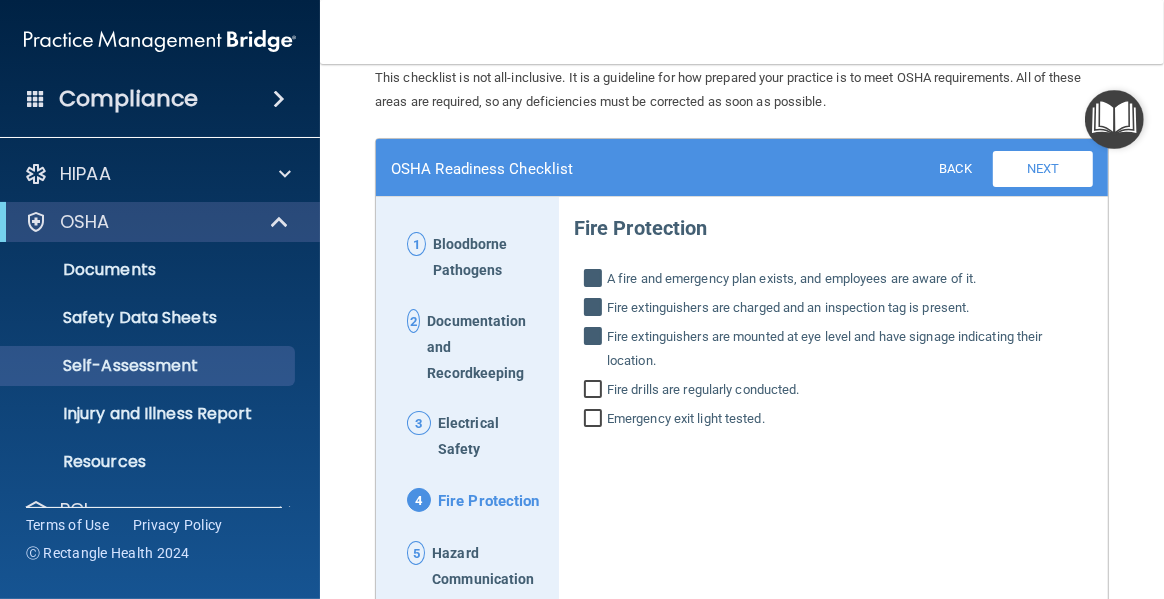 click on "Fire drills are regularly conducted." at bounding box center (595, 392) 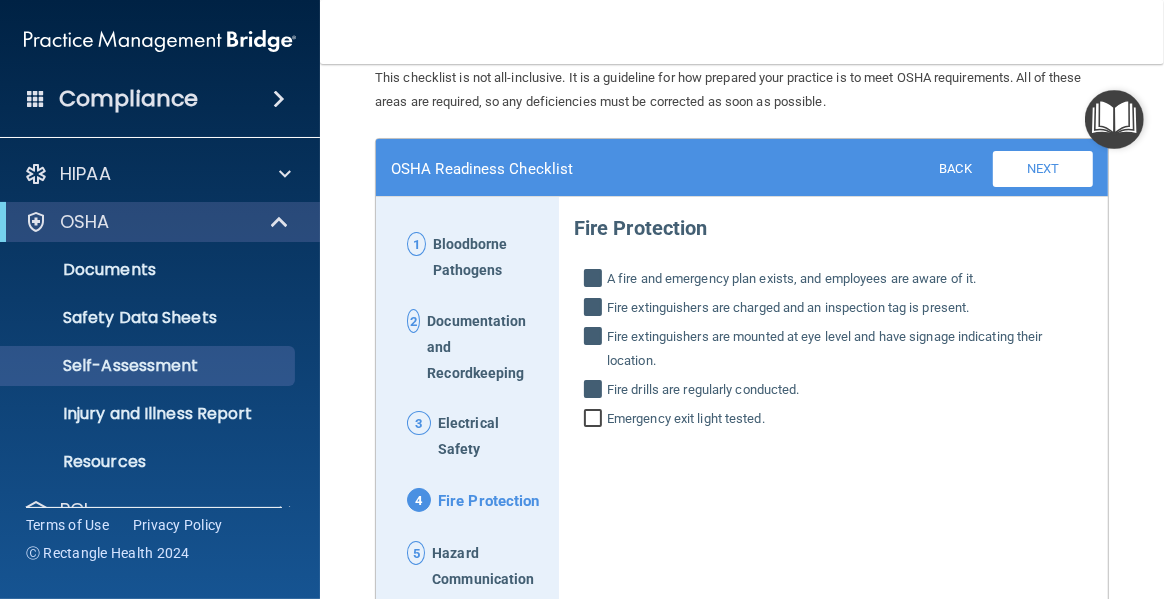 click on "Emergency exit light tested." at bounding box center [595, 421] 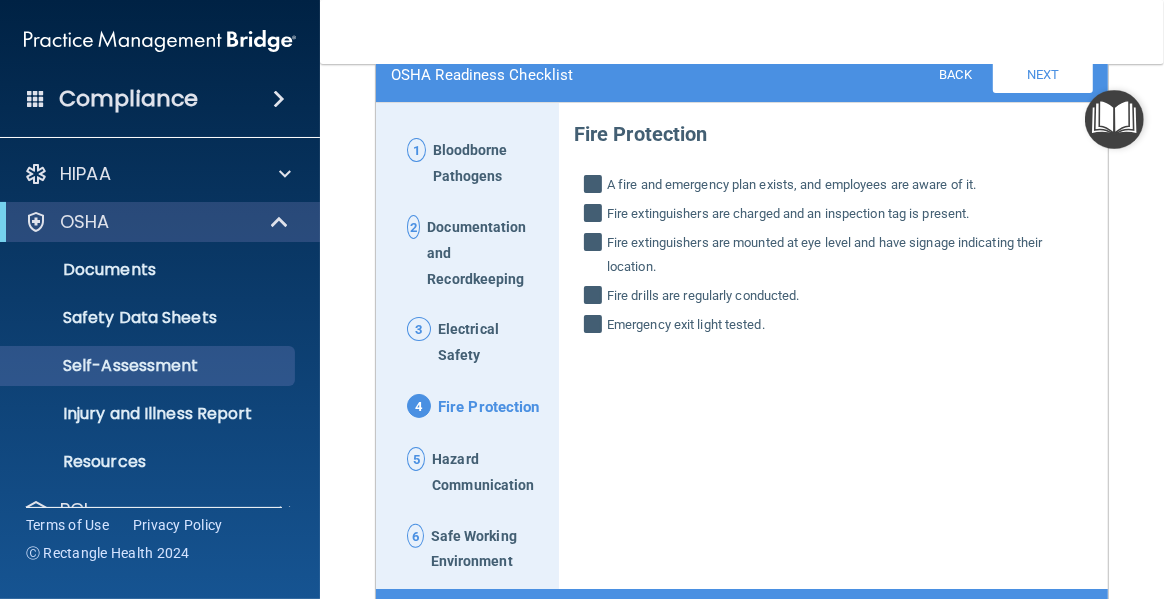 scroll, scrollTop: 285, scrollLeft: 0, axis: vertical 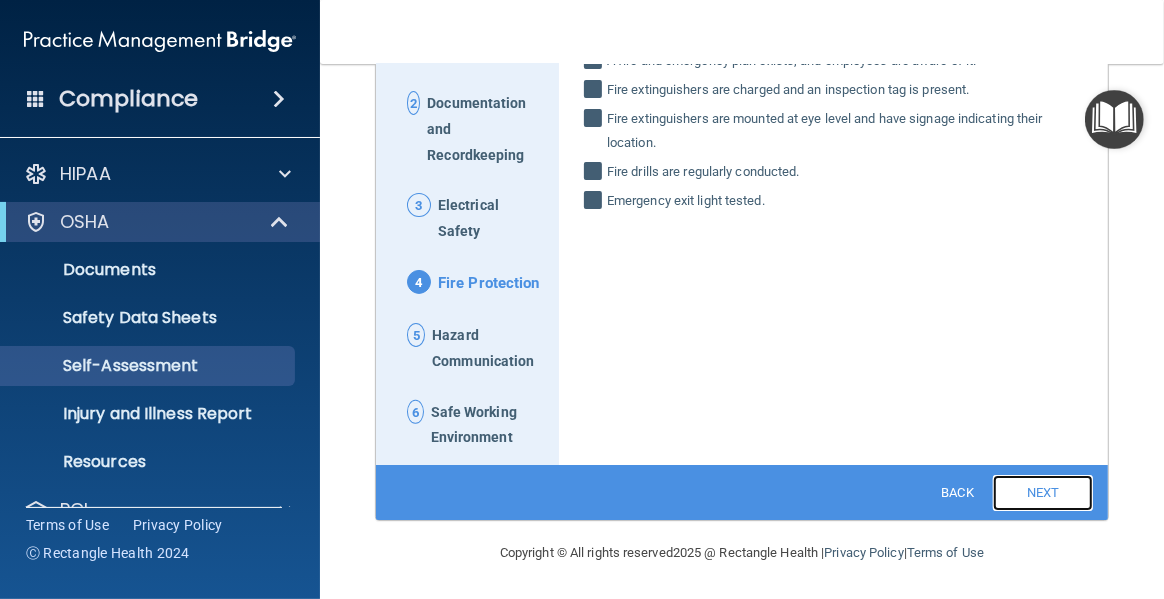 click on "Next" at bounding box center [1043, 493] 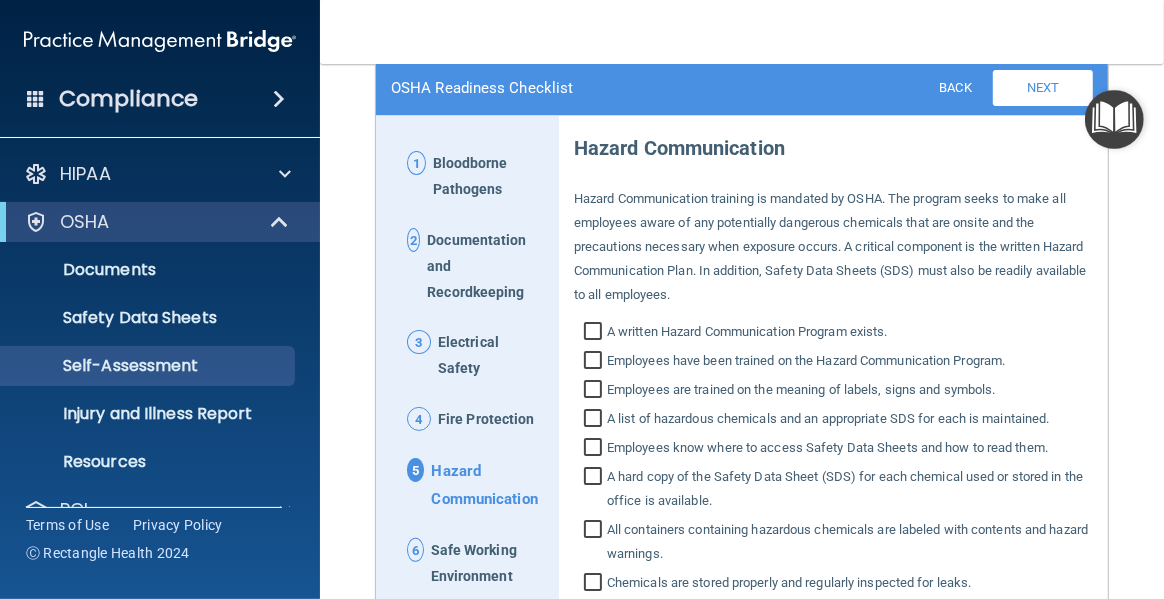 scroll, scrollTop: 135, scrollLeft: 0, axis: vertical 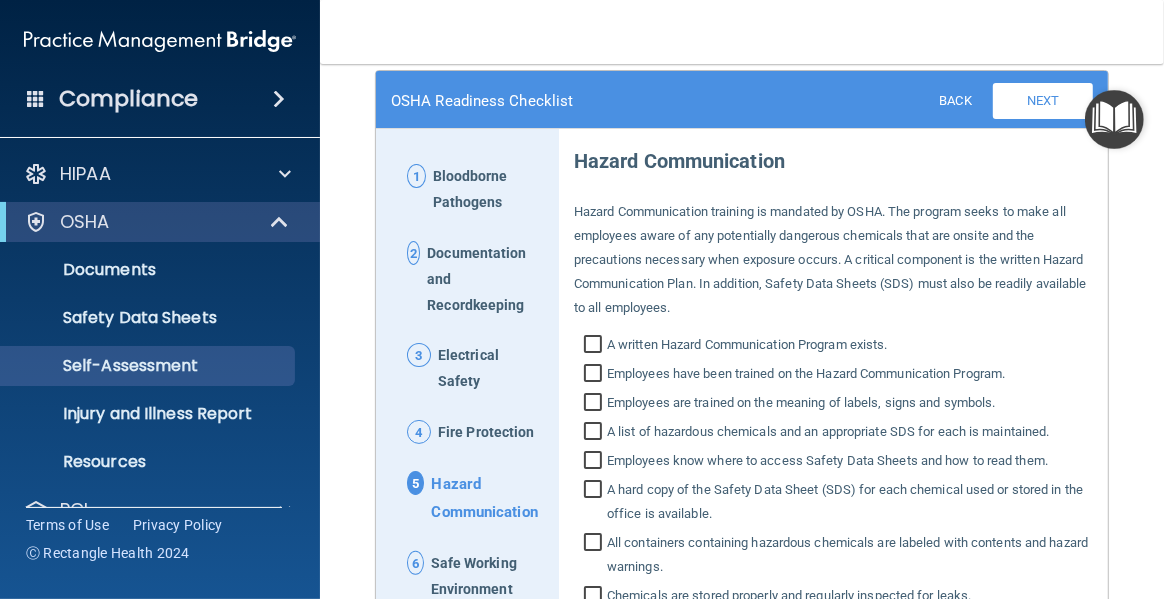 click on "A written Hazard Communication Program exists." at bounding box center (595, 347) 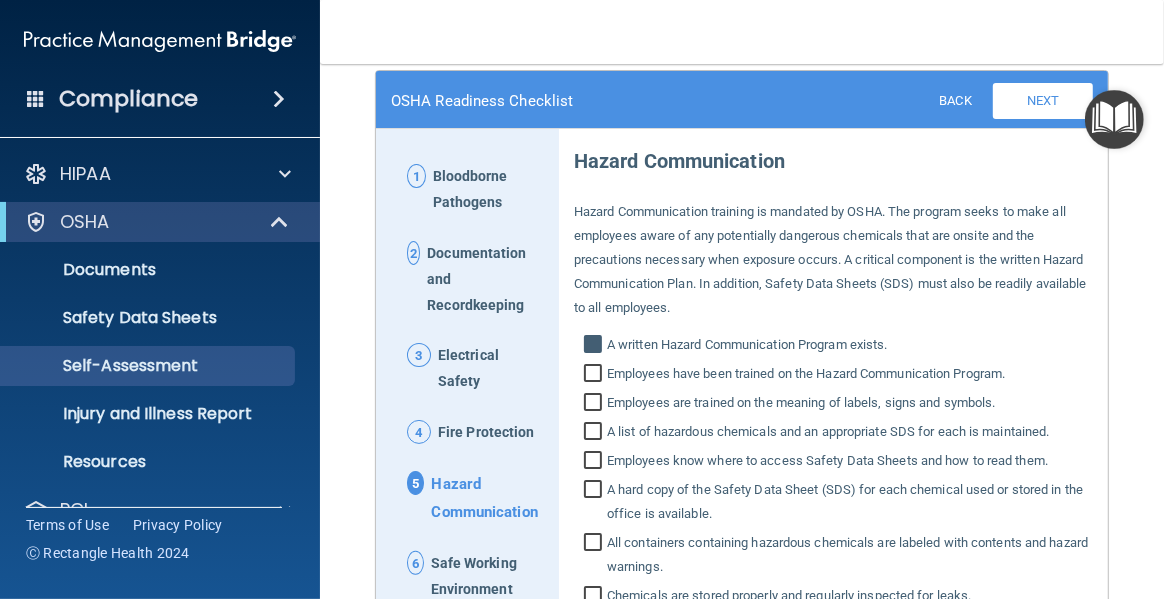 click on "Employees have been trained on the Hazard Communication Program." at bounding box center (595, 376) 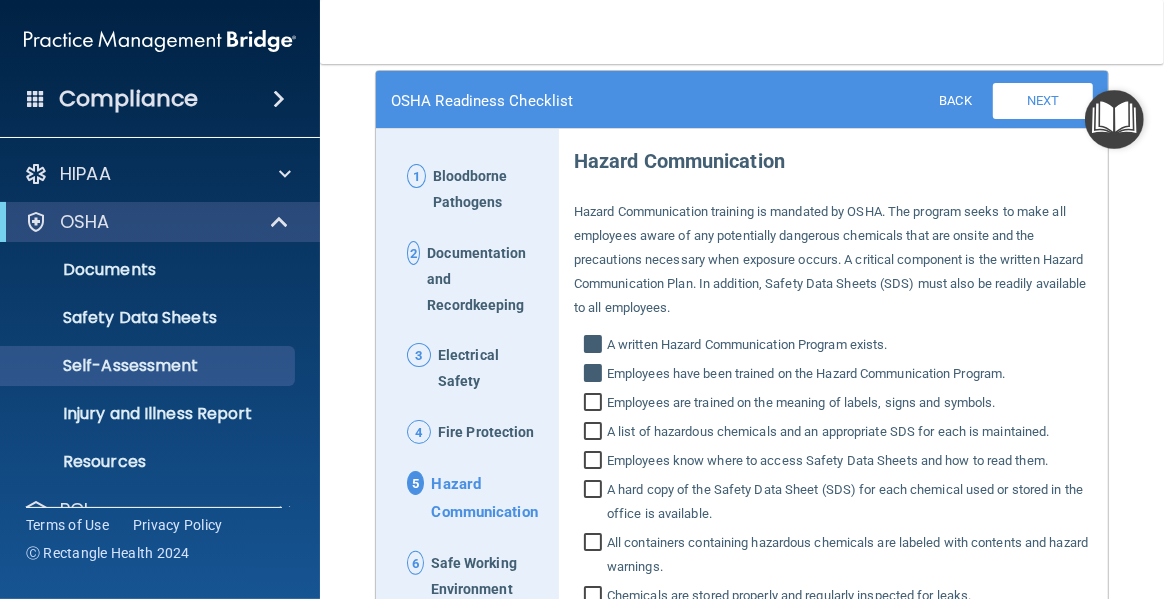 click on "Employees are trained on the meaning of labels, signs and symbols." at bounding box center [595, 405] 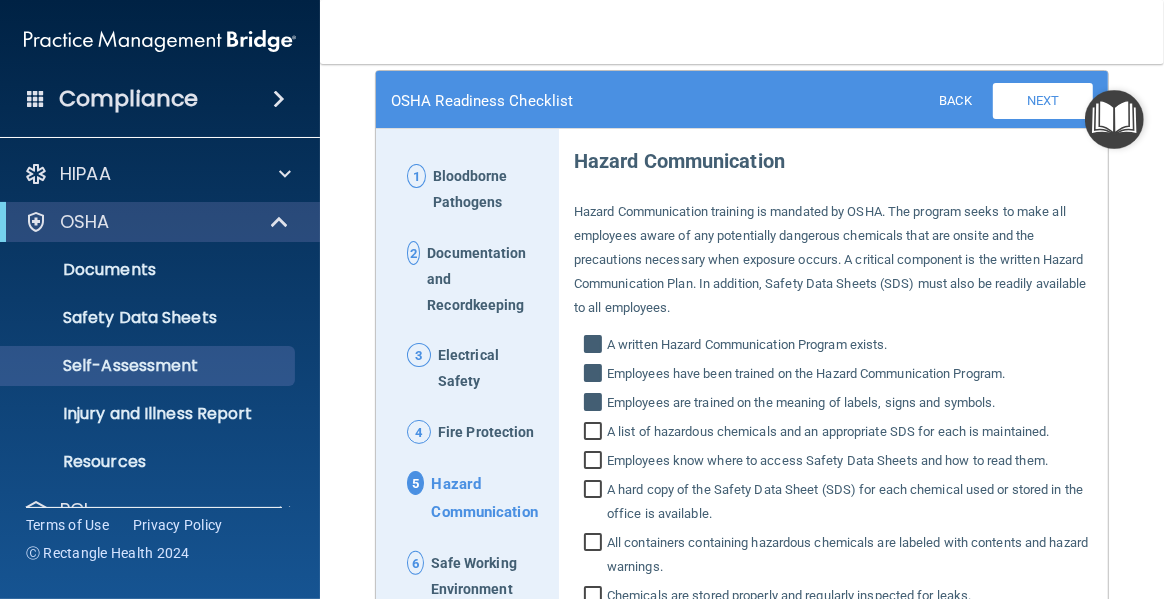 click on "A list of hazardous chemicals and an appropriate SDS for each is maintained." at bounding box center (595, 434) 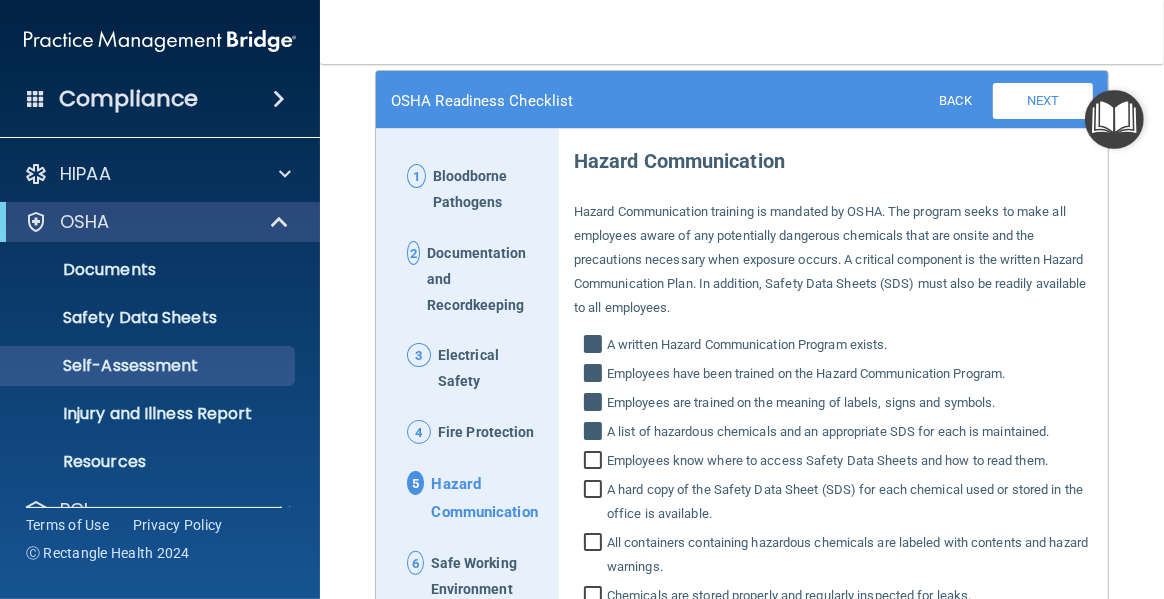 click on "Employees know where to access Safety Data Sheets and how to read them." at bounding box center [595, 463] 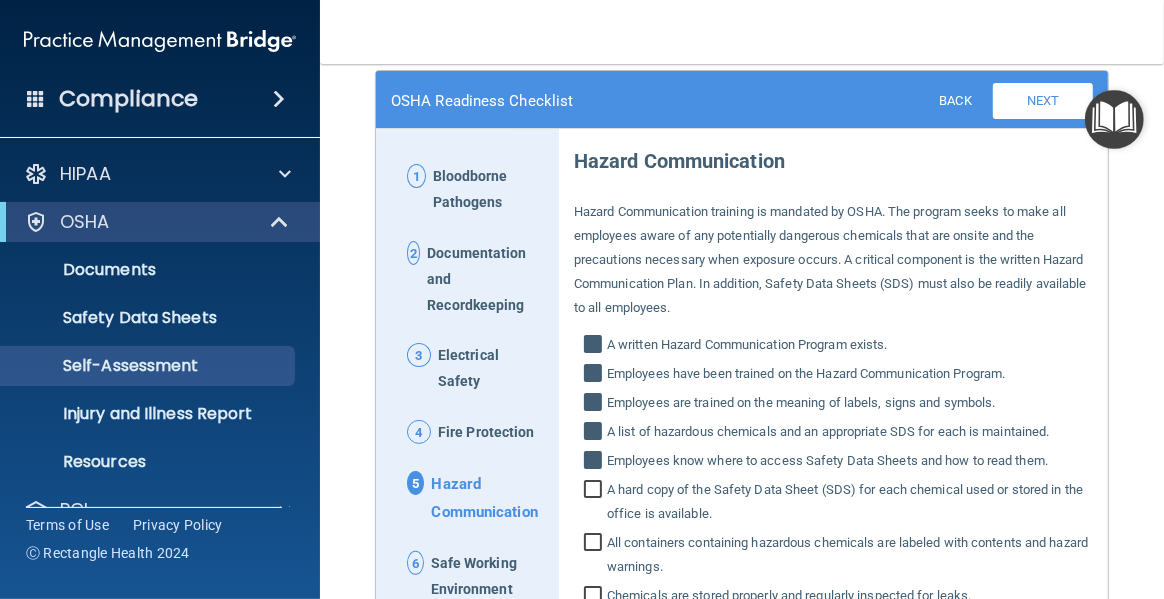 click on "A hard copy of the Safety Data Sheet (SDS) for each chemical used or stored in the office is available." at bounding box center [595, 504] 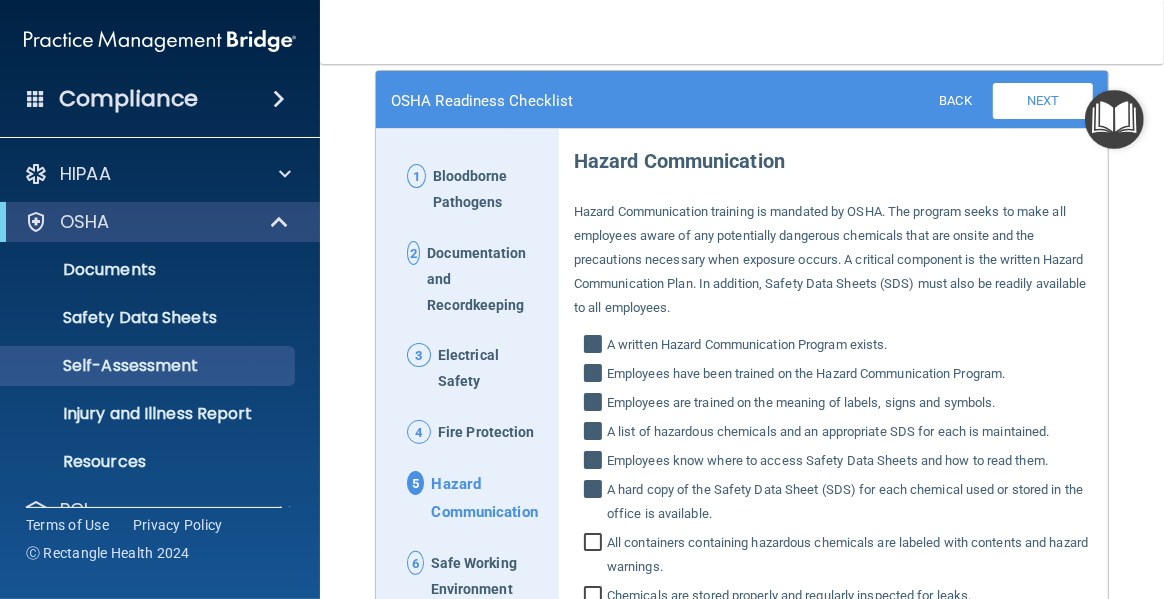 drag, startPoint x: 586, startPoint y: 539, endPoint x: 706, endPoint y: 511, distance: 123.22337 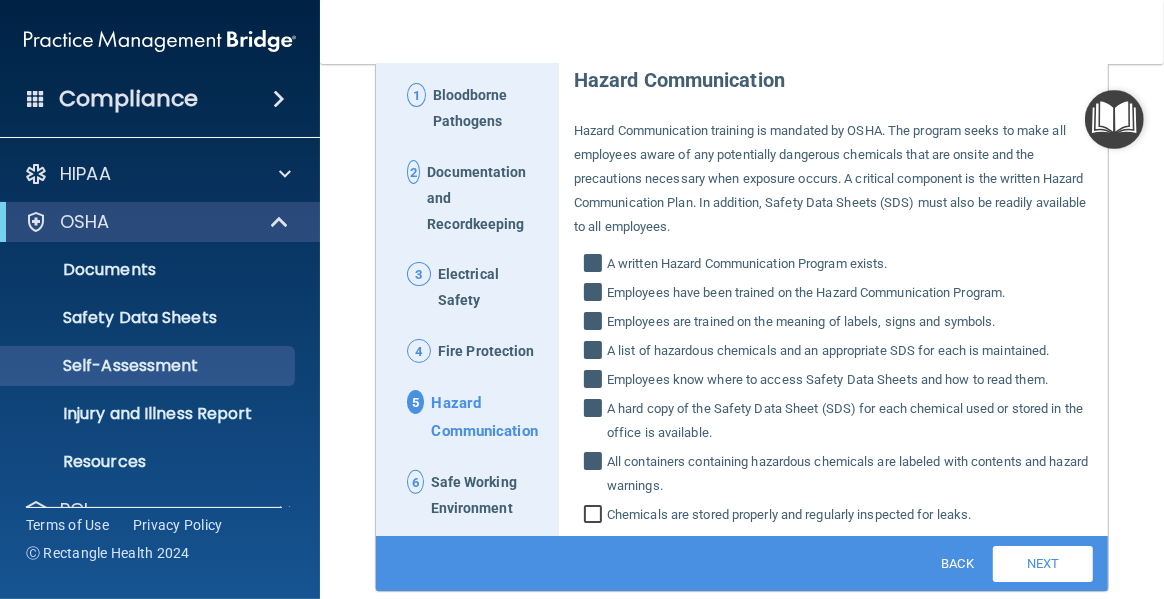 scroll, scrollTop: 262, scrollLeft: 0, axis: vertical 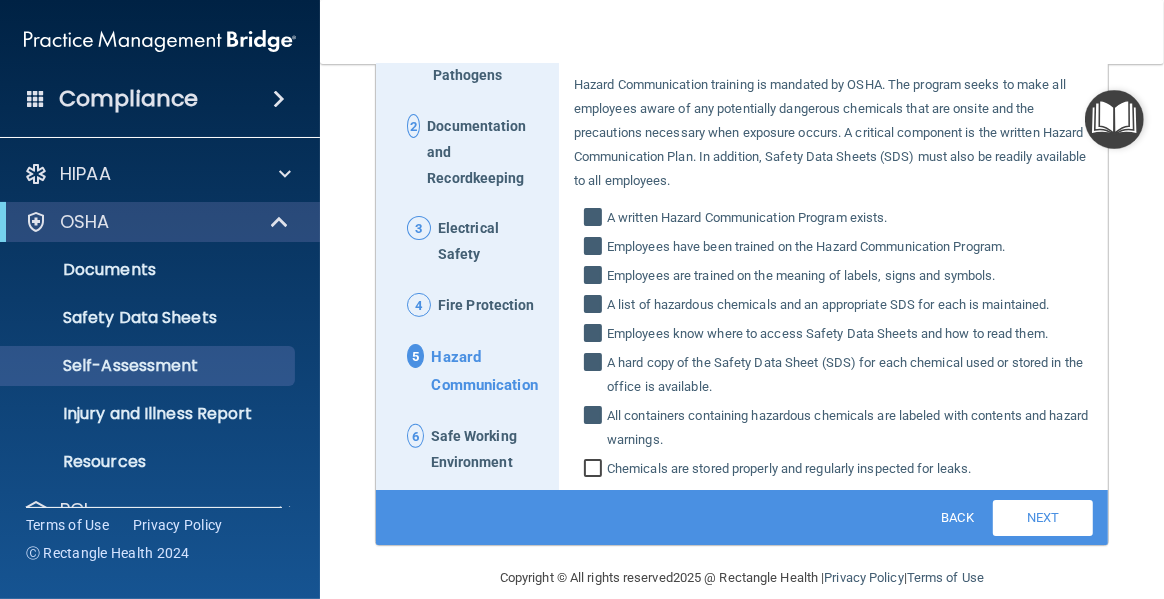 click on "Chemicals are stored properly and regularly inspected for leaks." at bounding box center (595, 471) 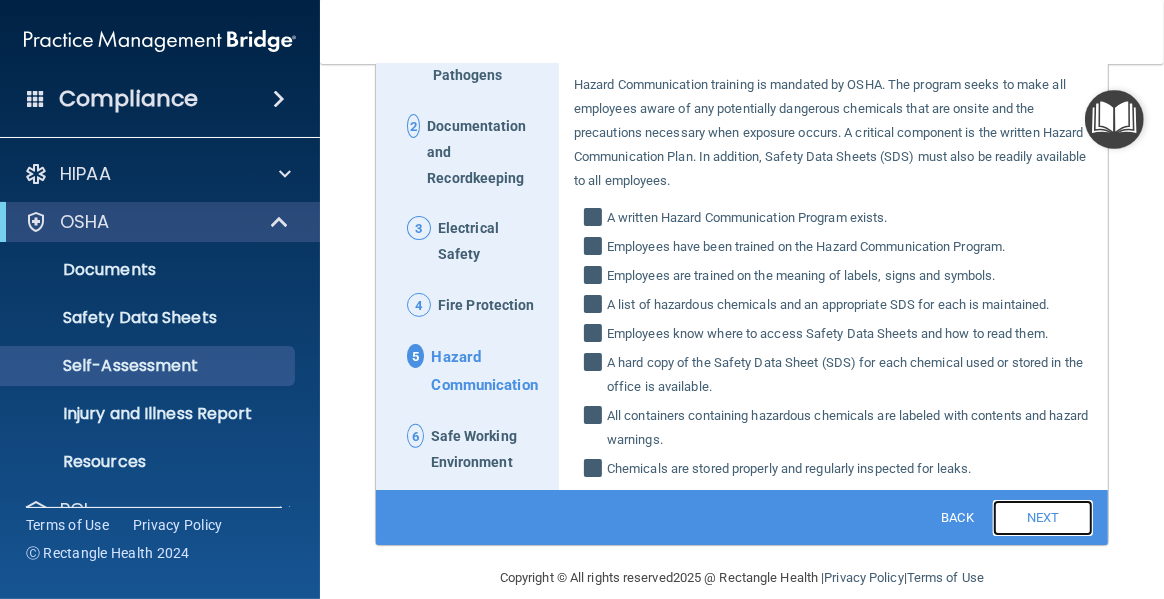 click on "Next" at bounding box center [1043, 518] 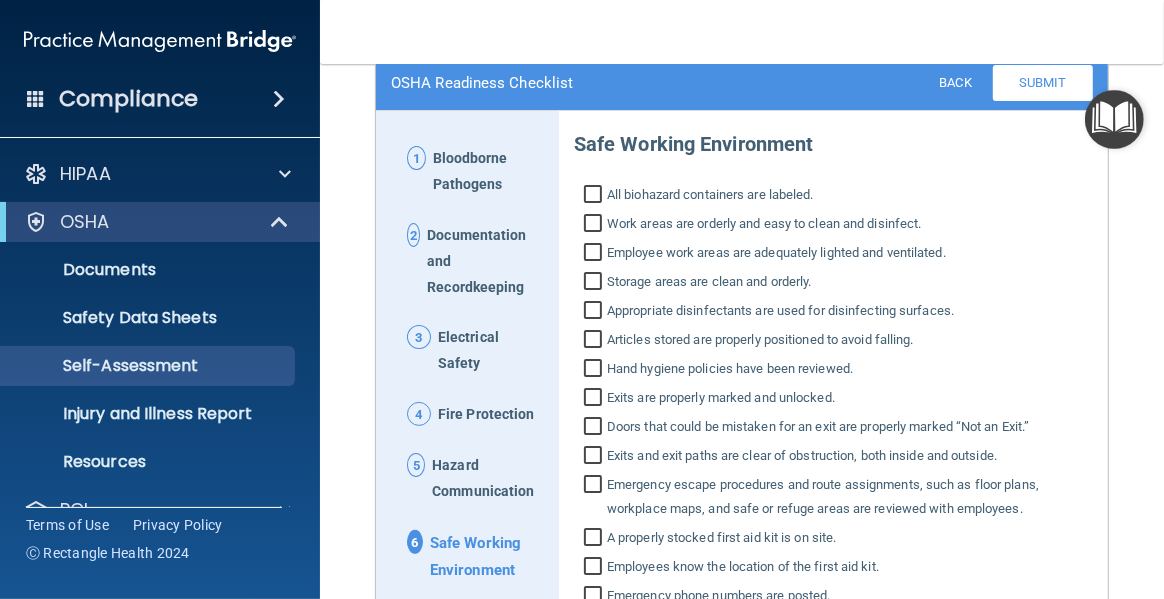 scroll, scrollTop: 133, scrollLeft: 0, axis: vertical 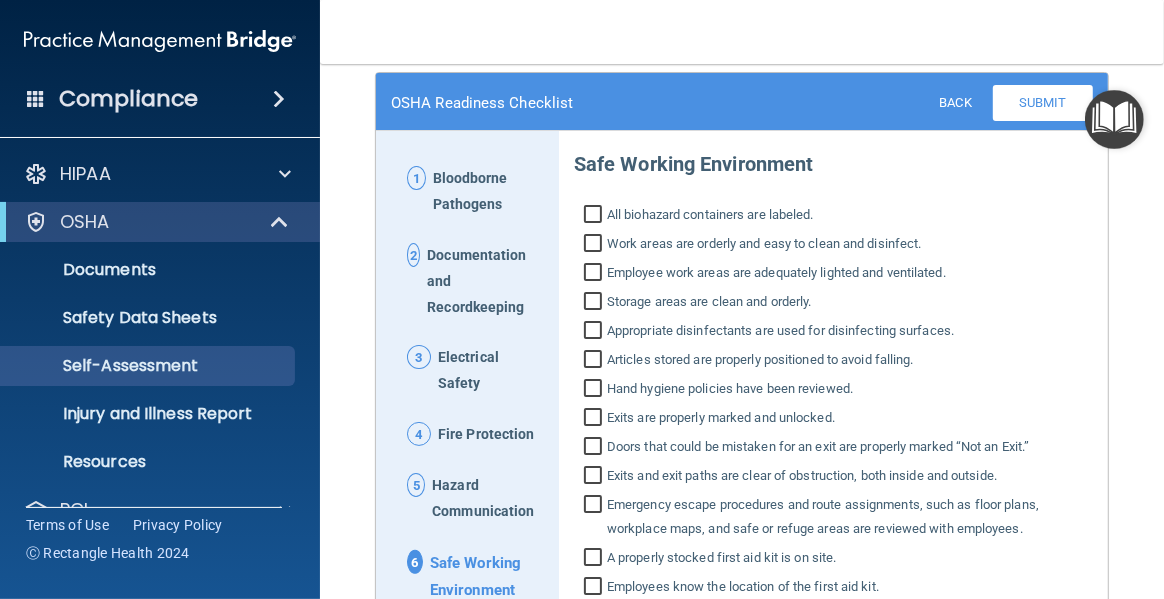 click on "All biohazard containers are labeled." at bounding box center [595, 217] 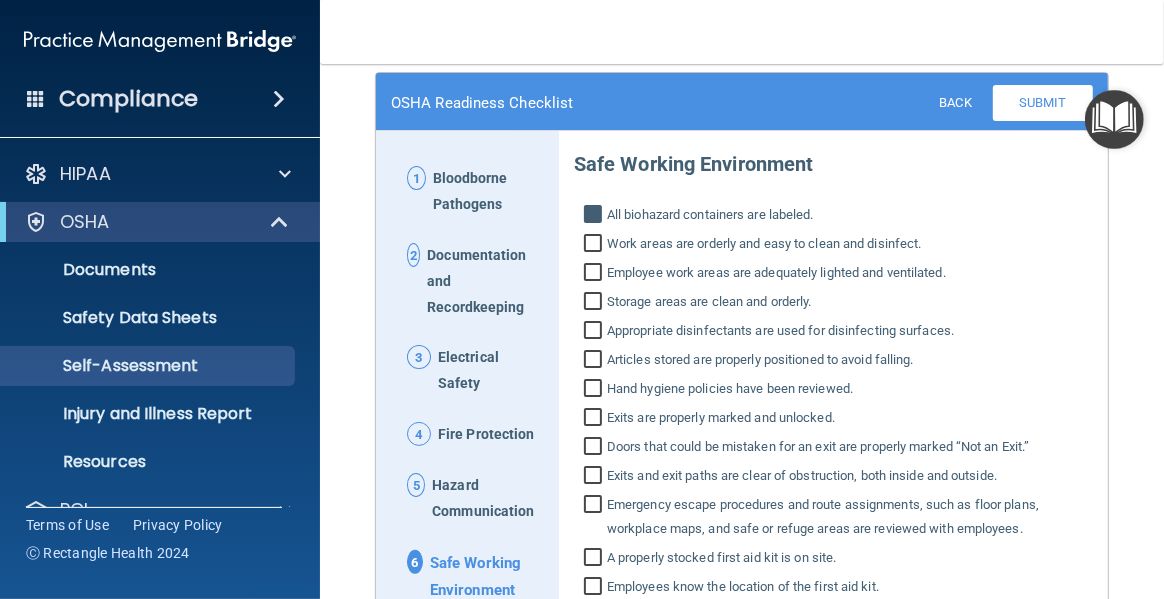 click on "Work areas are orderly and easy to clean and disinfect." at bounding box center (595, 246) 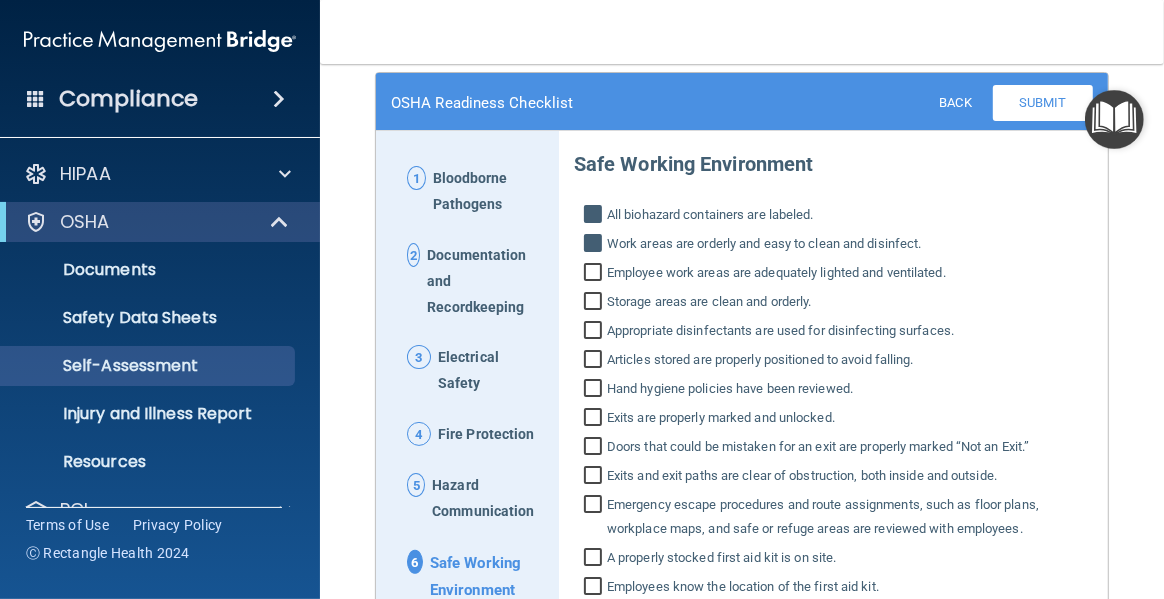 click on "Employee work areas are adequately lighted and ventilated." at bounding box center [595, 275] 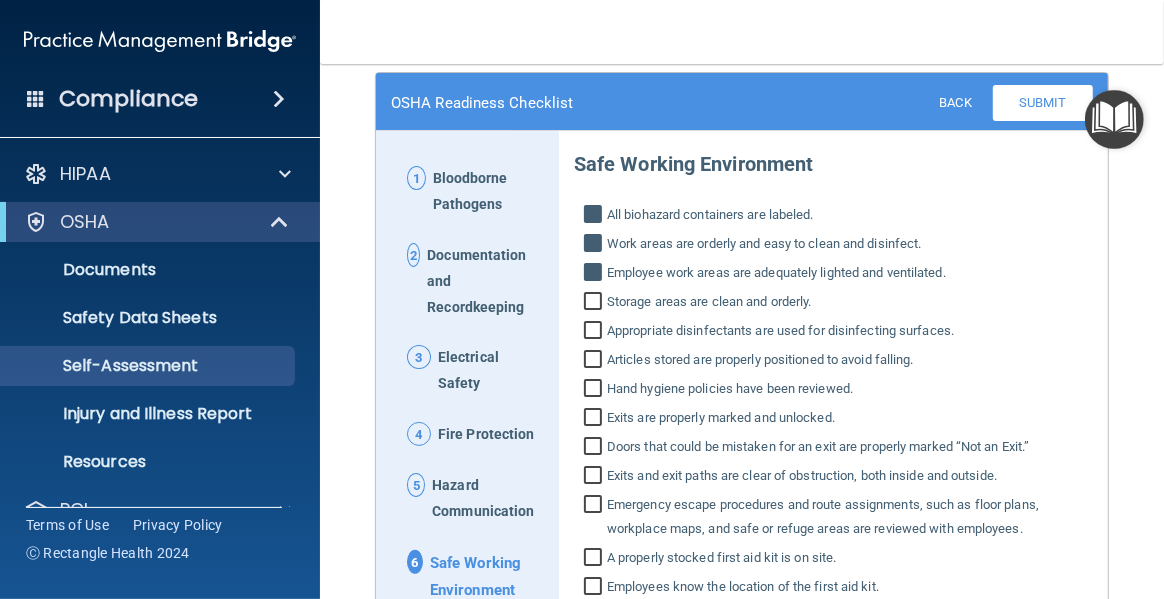 click on "Storage areas are clean and orderly." at bounding box center [595, 304] 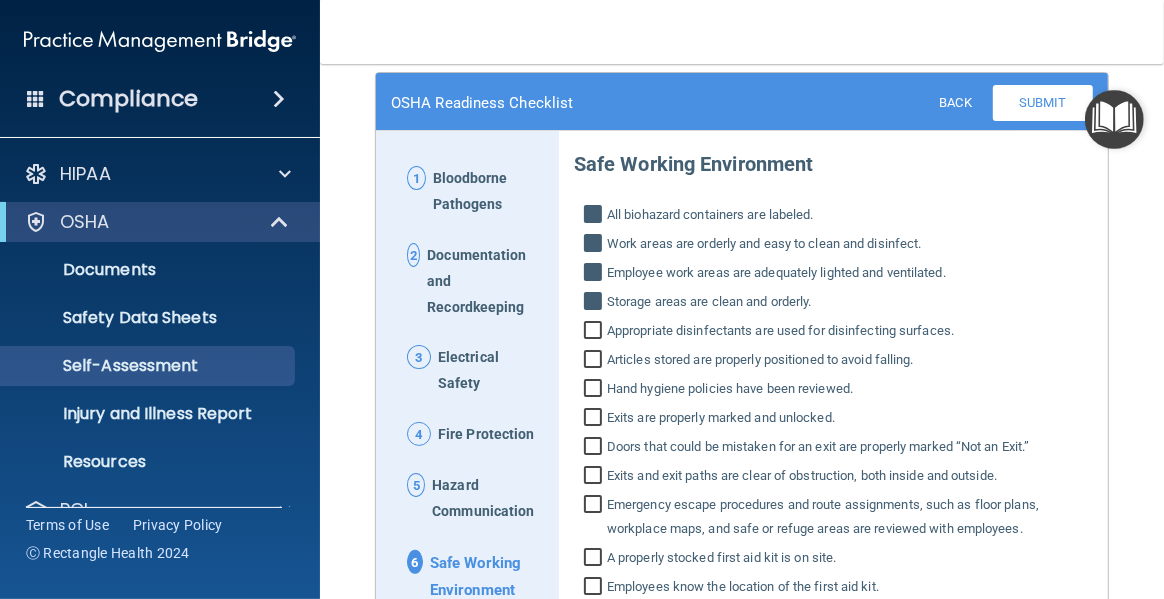 click on "Appropriate disinfectants are used for disinfecting surfaces." at bounding box center (595, 333) 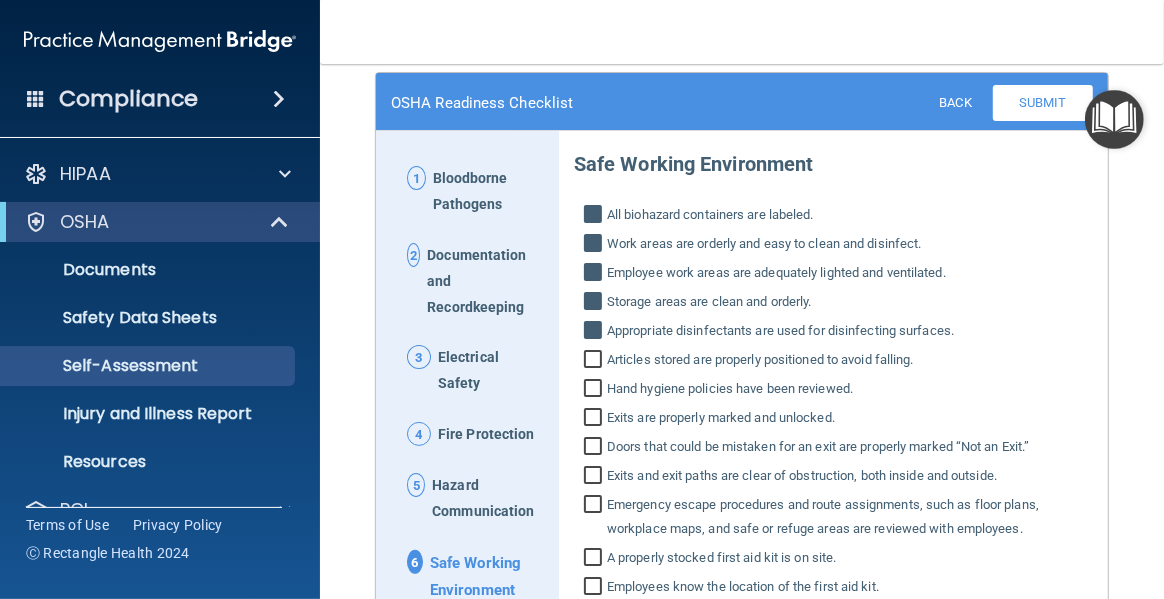 click on "Articles stored are properly positioned to avoid falling." at bounding box center [595, 362] 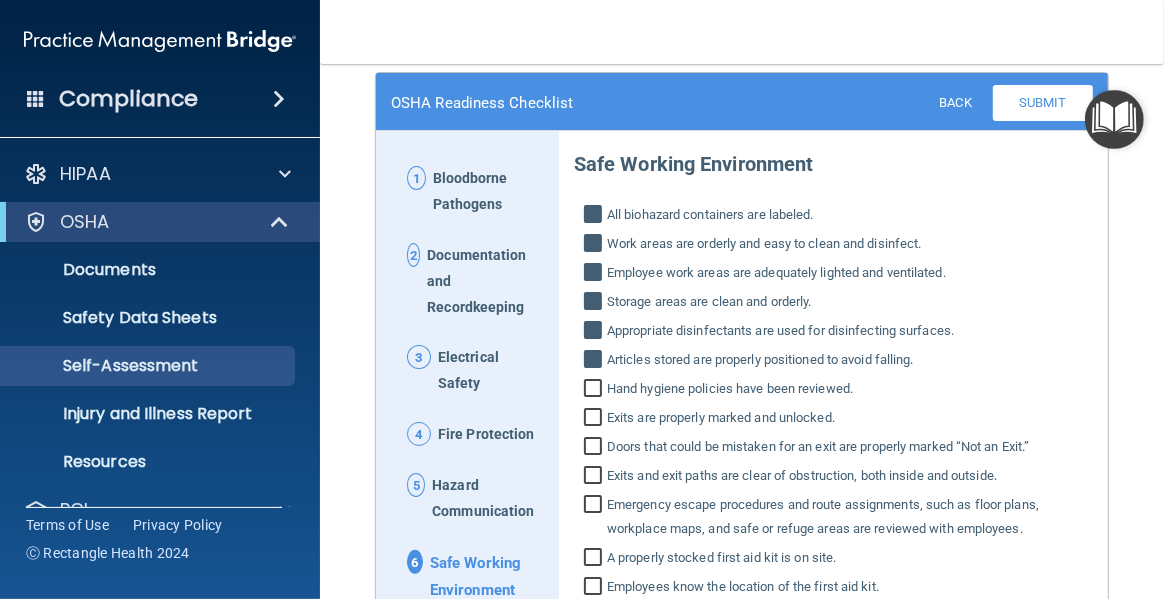 click on "Hand hygiene policies have been reviewed." at bounding box center (595, 391) 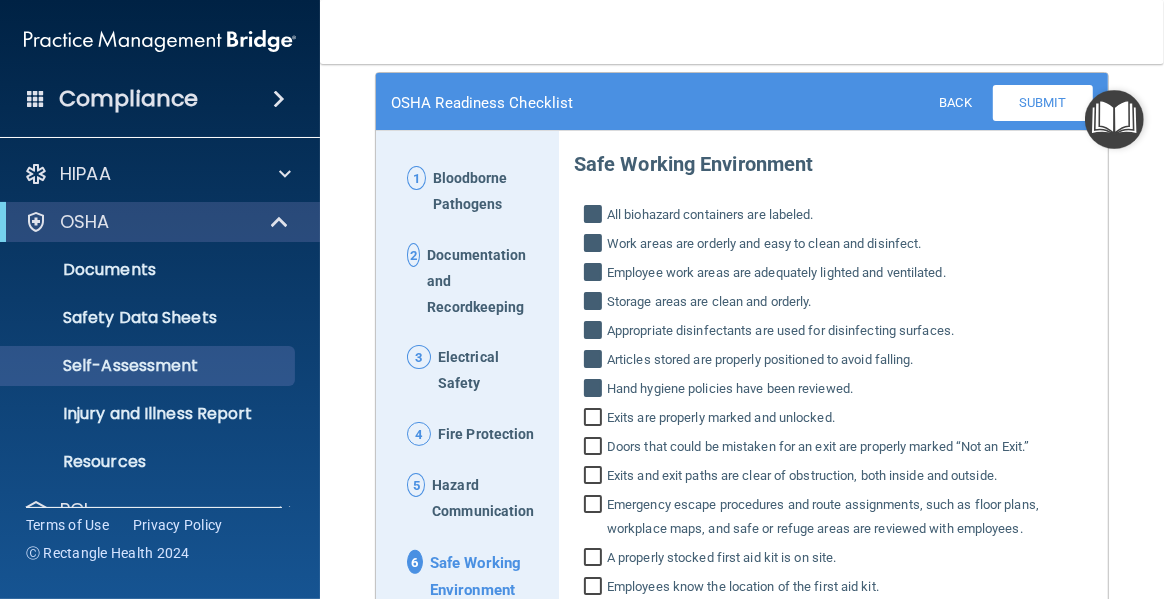 click on "Exits are properly marked and unlocked." at bounding box center [595, 420] 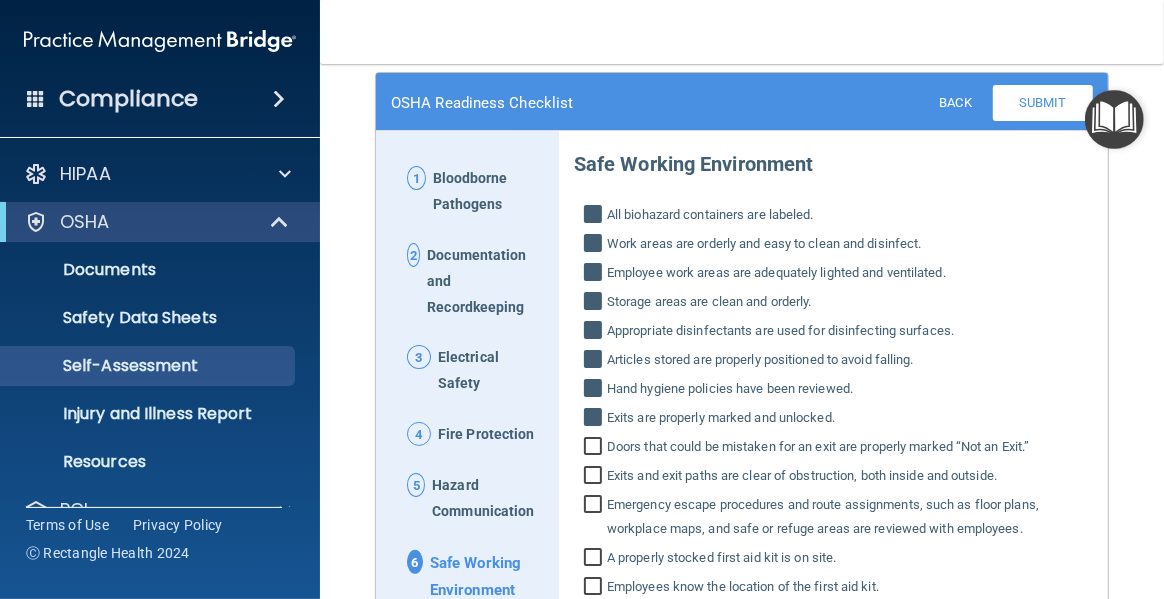 click on "Doors that could be mistaken for an exit are properly marked “Not an Exit.”" at bounding box center [595, 449] 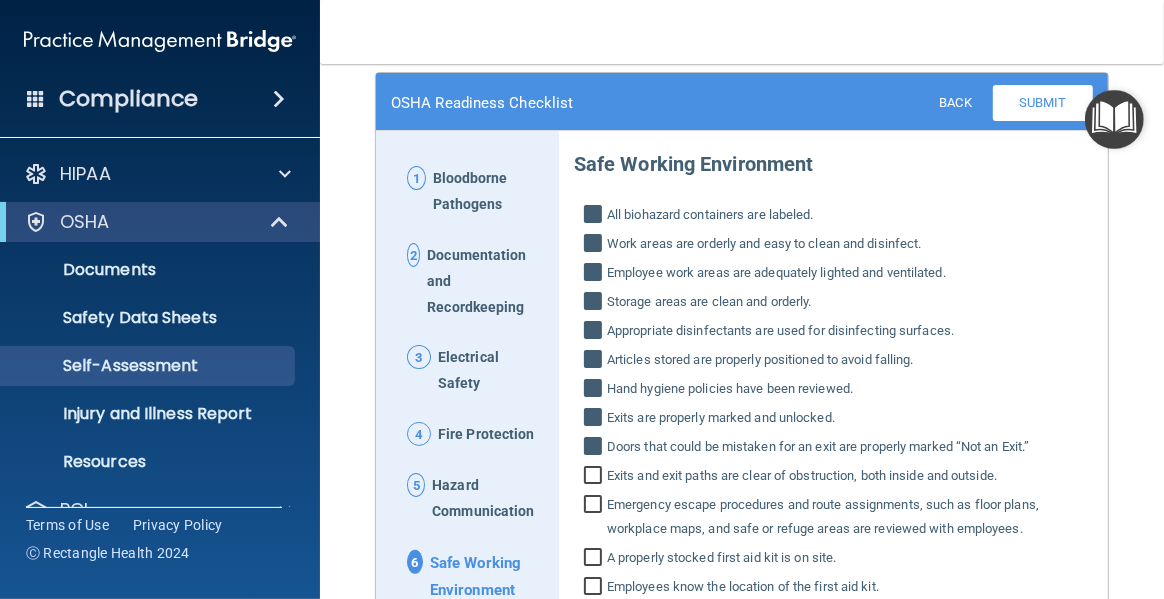 click on "Exits and exit paths are clear of obstruction, both inside and outside." at bounding box center (595, 478) 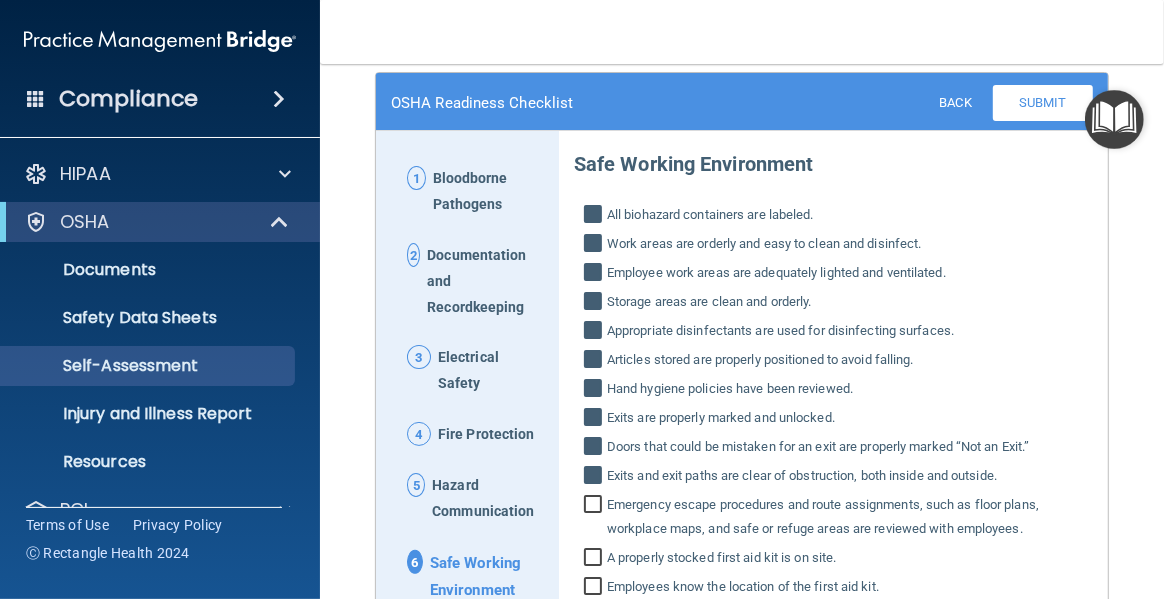 click on "Emergency escape procedures and route assignments, such as floor plans, workplace maps, and safe or refuge areas are reviewed with employees." at bounding box center (595, 519) 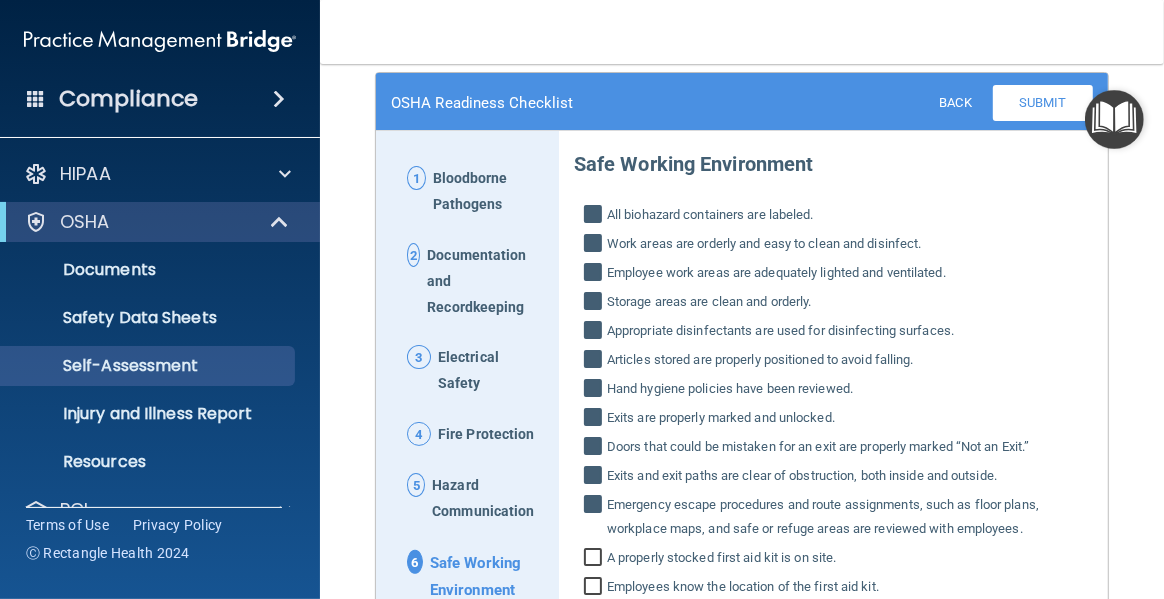 click on "A properly stocked first aid kit is on site." at bounding box center (595, 560) 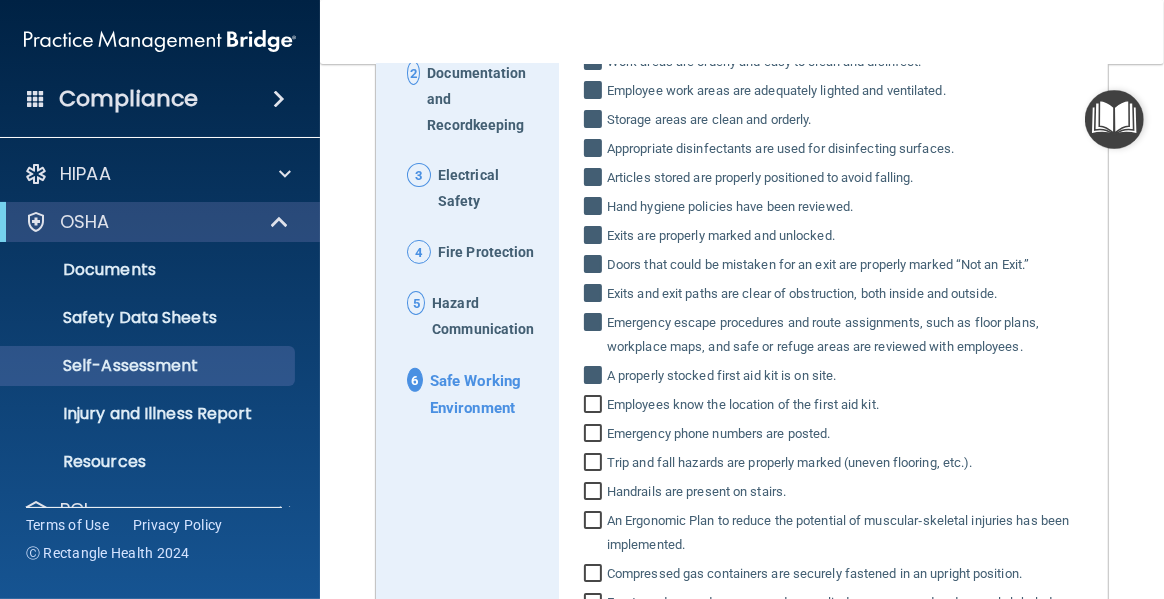scroll, scrollTop: 319, scrollLeft: 0, axis: vertical 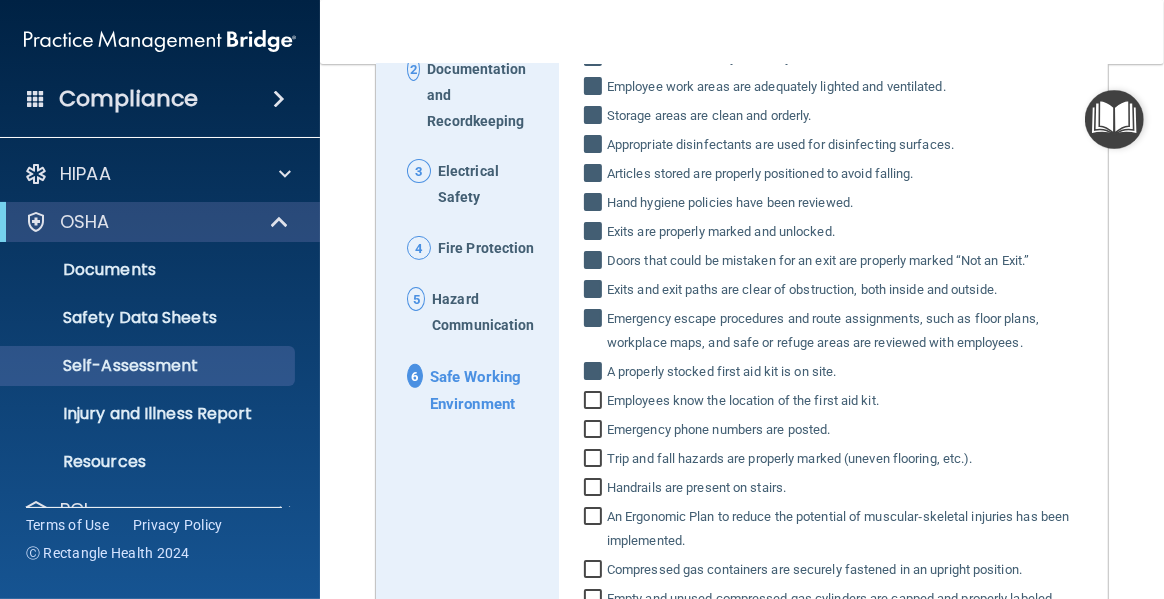 click on "Employees know the location of the first aid kit." at bounding box center (595, 403) 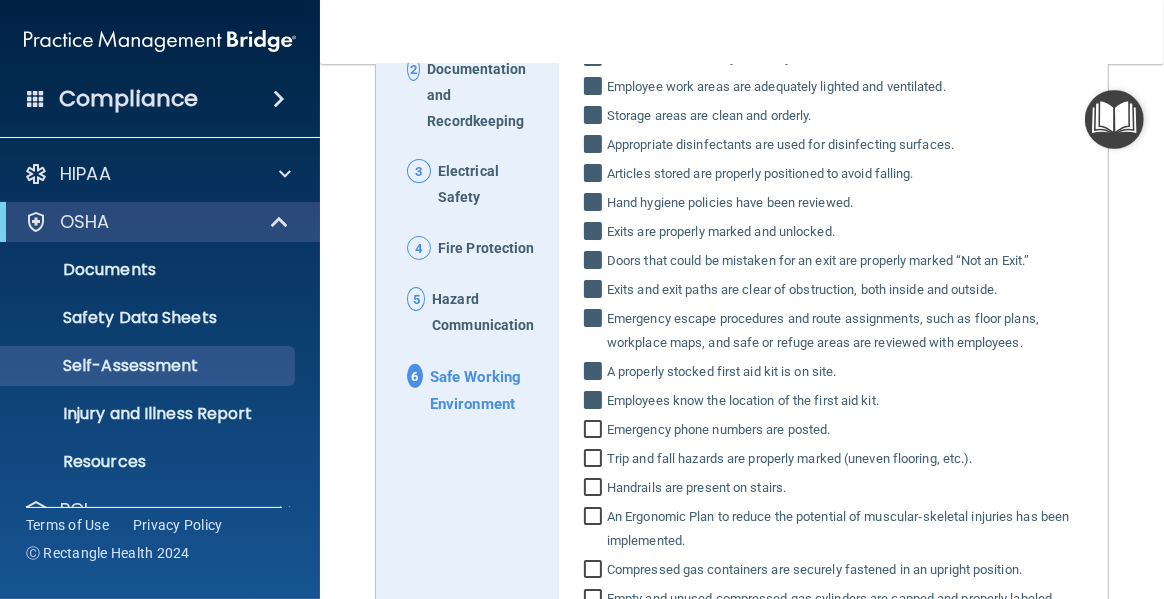click on "Emergency phone numbers are posted." at bounding box center (595, 432) 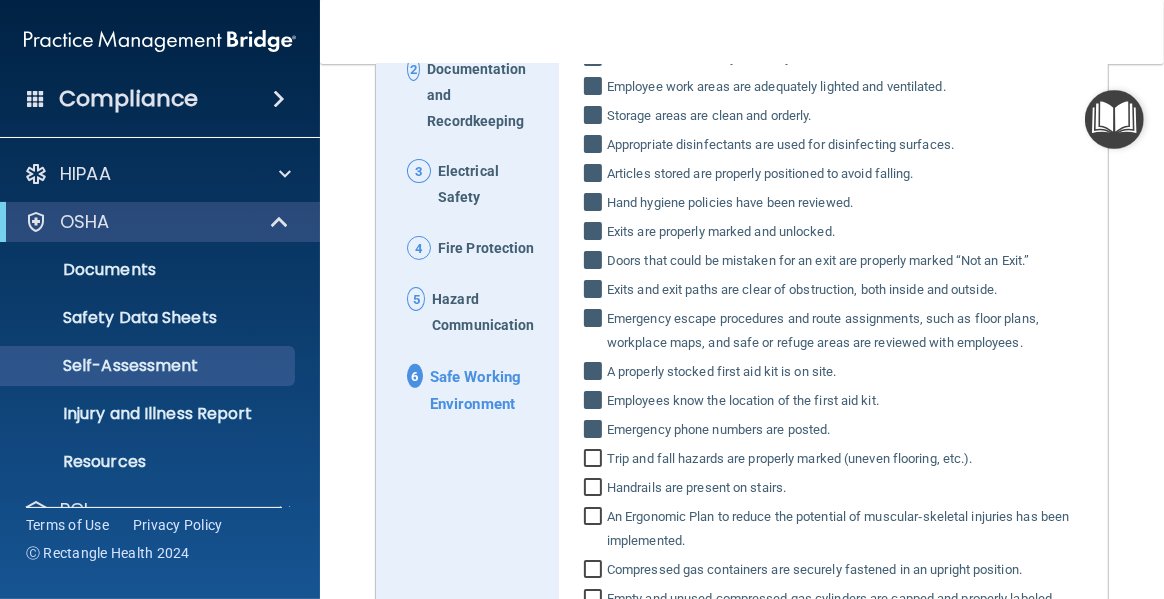 click on "Trip and fall hazards are properly marked (uneven flooring, etc.)." at bounding box center (595, 461) 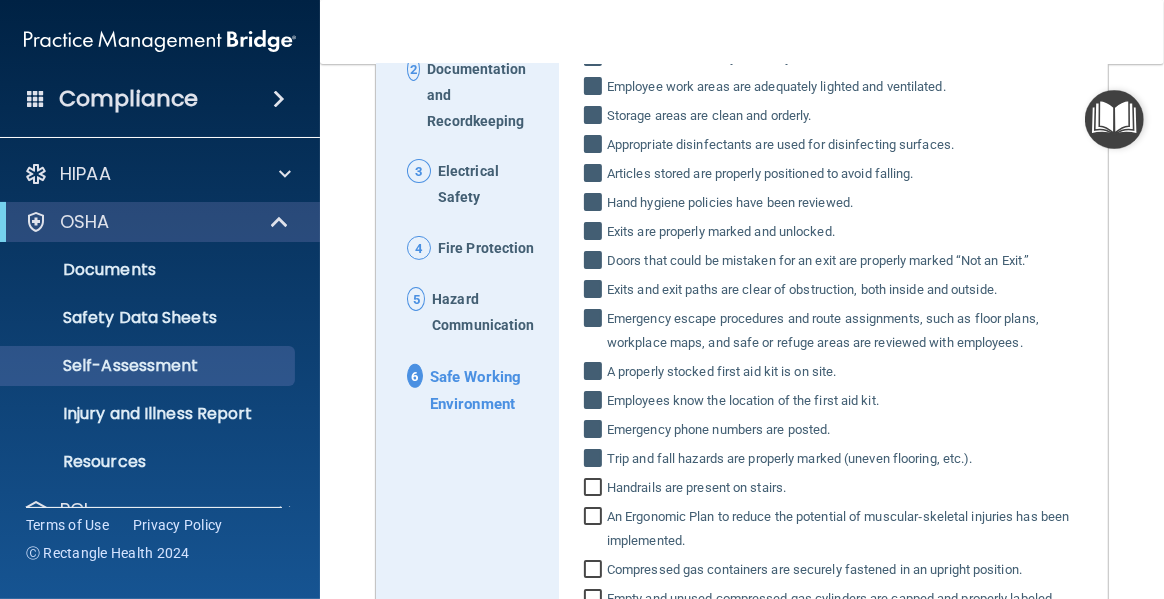 click on "Handrails are present on stairs." at bounding box center [595, 490] 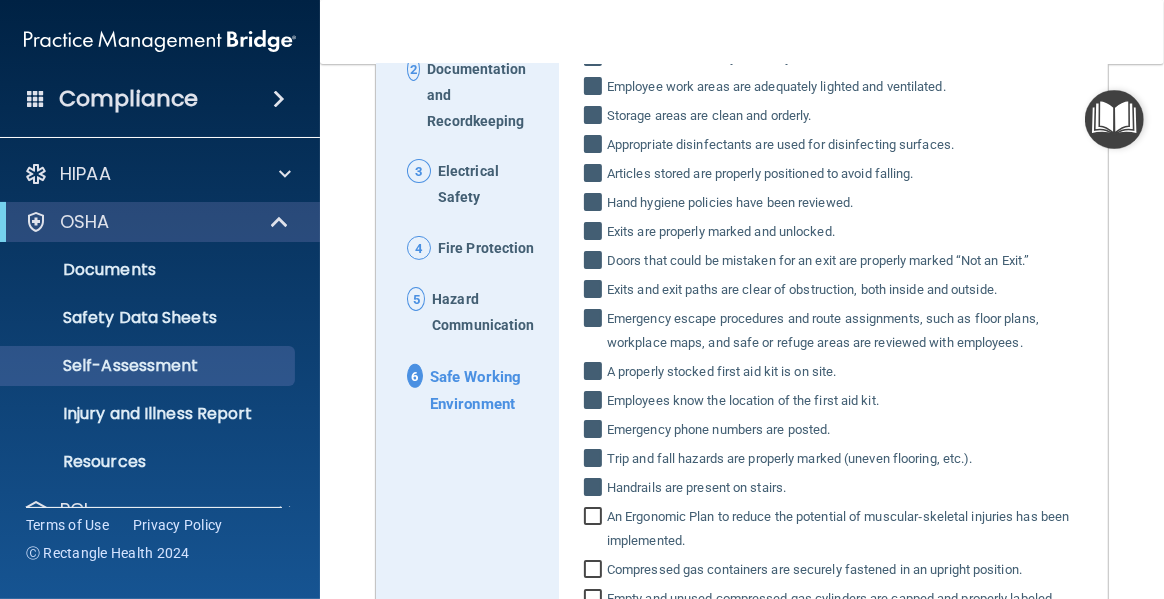 click on "An Ergonomic Plan to reduce the potential of muscular‐skeletal injuries has been implemented." at bounding box center (595, 531) 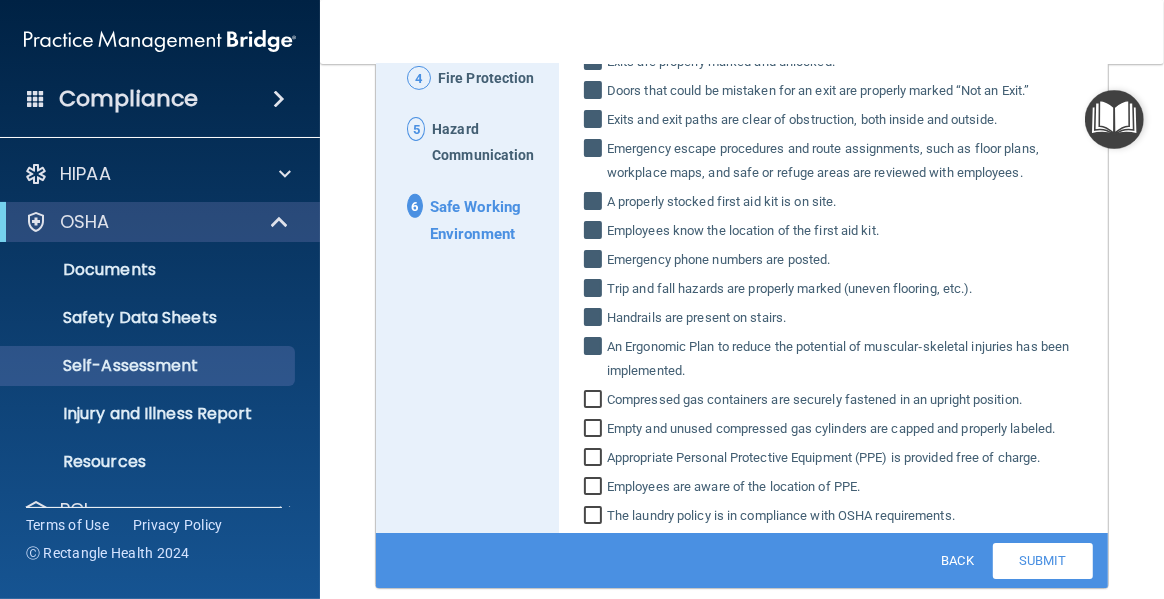 scroll, scrollTop: 503, scrollLeft: 0, axis: vertical 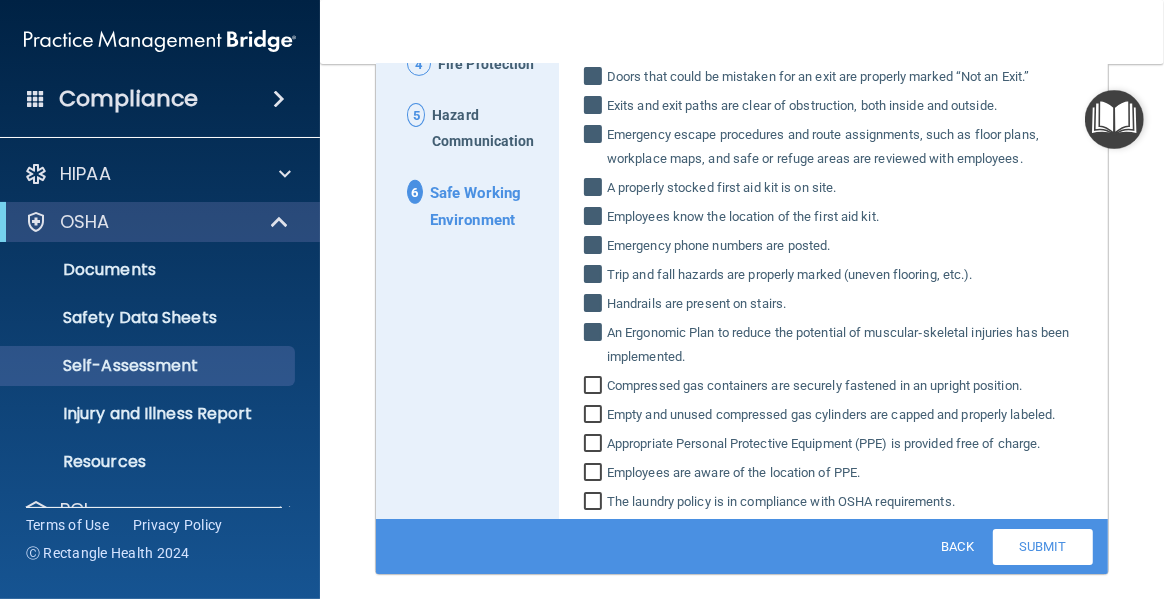click on "Compressed gas containers are securely fastened in an upright position." at bounding box center (595, 388) 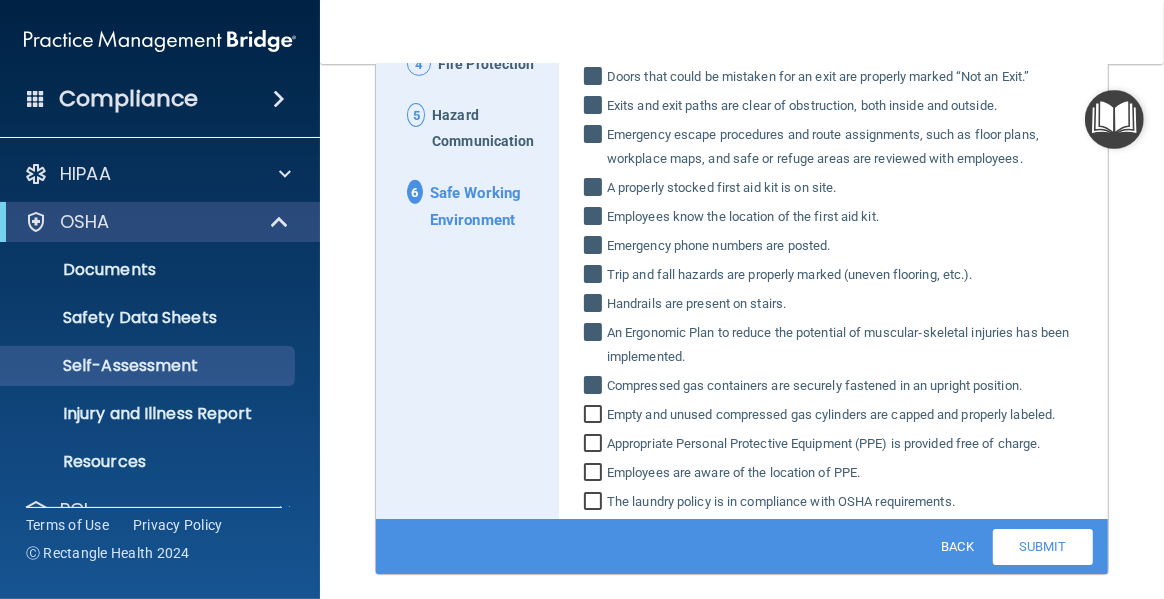 click on "Empty and unused compressed gas cylinders are capped and properly labeled." at bounding box center (595, 417) 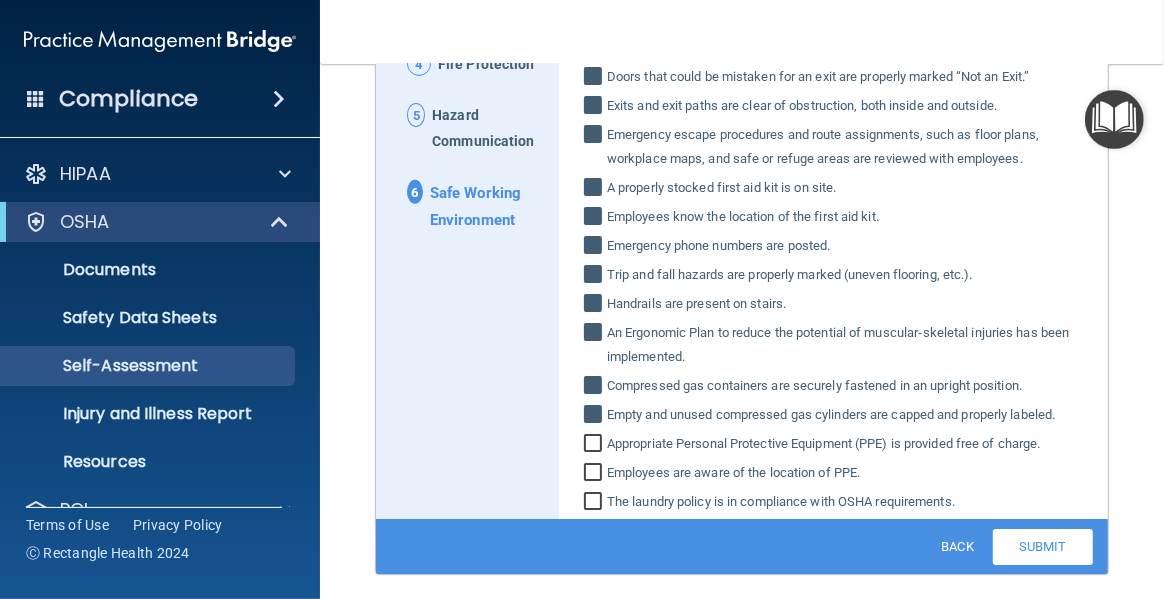 click on "Appropriate Personal Protective Equipment (PPE) is provided free of charge." at bounding box center (595, 446) 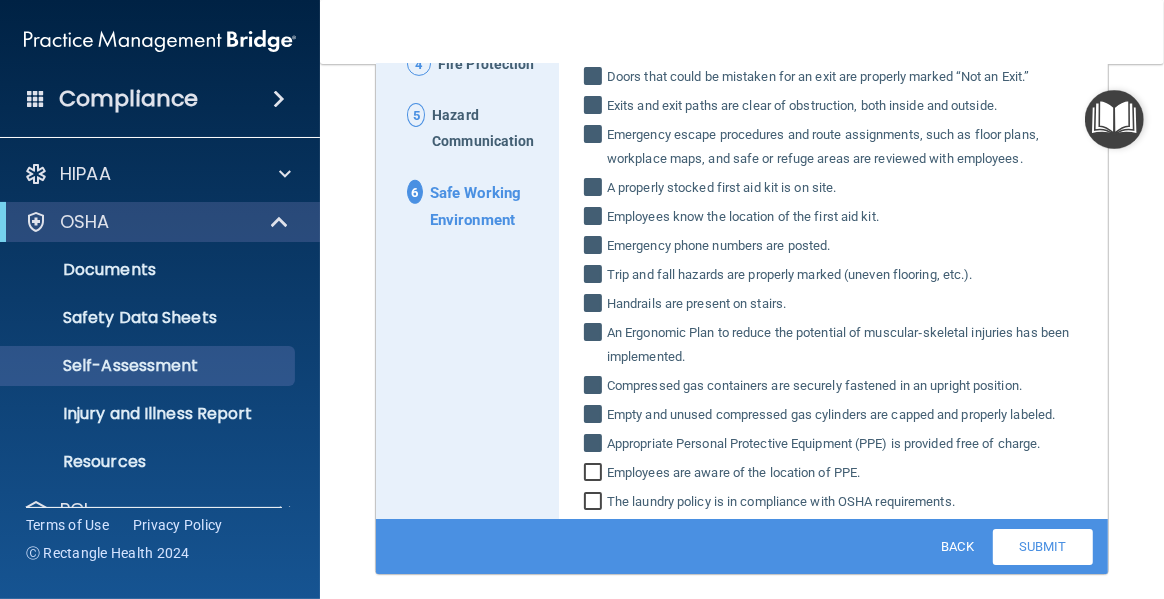 click on "Employees are aware of the location of PPE." at bounding box center [595, 475] 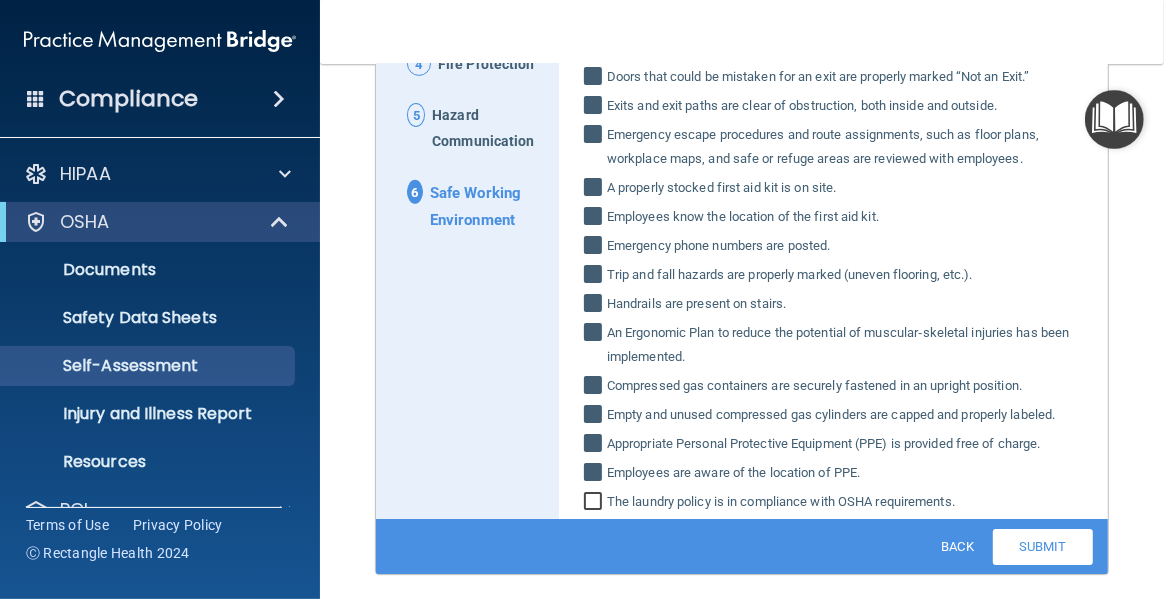 click on "The laundry policy is in compliance with OSHA requirements." at bounding box center [595, 504] 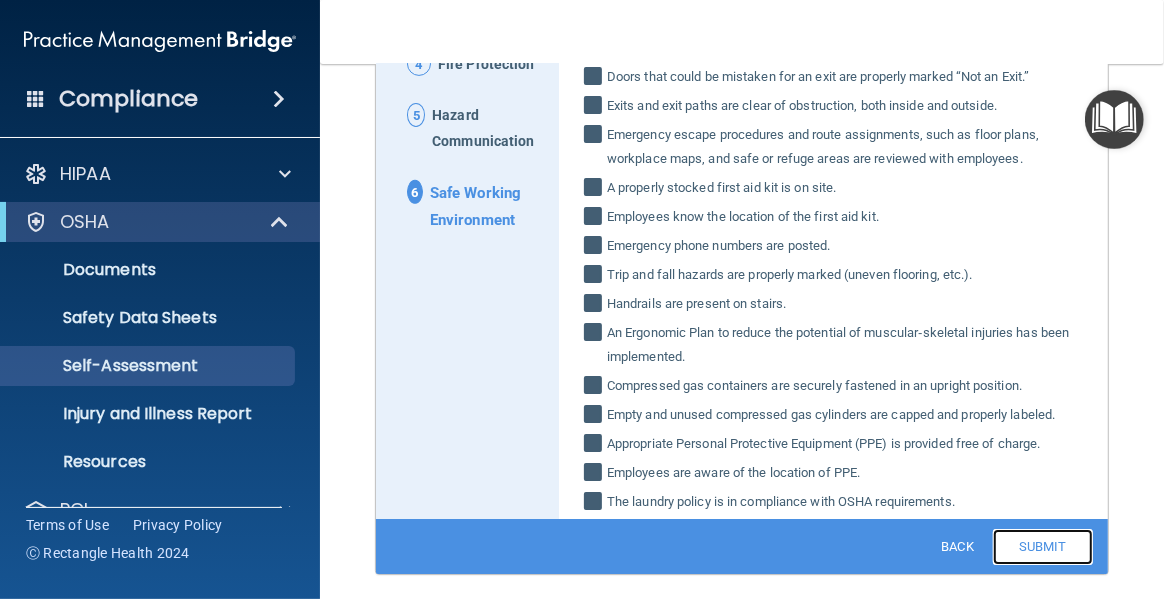 click on "Submit" at bounding box center [1043, 547] 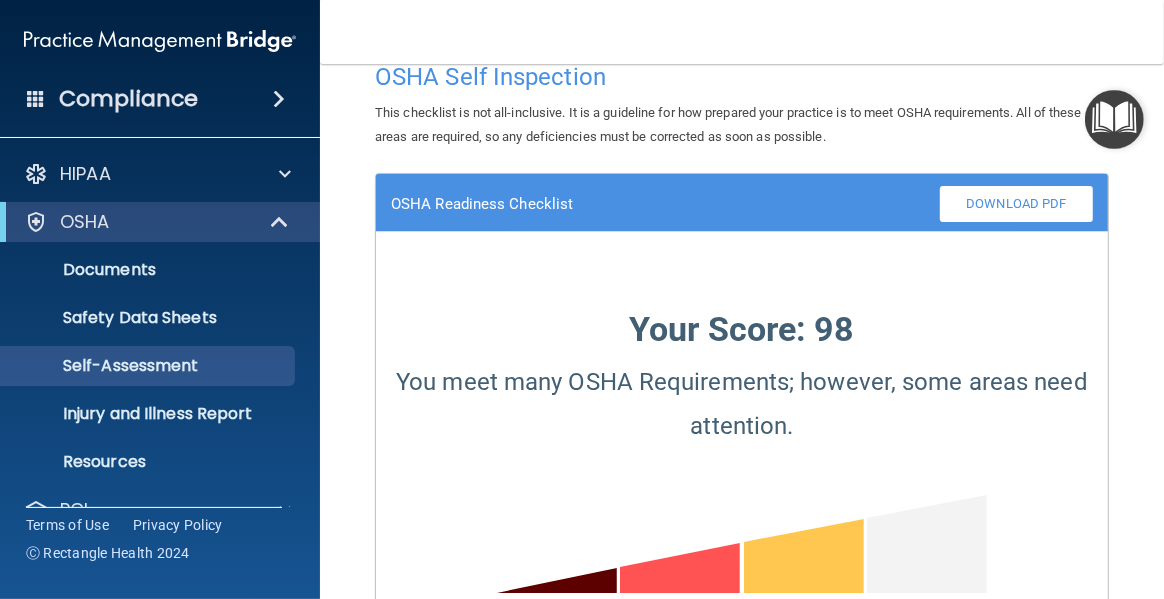 scroll, scrollTop: 0, scrollLeft: 0, axis: both 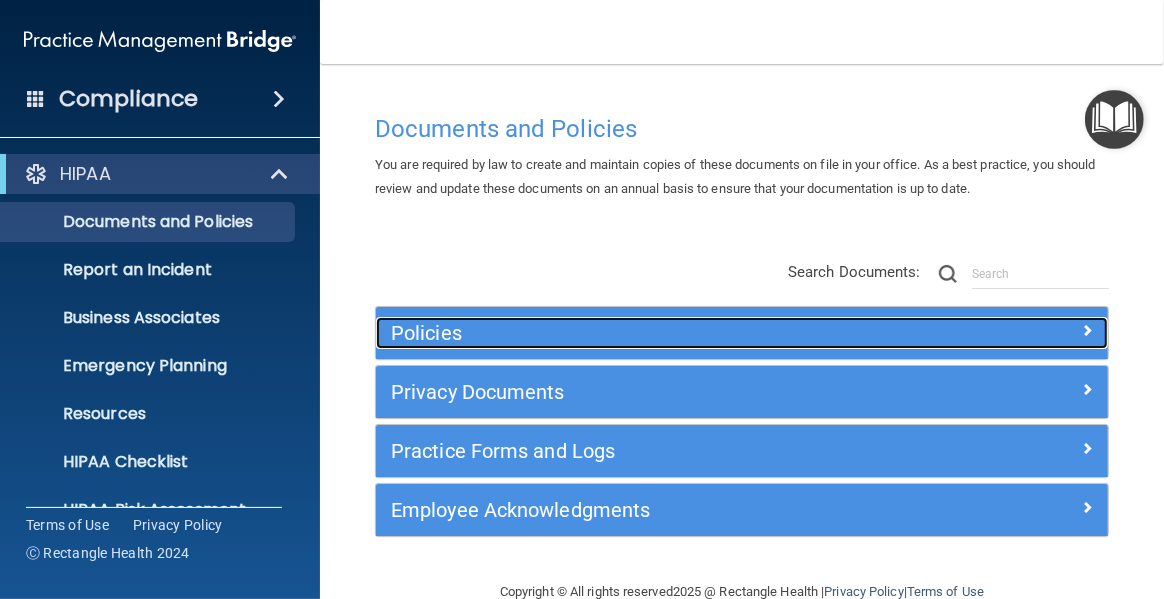 click at bounding box center (1016, 329) 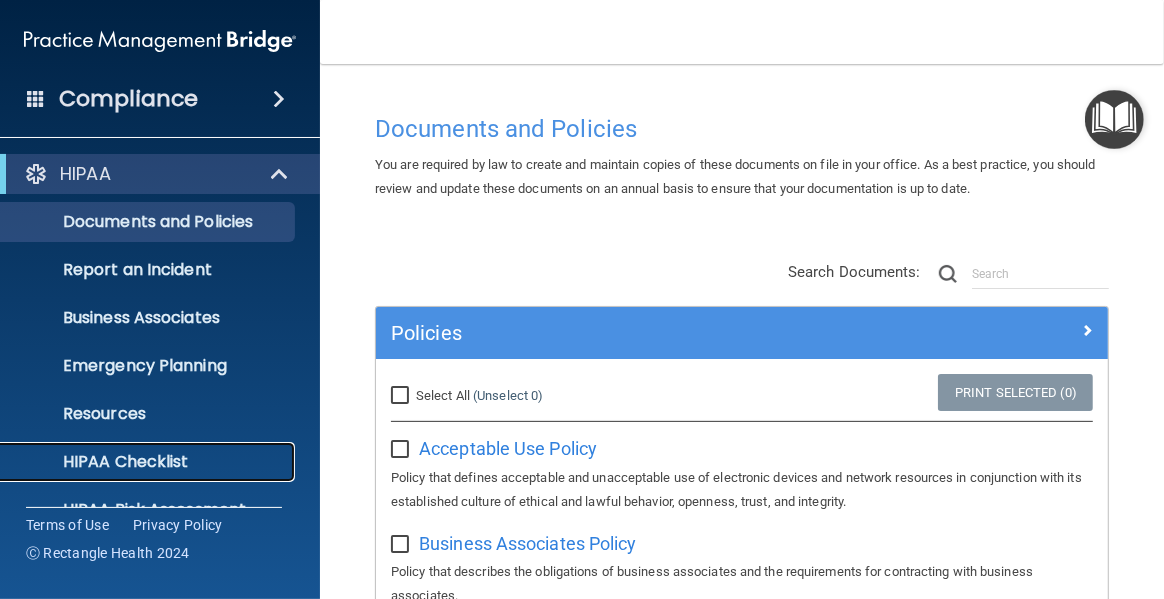 click on "HIPAA Checklist" at bounding box center [149, 462] 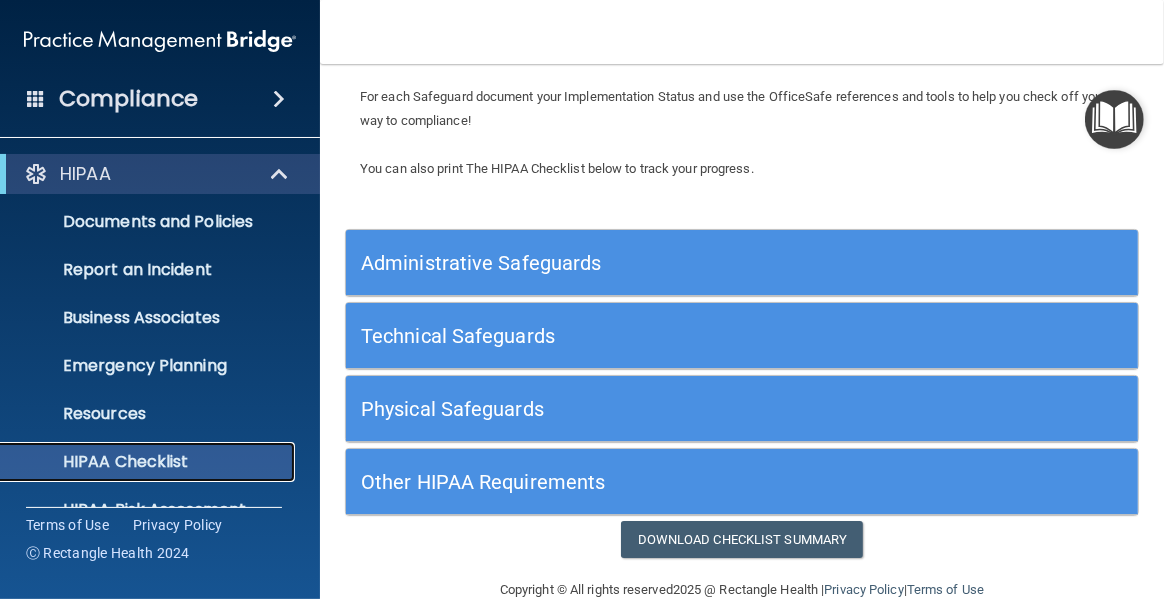 scroll, scrollTop: 195, scrollLeft: 0, axis: vertical 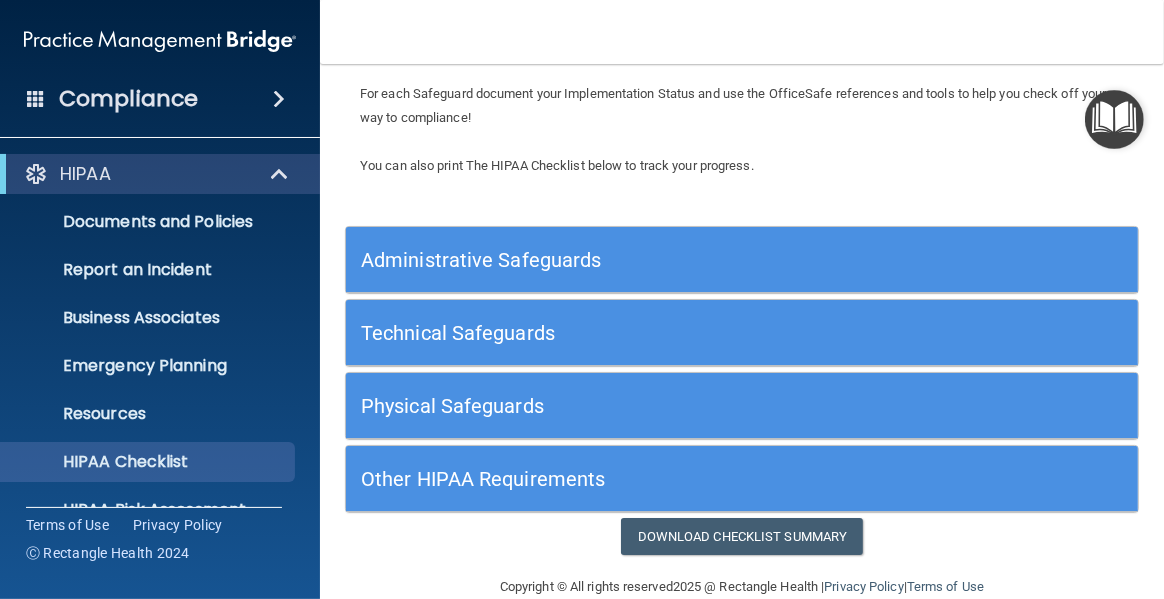 click on "Other HIPAA Requirements" at bounding box center (643, 479) 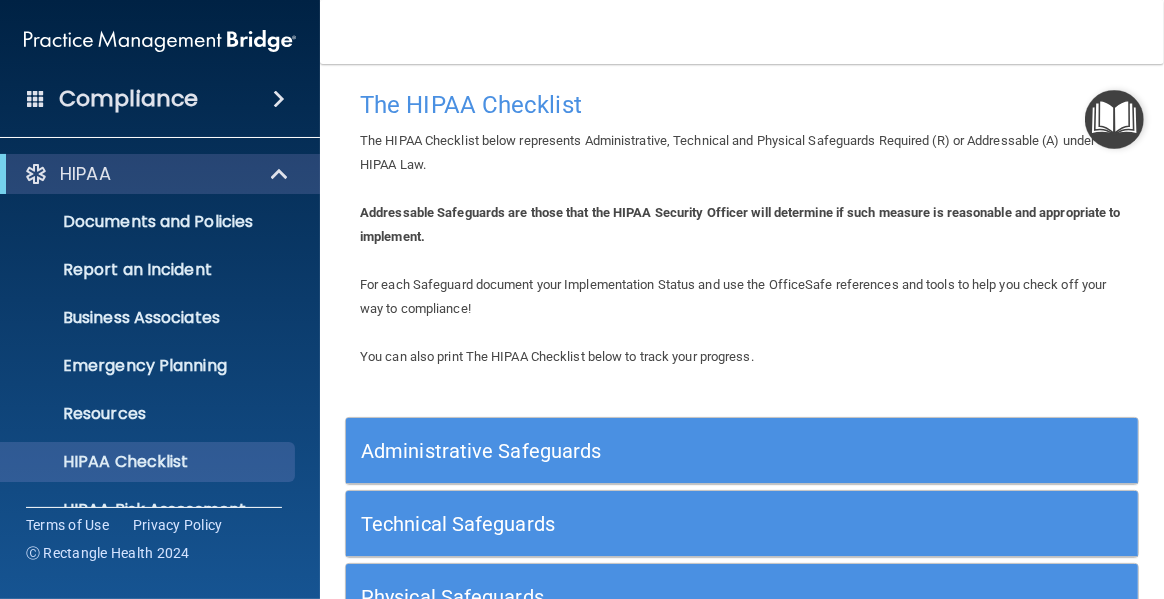 scroll, scrollTop: 0, scrollLeft: 0, axis: both 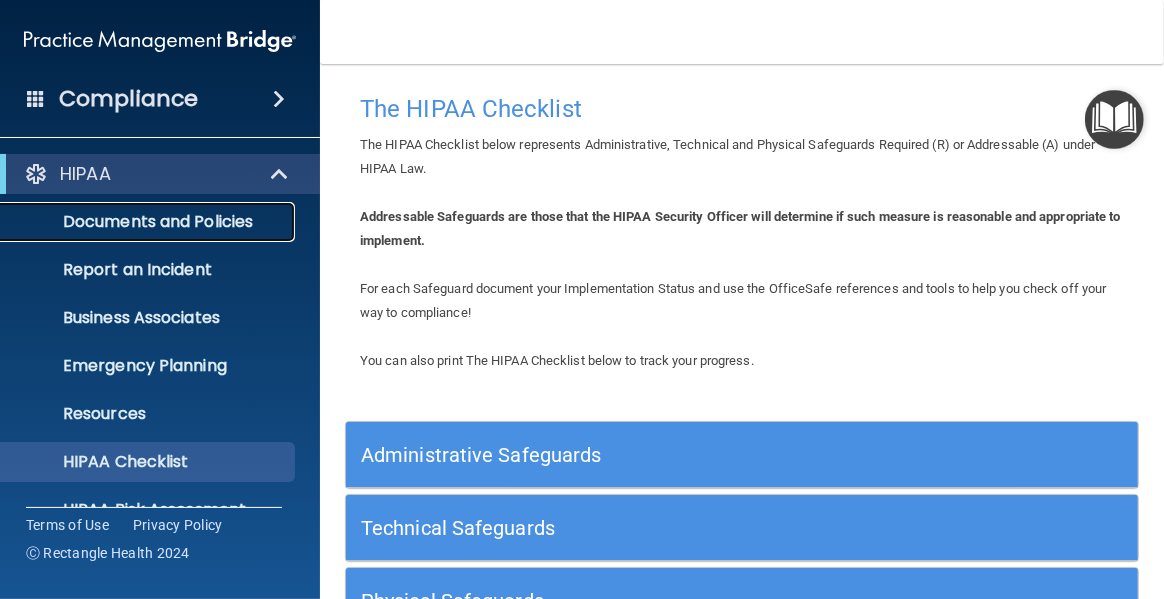 click on "Documents and Policies" at bounding box center [149, 222] 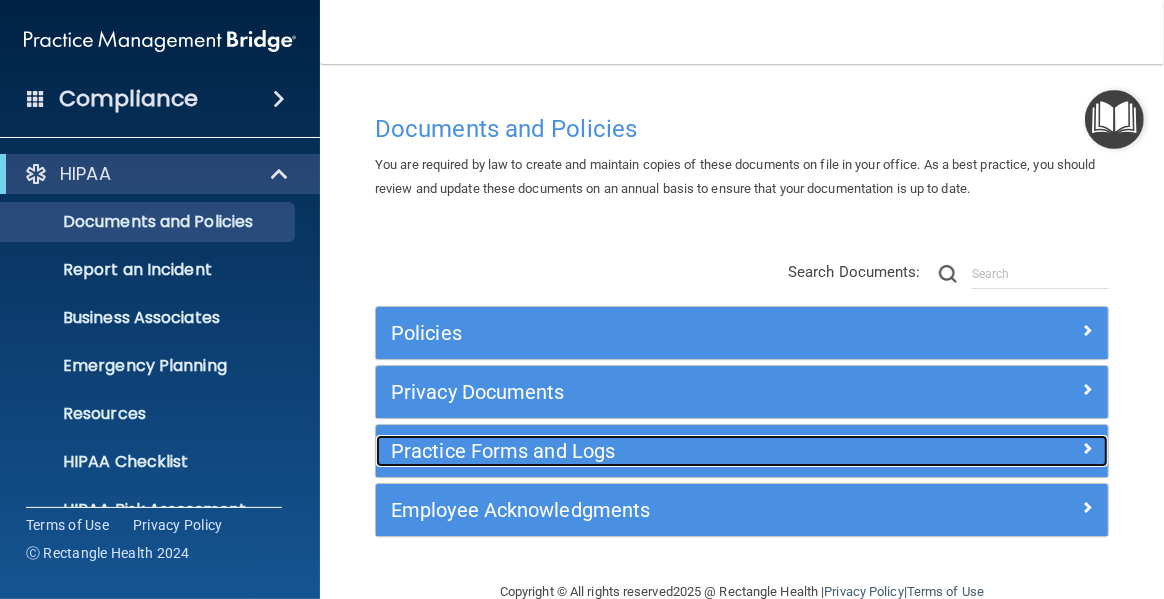 click on "Practice Forms and Logs" at bounding box center [650, 451] 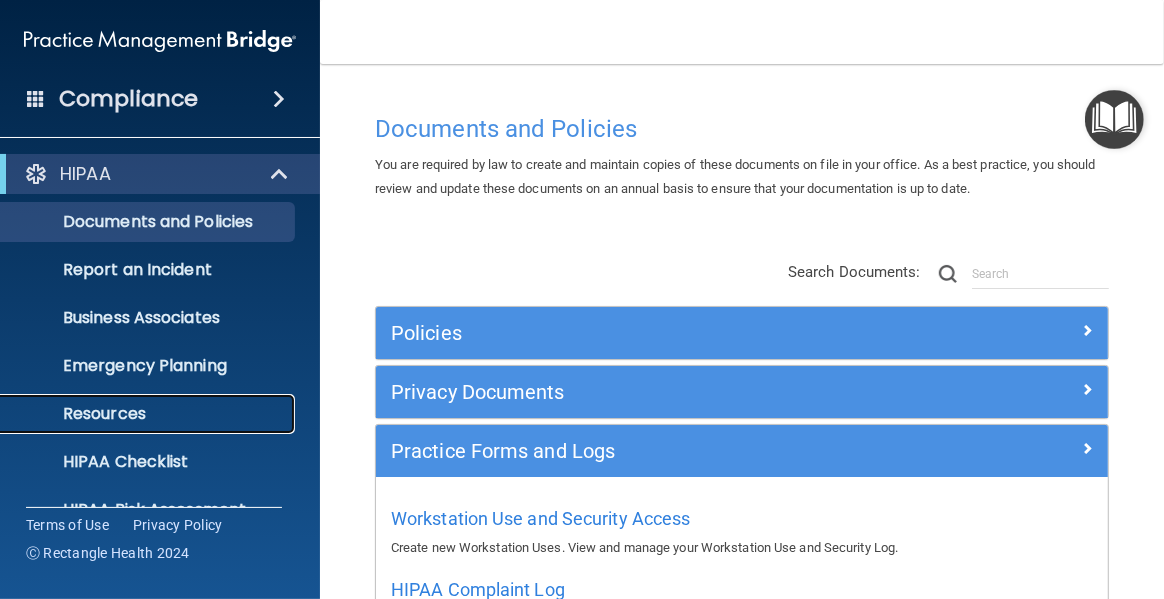 click on "Resources" at bounding box center (149, 414) 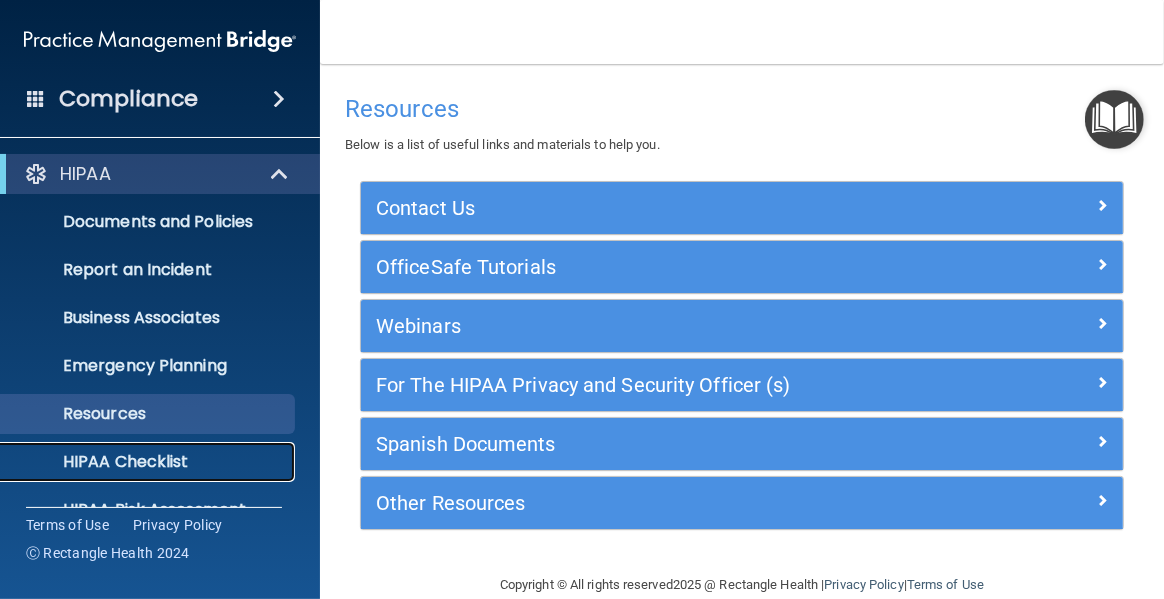 click on "HIPAA Checklist" at bounding box center (149, 462) 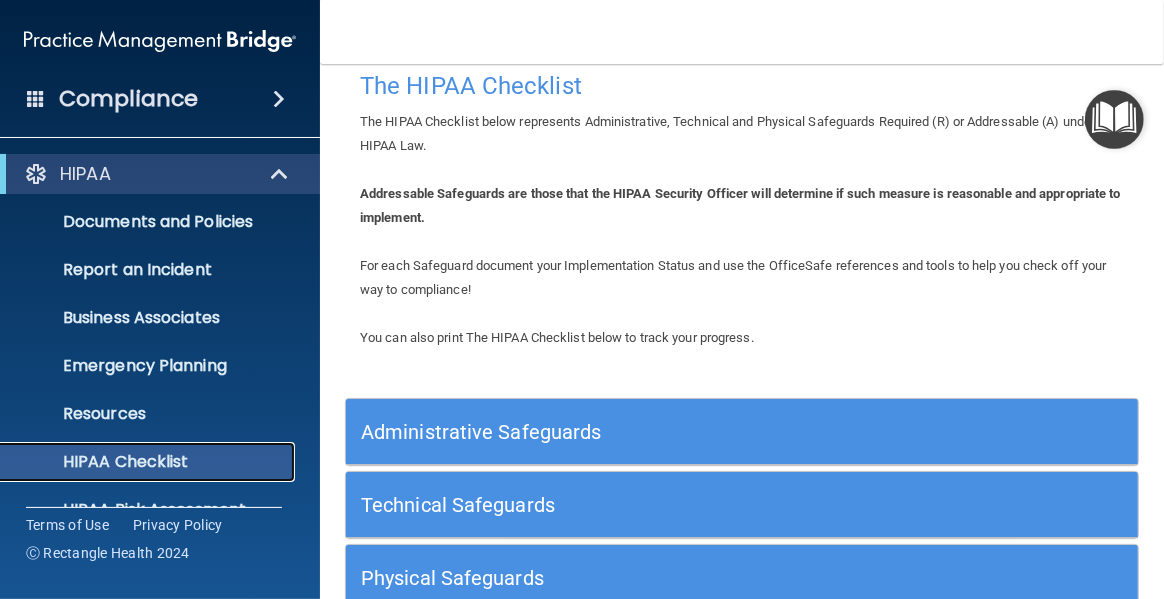 scroll, scrollTop: 12, scrollLeft: 0, axis: vertical 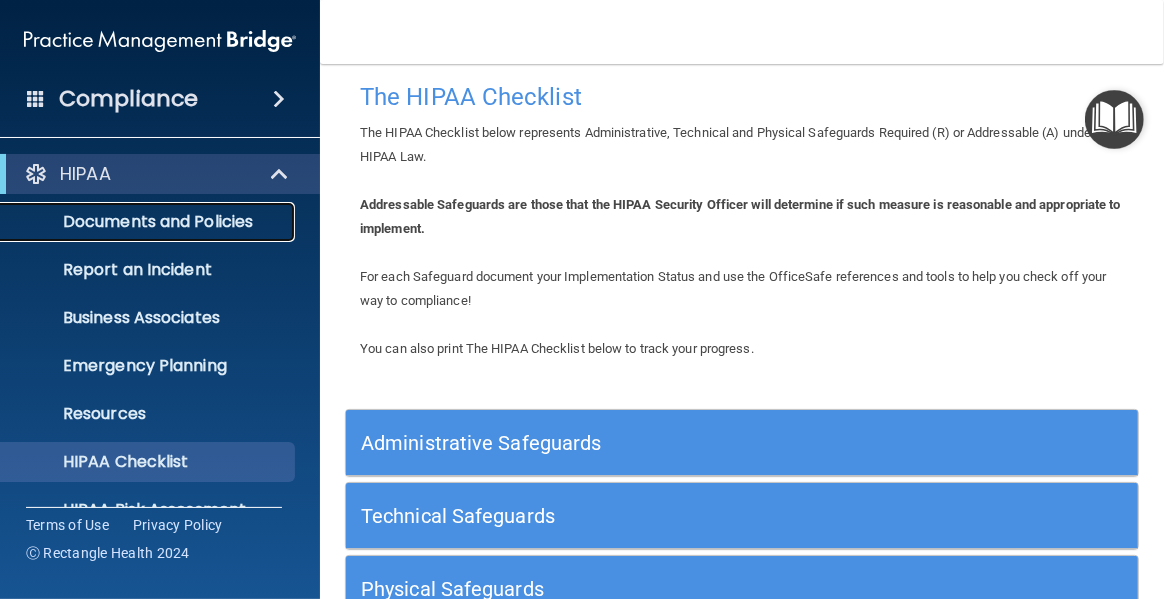 click on "Documents and Policies" at bounding box center (149, 222) 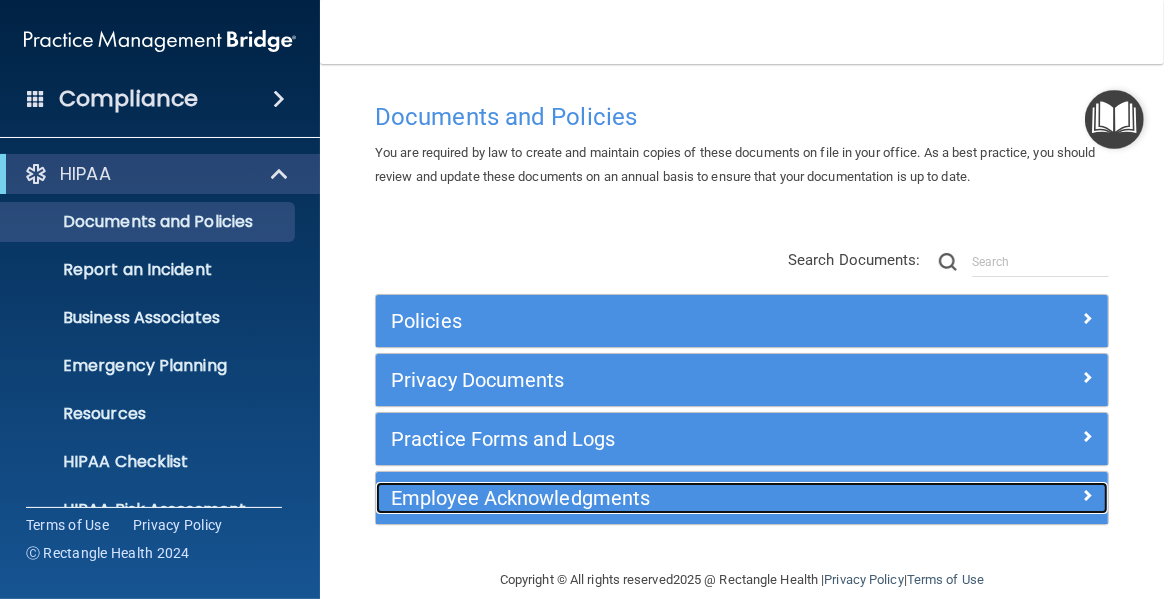 click at bounding box center [1087, 495] 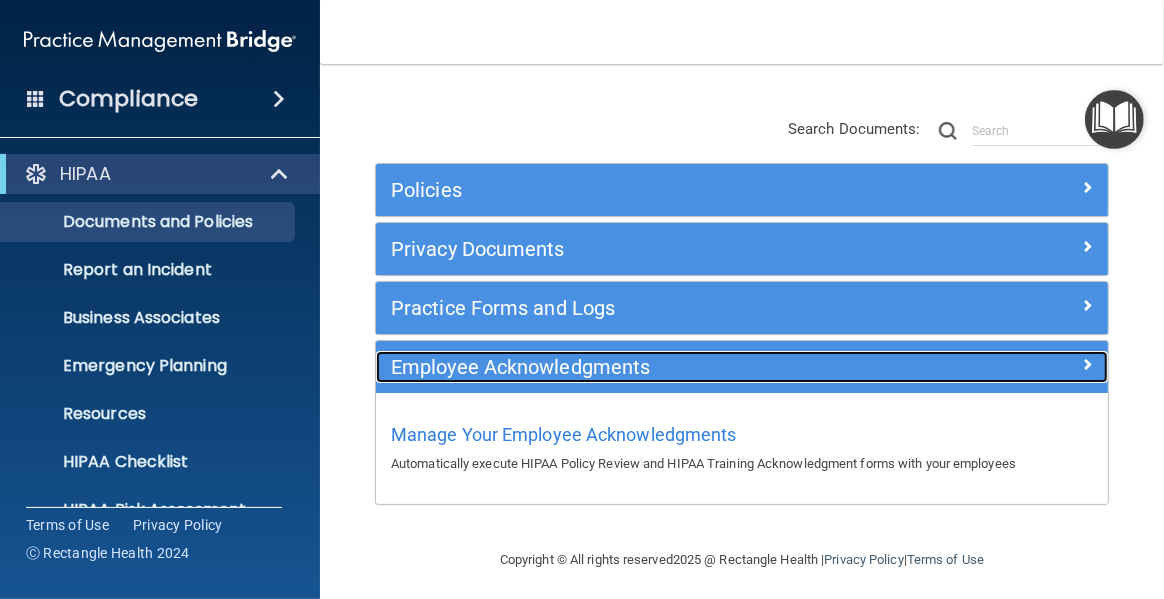 scroll, scrollTop: 148, scrollLeft: 0, axis: vertical 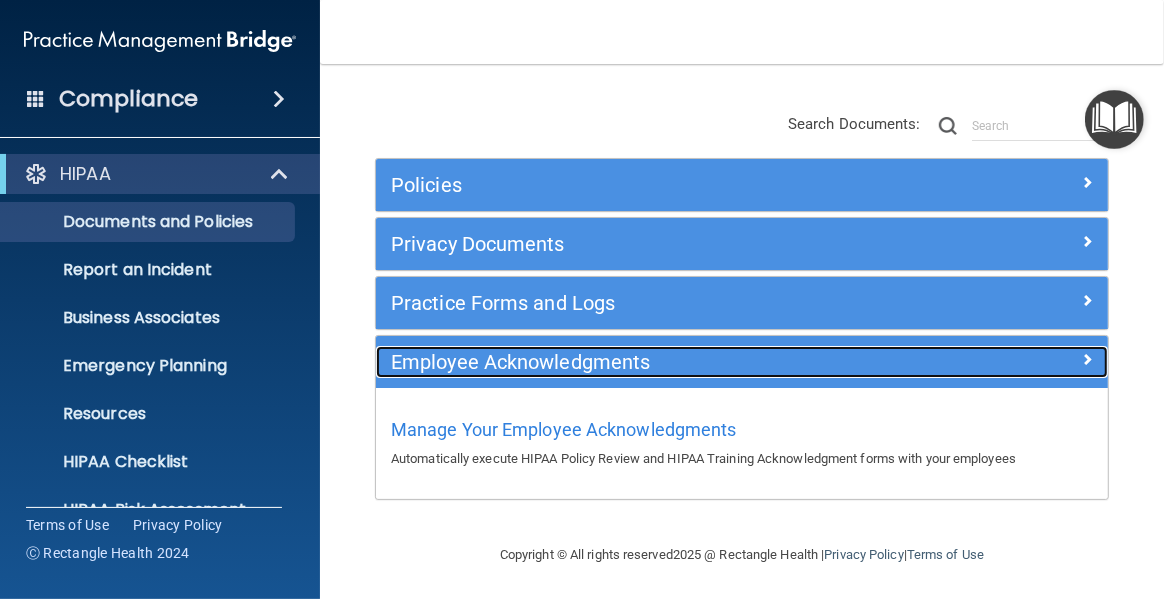 click at bounding box center [1087, 359] 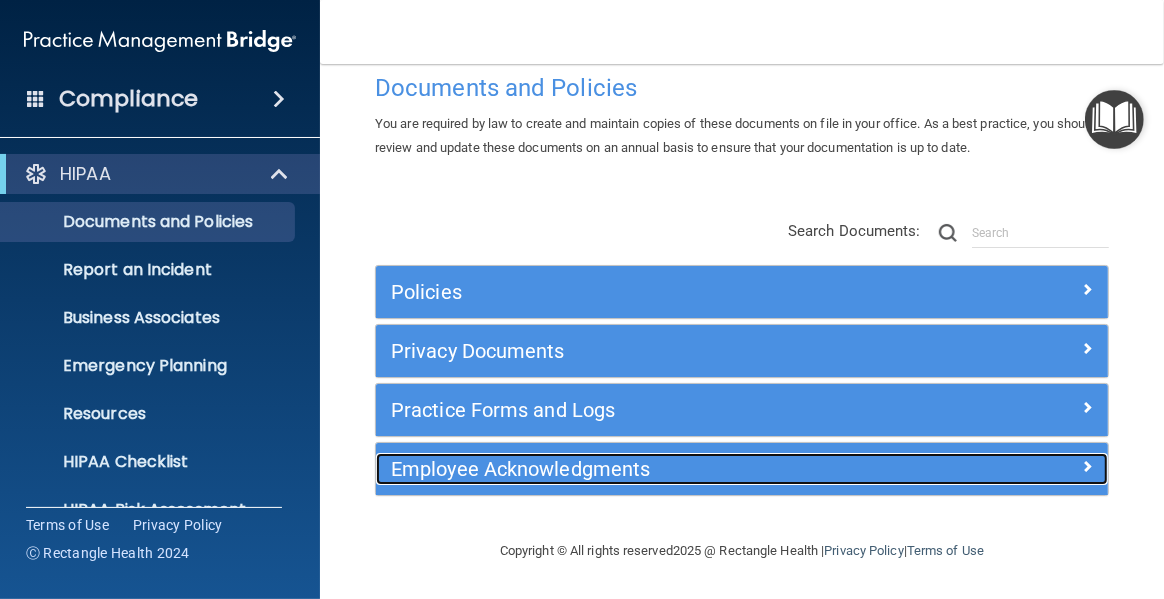 scroll, scrollTop: 38, scrollLeft: 0, axis: vertical 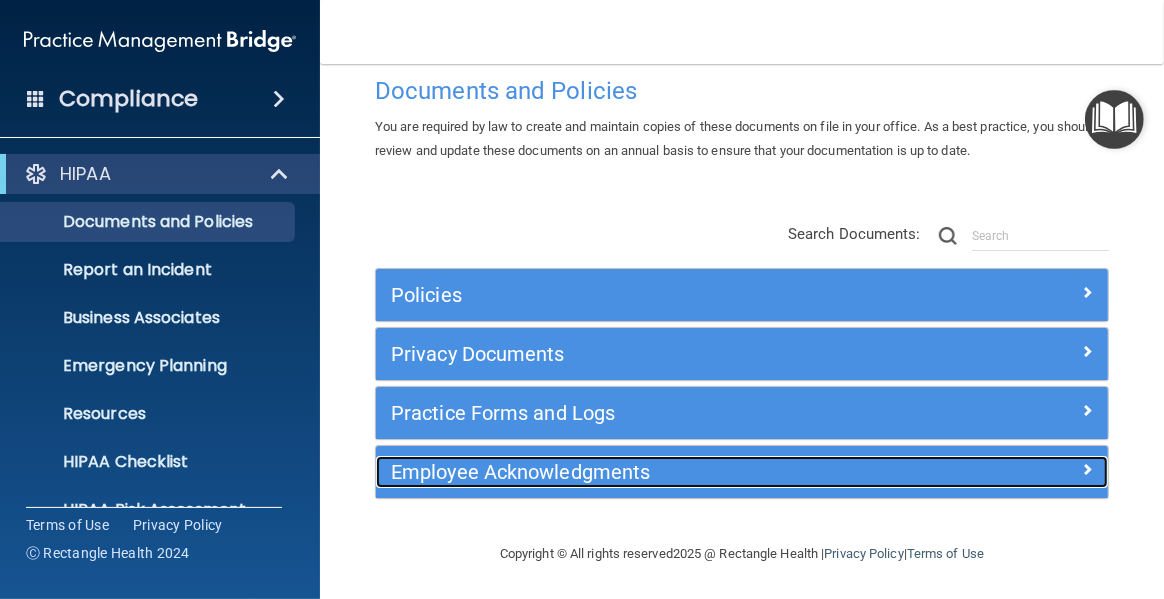 click at bounding box center (1087, 469) 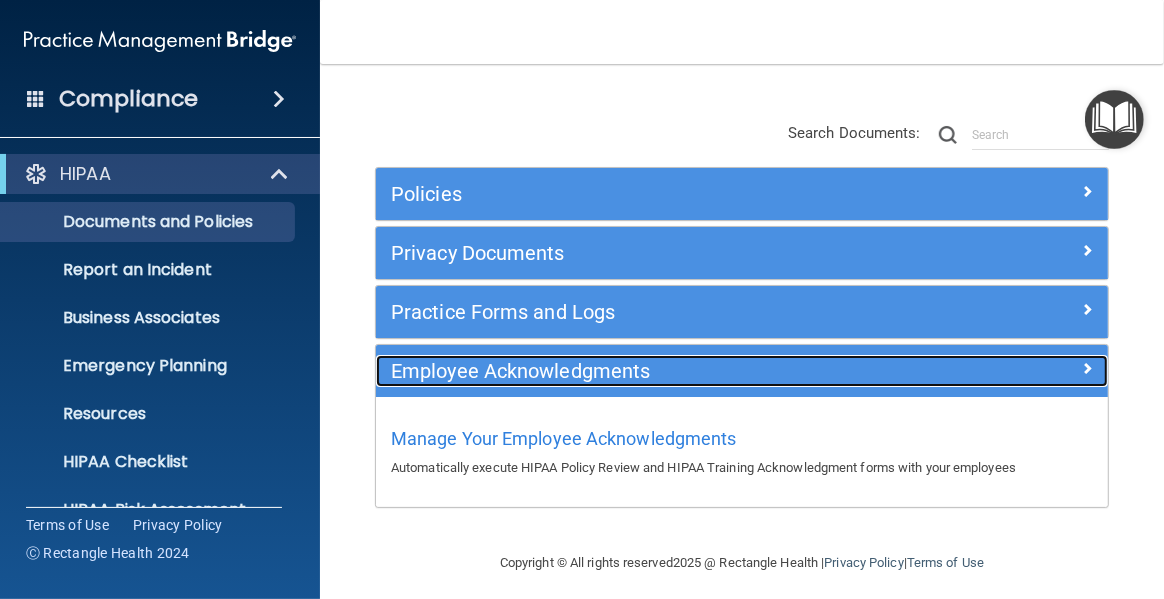 scroll, scrollTop: 148, scrollLeft: 0, axis: vertical 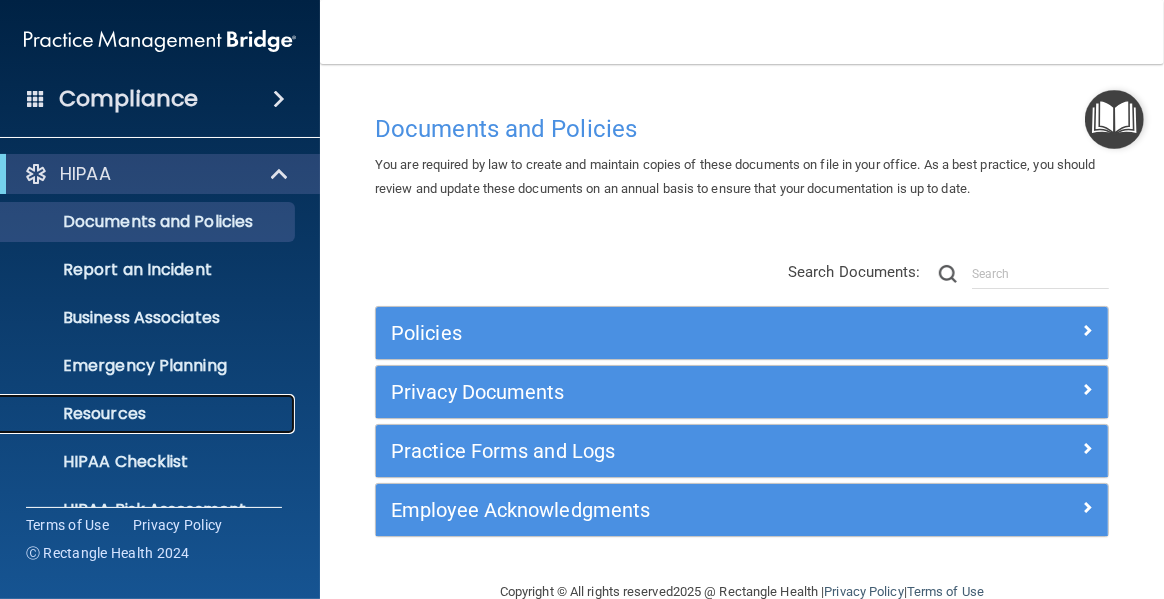 click on "Resources" at bounding box center [149, 414] 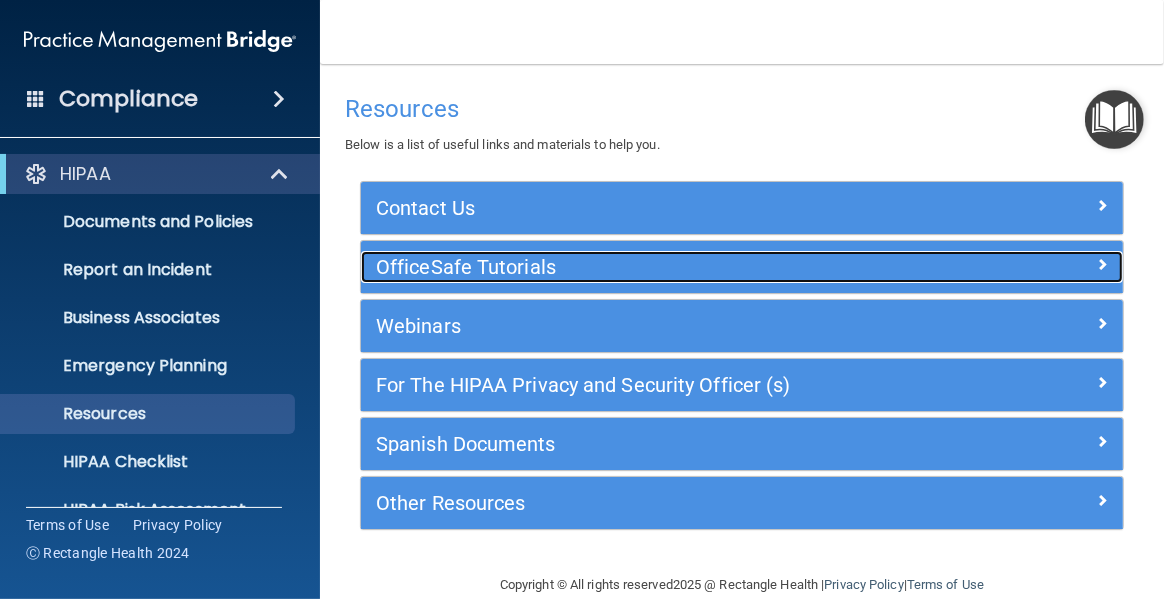 click on "OfficeSafe Tutorials" at bounding box center [647, 267] 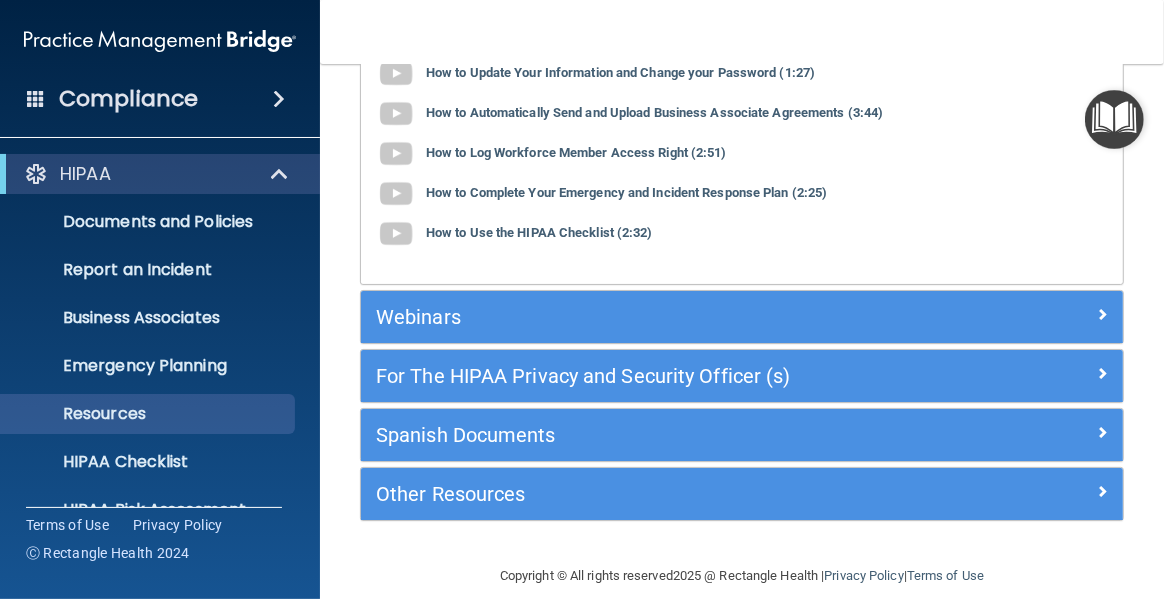 scroll, scrollTop: 289, scrollLeft: 0, axis: vertical 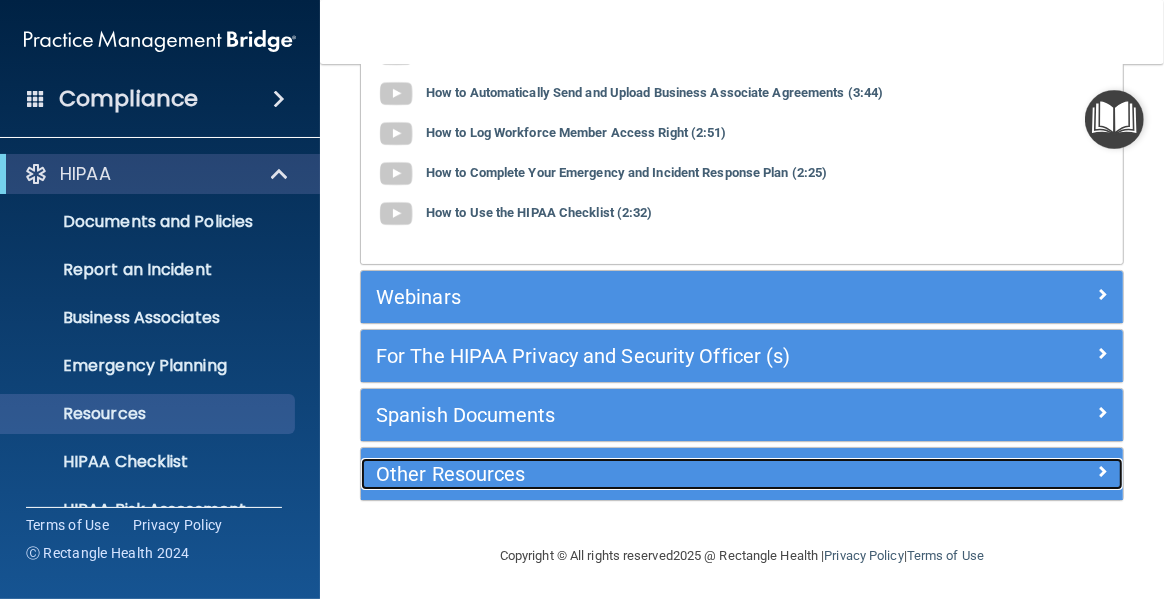 click at bounding box center [1102, 471] 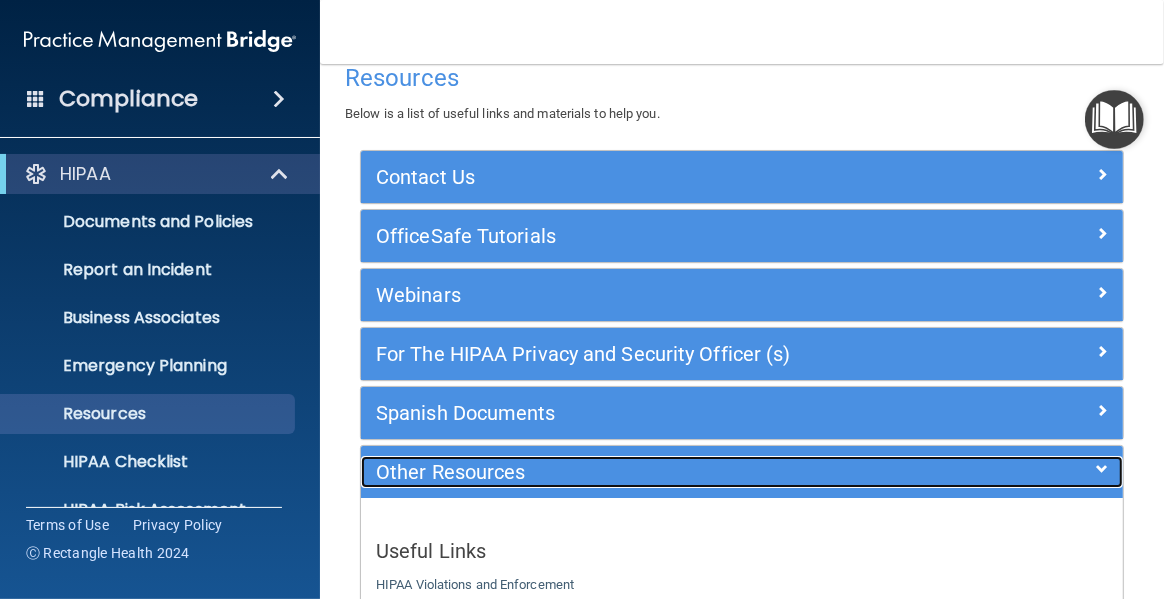 scroll, scrollTop: 0, scrollLeft: 0, axis: both 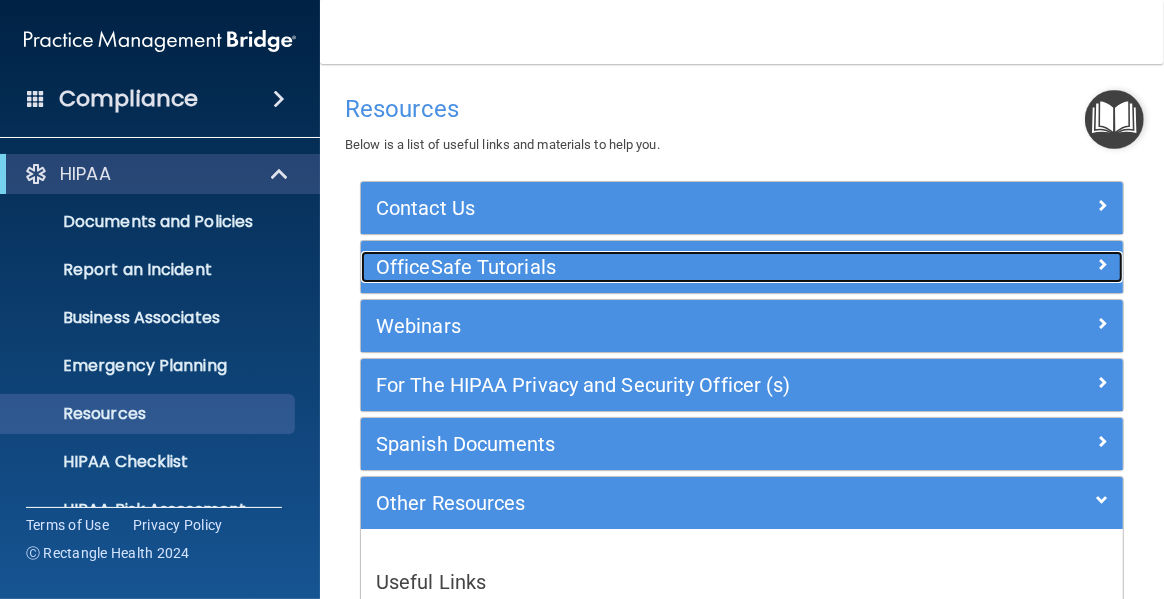 click on "OfficeSafe Tutorials" at bounding box center [647, 267] 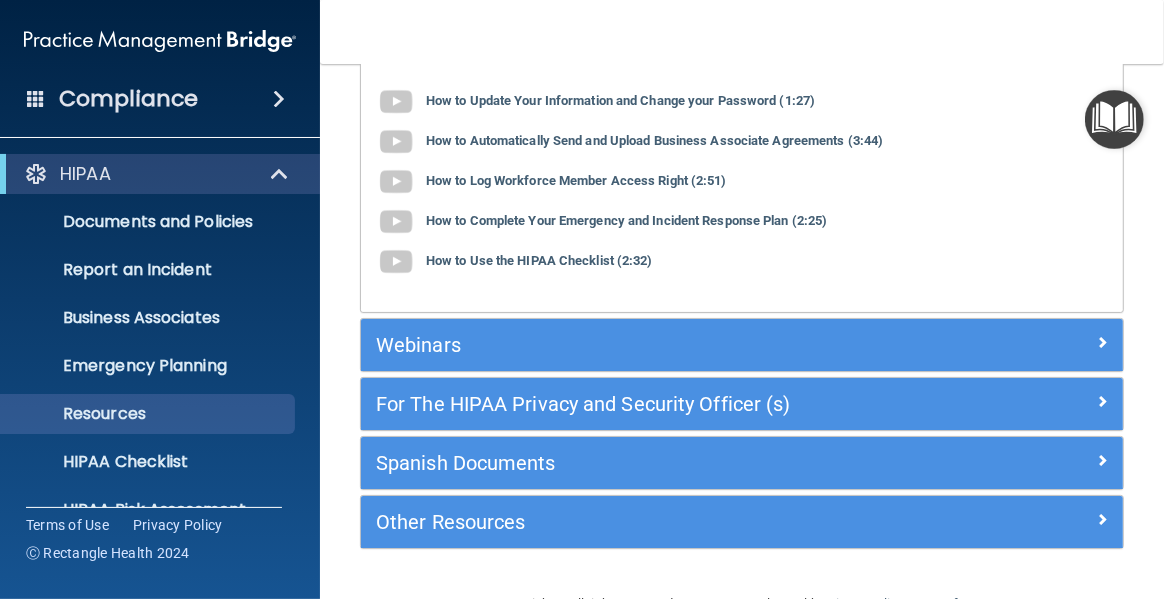 scroll, scrollTop: 264, scrollLeft: 0, axis: vertical 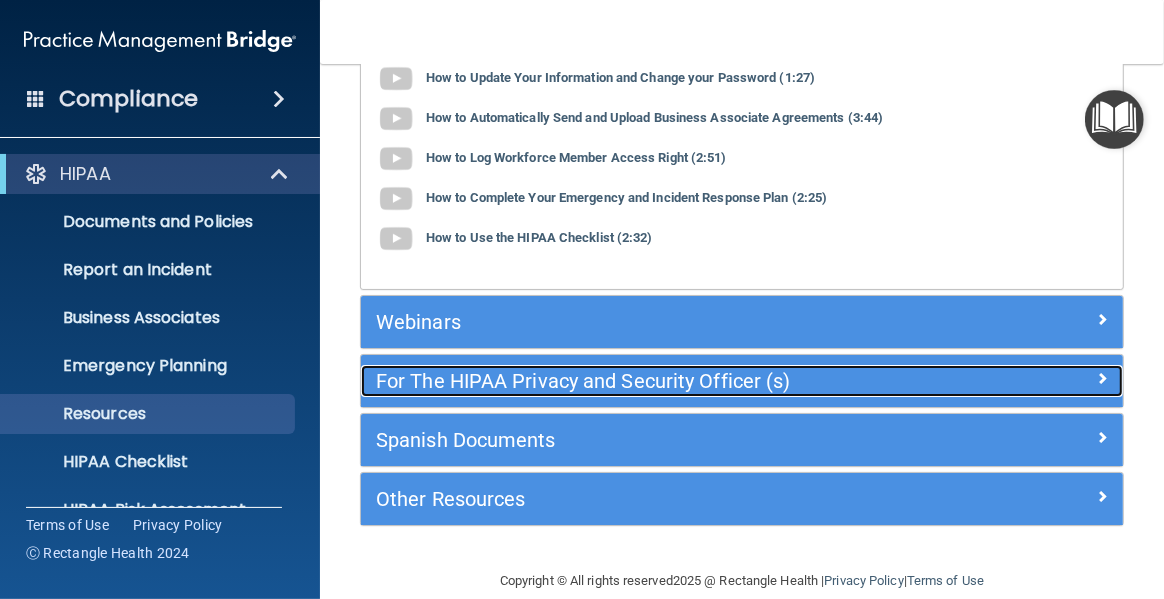 click on "For The HIPAA Privacy and Security Officer (s)" at bounding box center (647, 381) 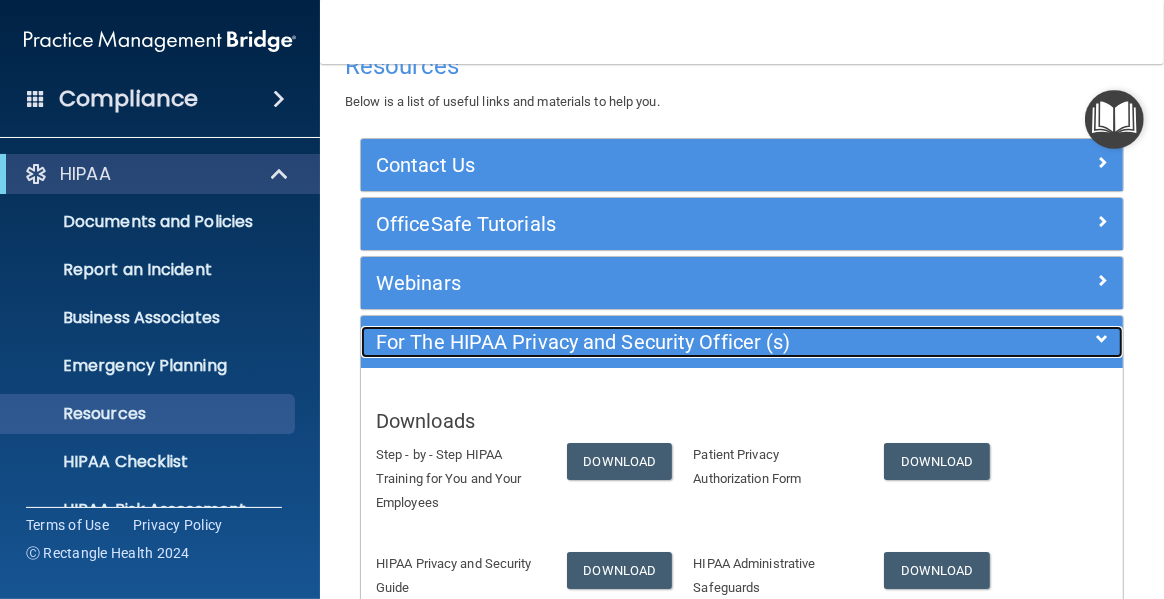 scroll, scrollTop: 0, scrollLeft: 0, axis: both 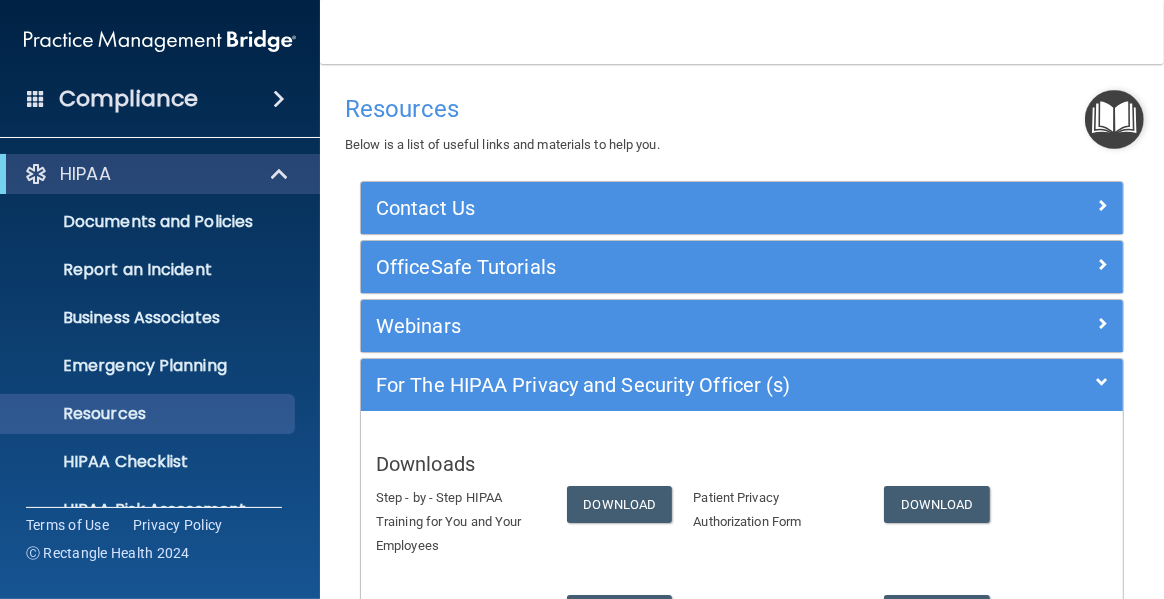 click at bounding box center (279, 99) 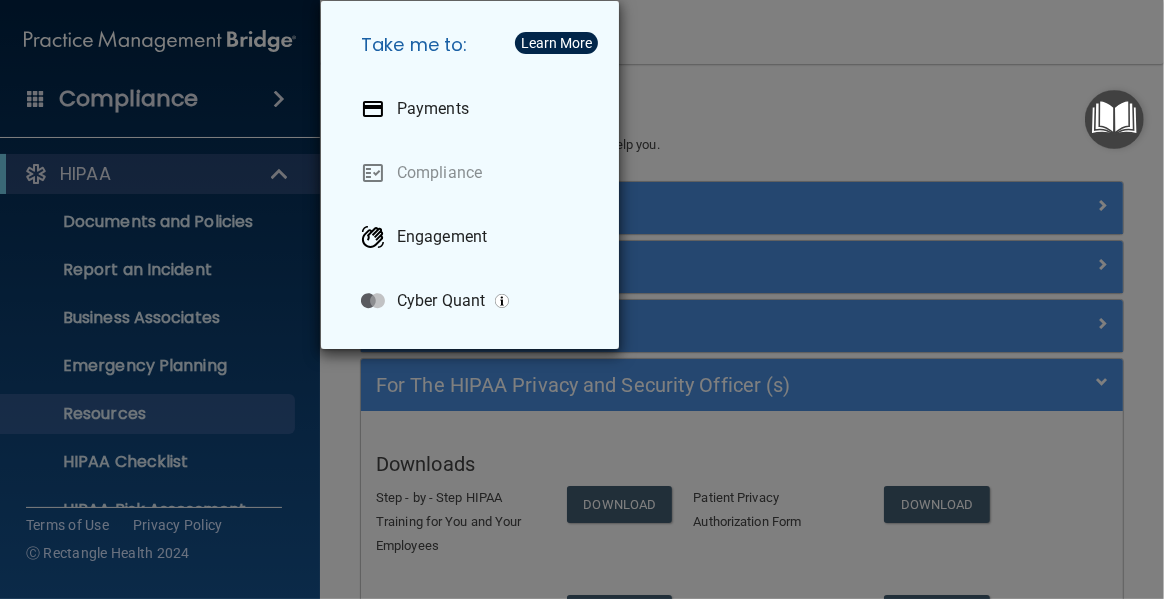 click on "Take me to:             Payments                   Compliance                     Engagement                     Cyber Quant" at bounding box center [582, 299] 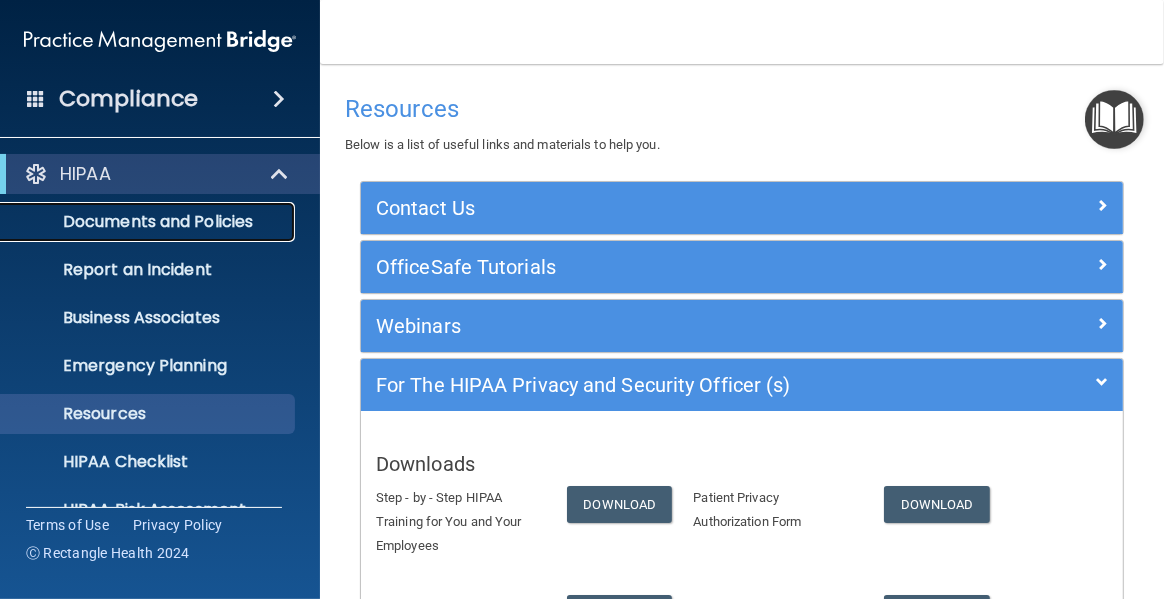 click on "Documents and Policies" at bounding box center [149, 222] 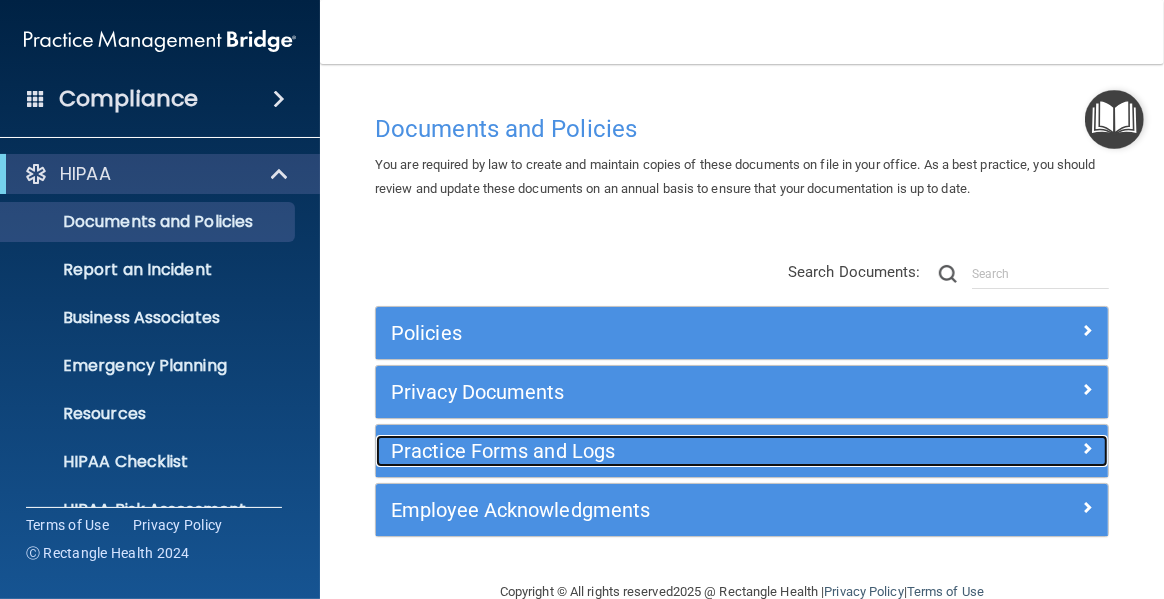 click at bounding box center [1087, 448] 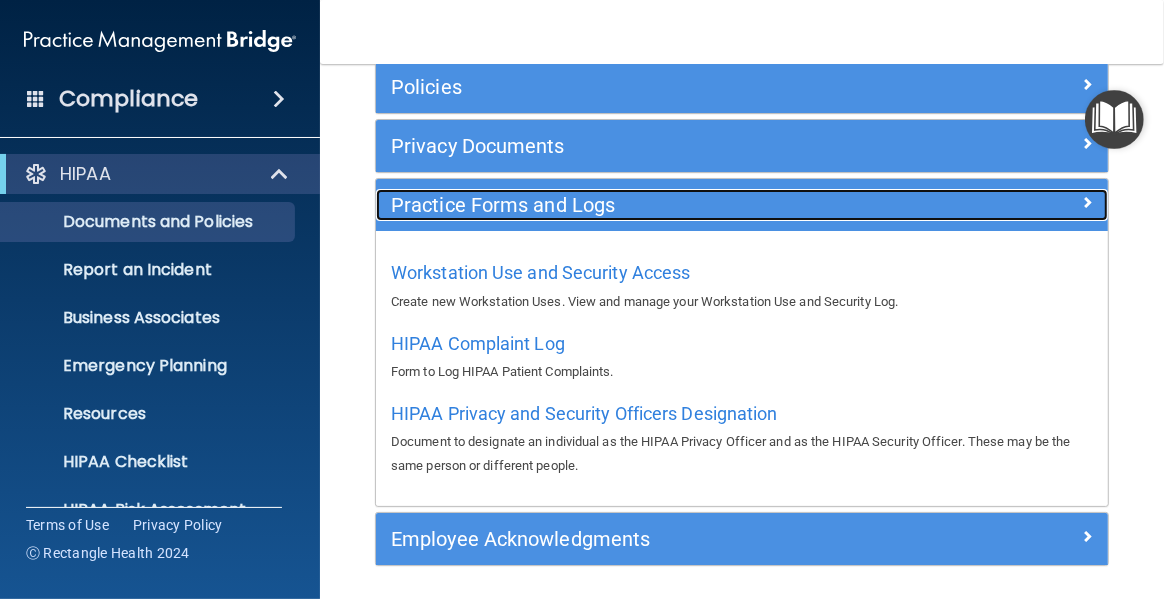 scroll, scrollTop: 283, scrollLeft: 0, axis: vertical 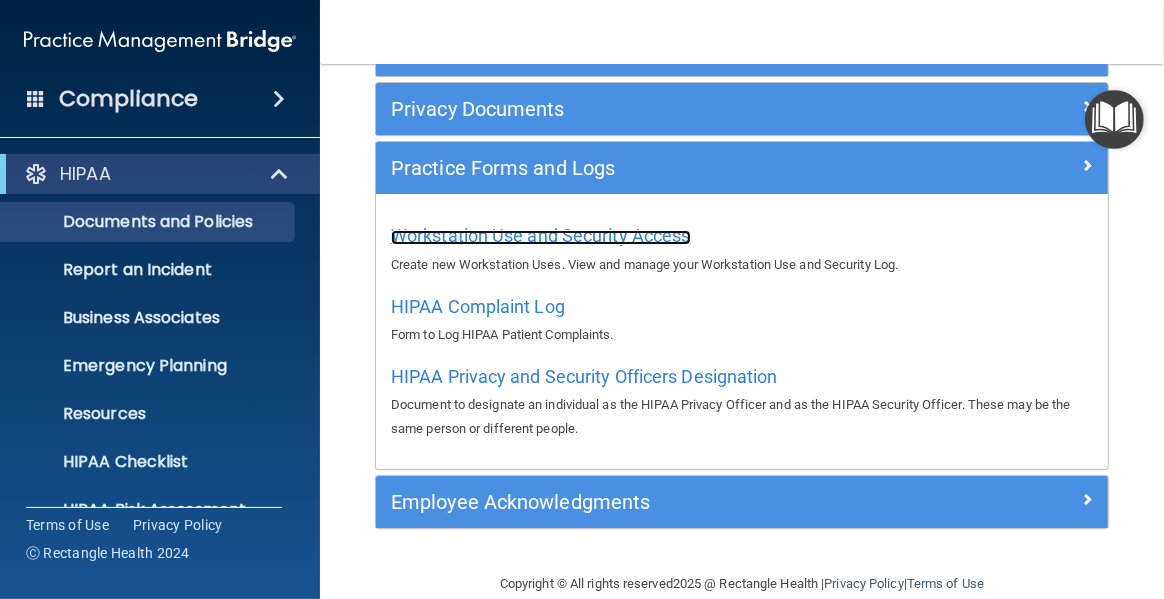click on "Workstation Use and Security Access" at bounding box center (541, 235) 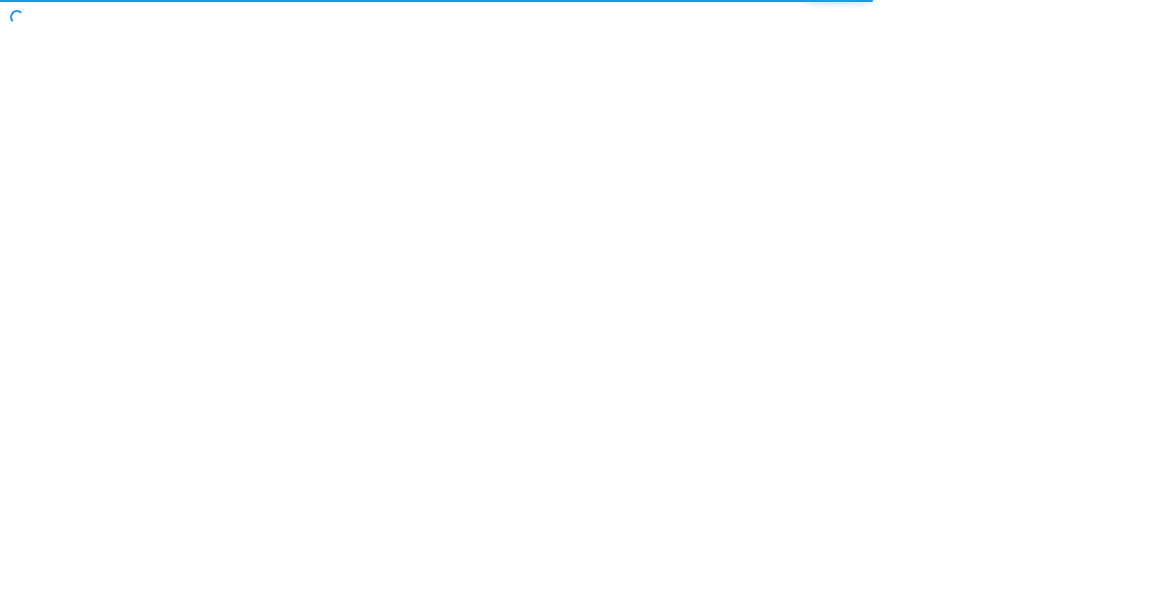 scroll, scrollTop: 0, scrollLeft: 0, axis: both 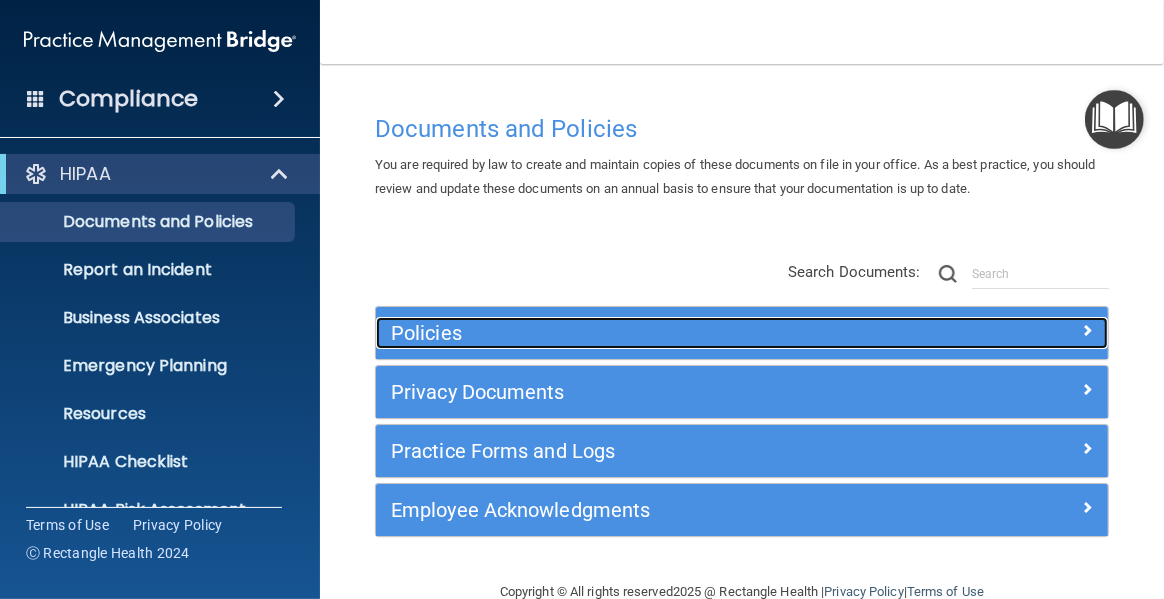 click at bounding box center (1087, 330) 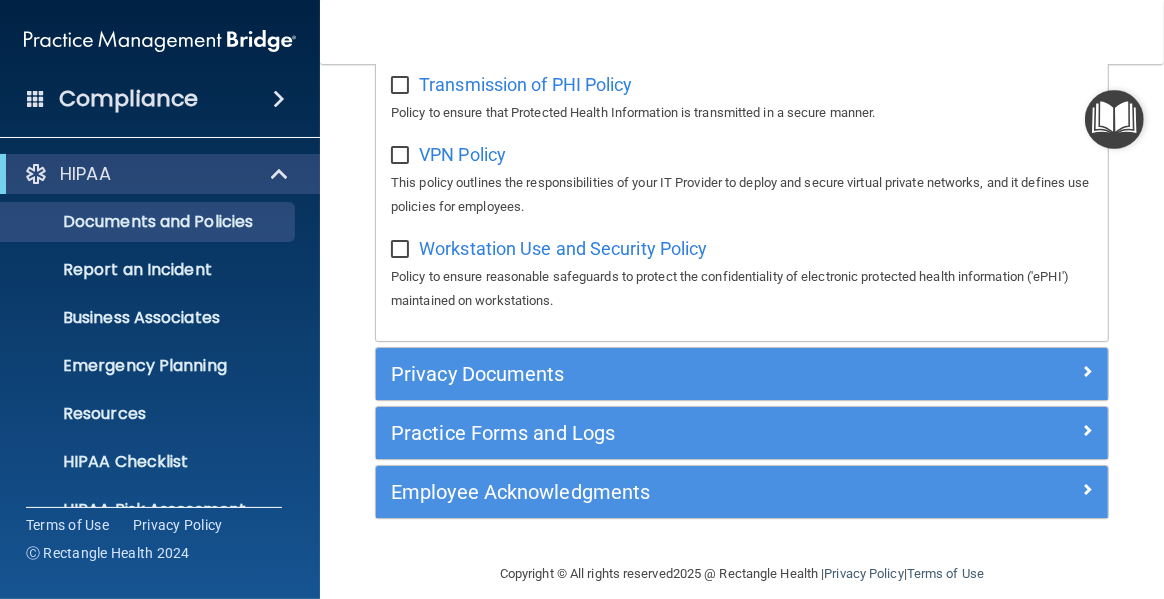 scroll, scrollTop: 2115, scrollLeft: 0, axis: vertical 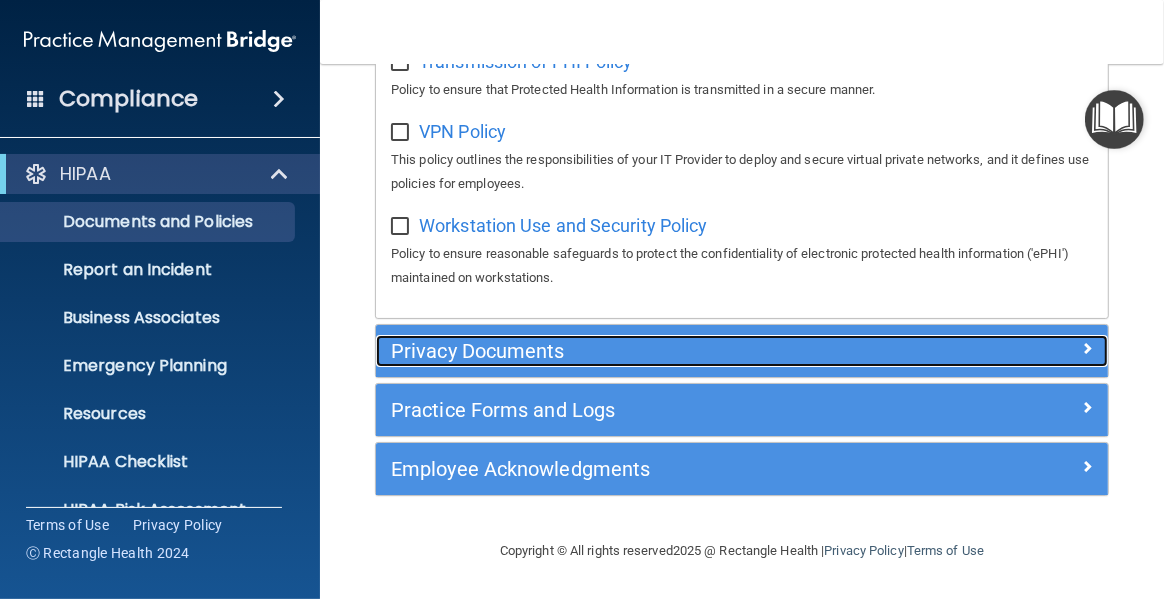 click at bounding box center (1087, 348) 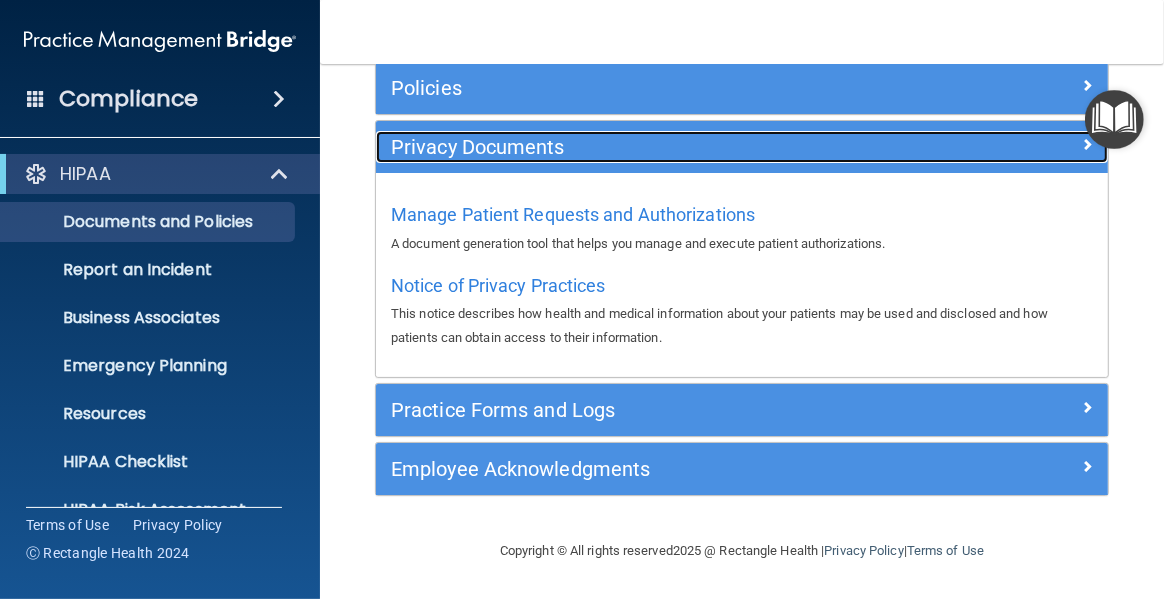 scroll, scrollTop: 243, scrollLeft: 0, axis: vertical 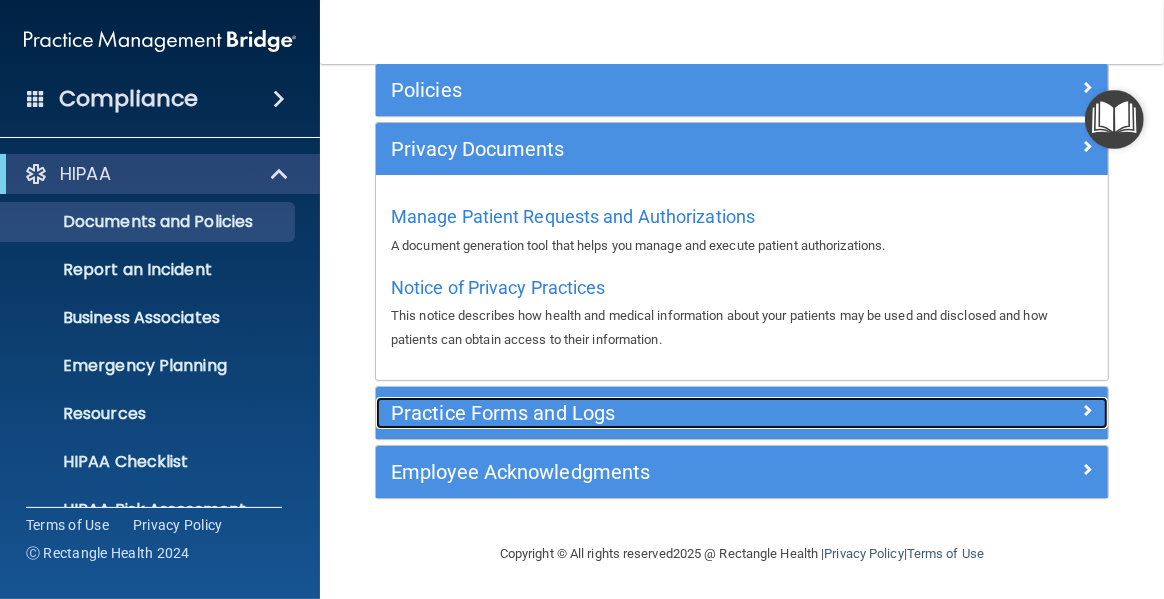 click at bounding box center (1087, 410) 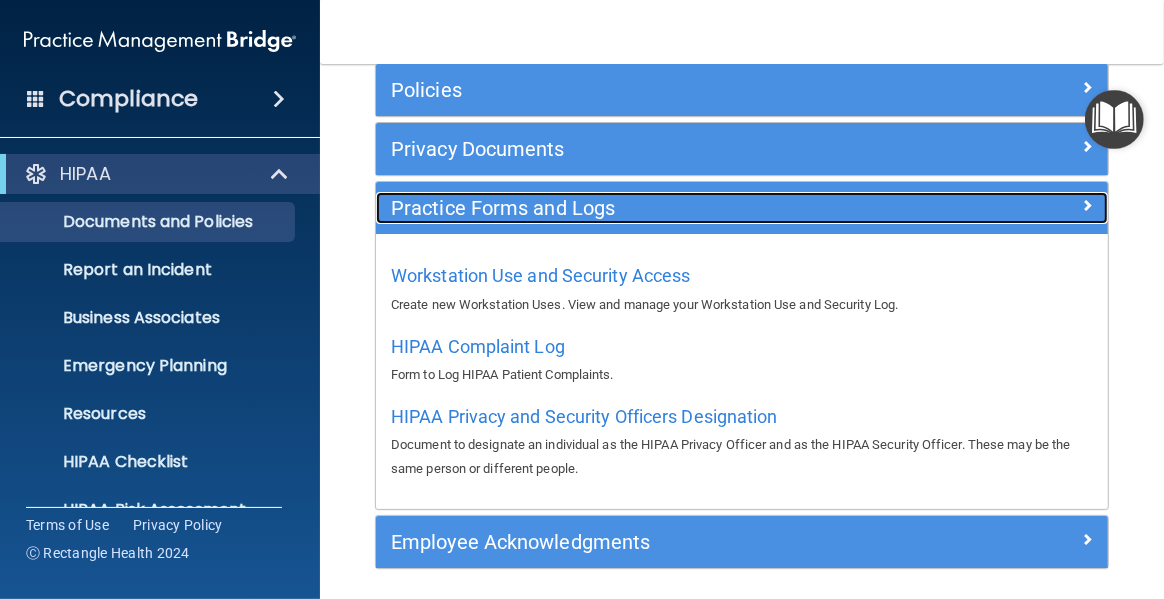 scroll, scrollTop: 243, scrollLeft: 0, axis: vertical 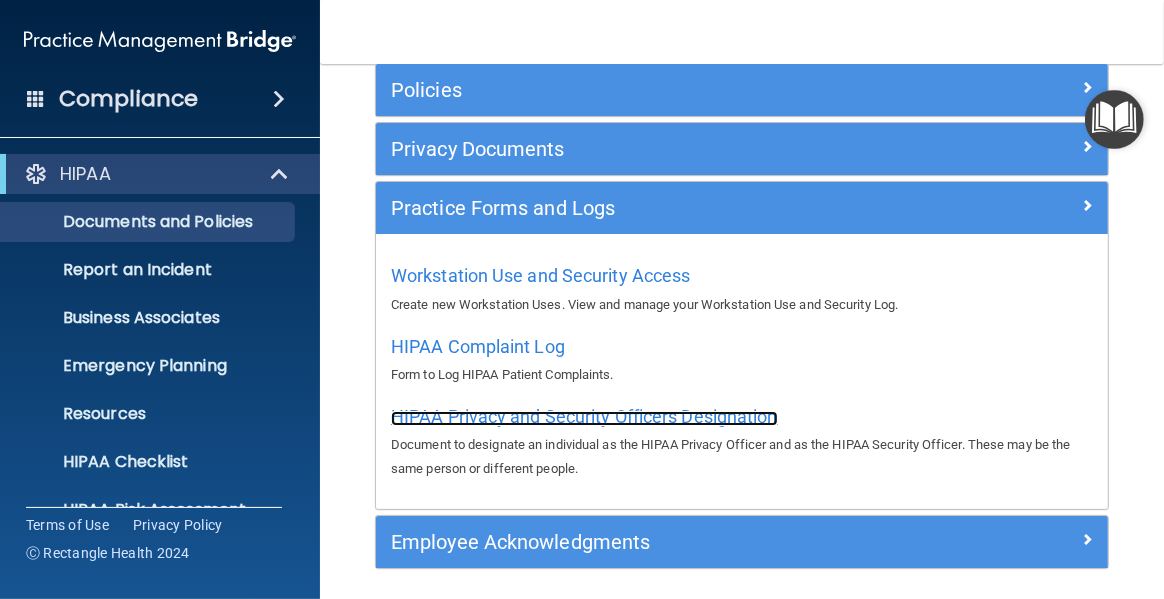 click on "HIPAA Privacy and Security Officers Designation" at bounding box center [584, 416] 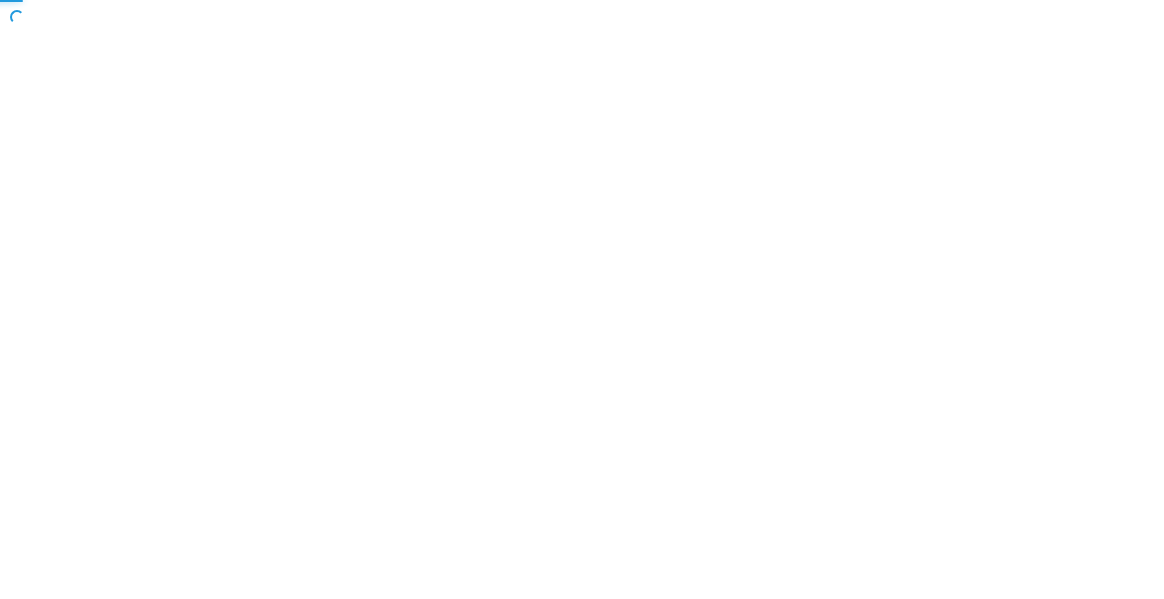scroll, scrollTop: 0, scrollLeft: 0, axis: both 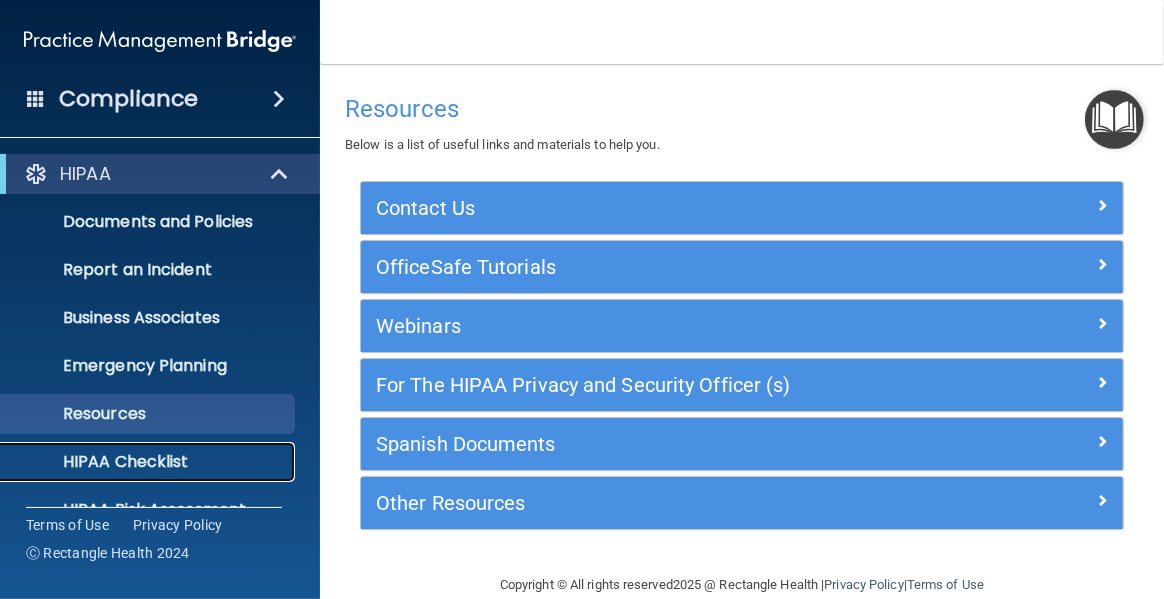 click on "HIPAA Checklist" at bounding box center [149, 462] 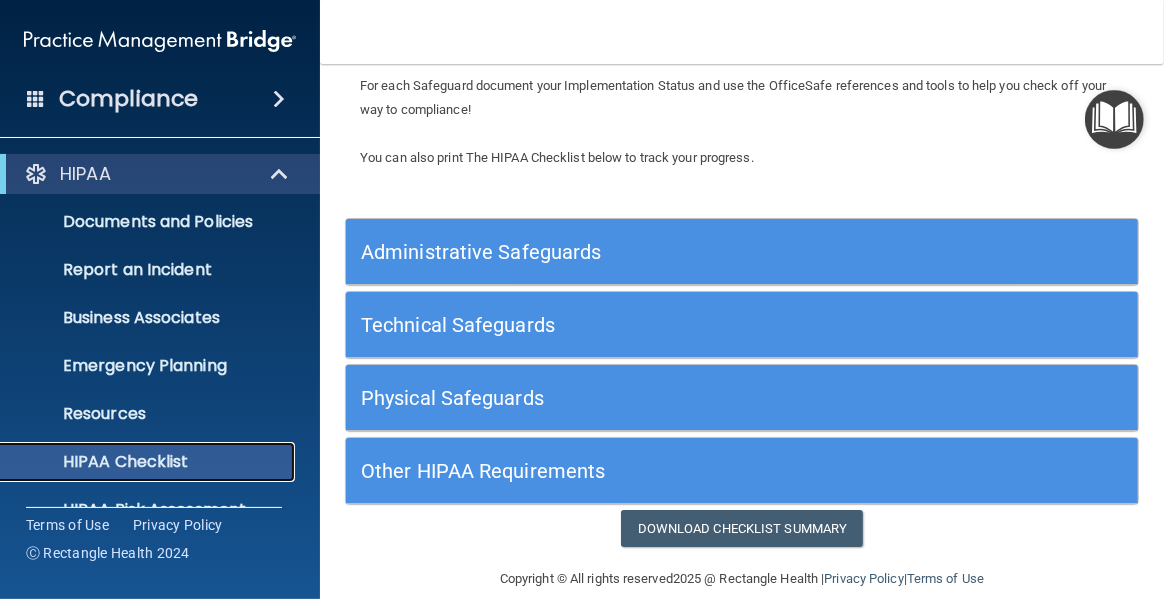 scroll, scrollTop: 226, scrollLeft: 0, axis: vertical 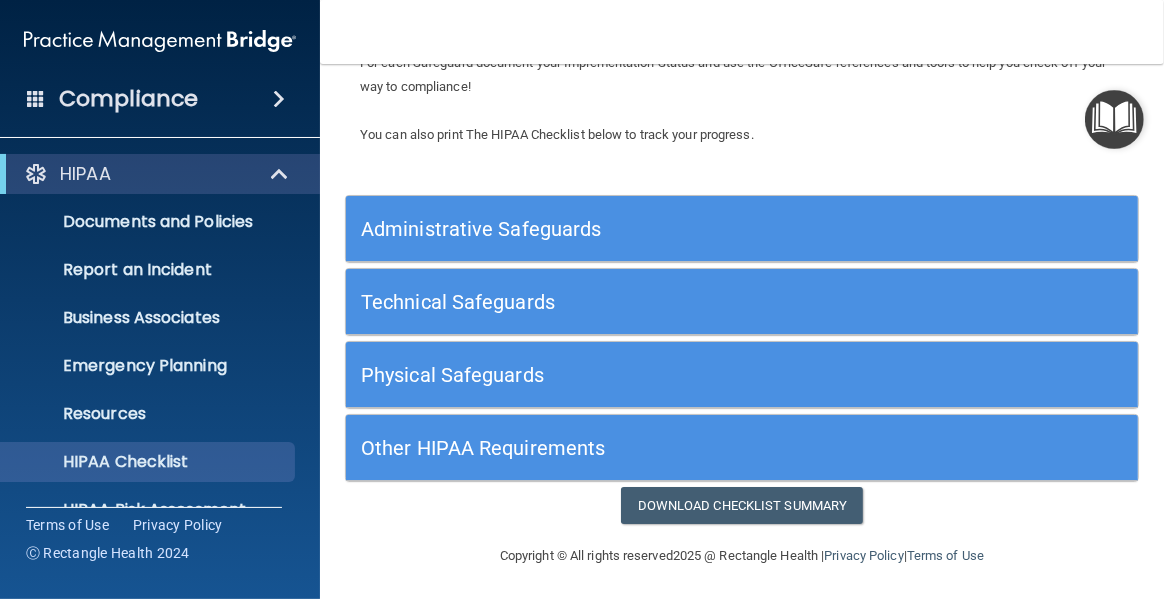 click on "Other HIPAA Requirements" at bounding box center [643, 448] 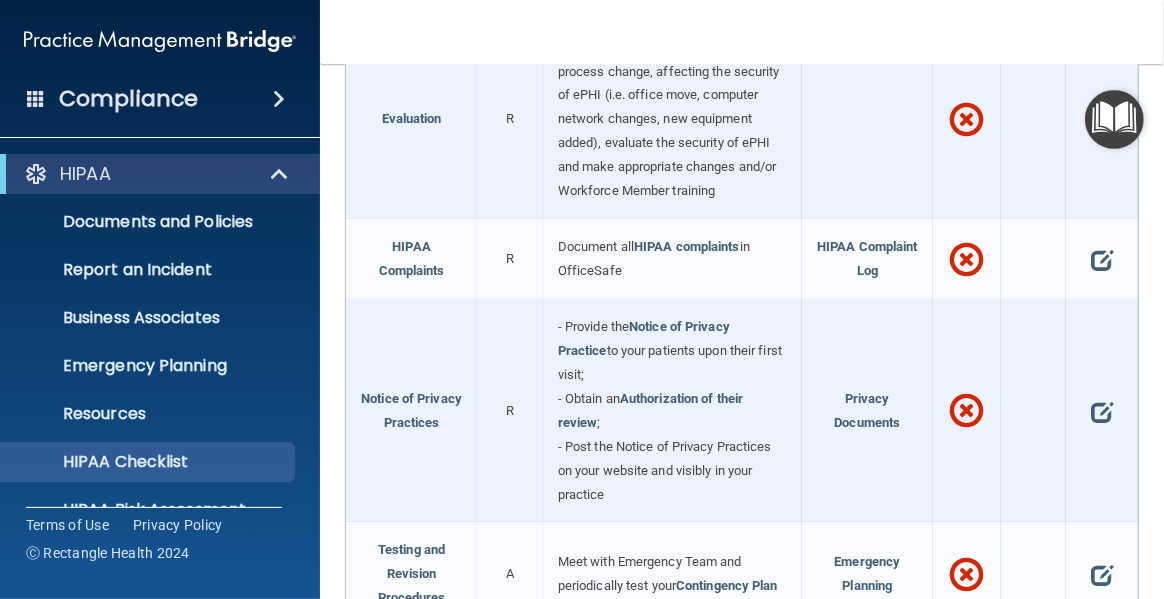 scroll, scrollTop: 1095, scrollLeft: 0, axis: vertical 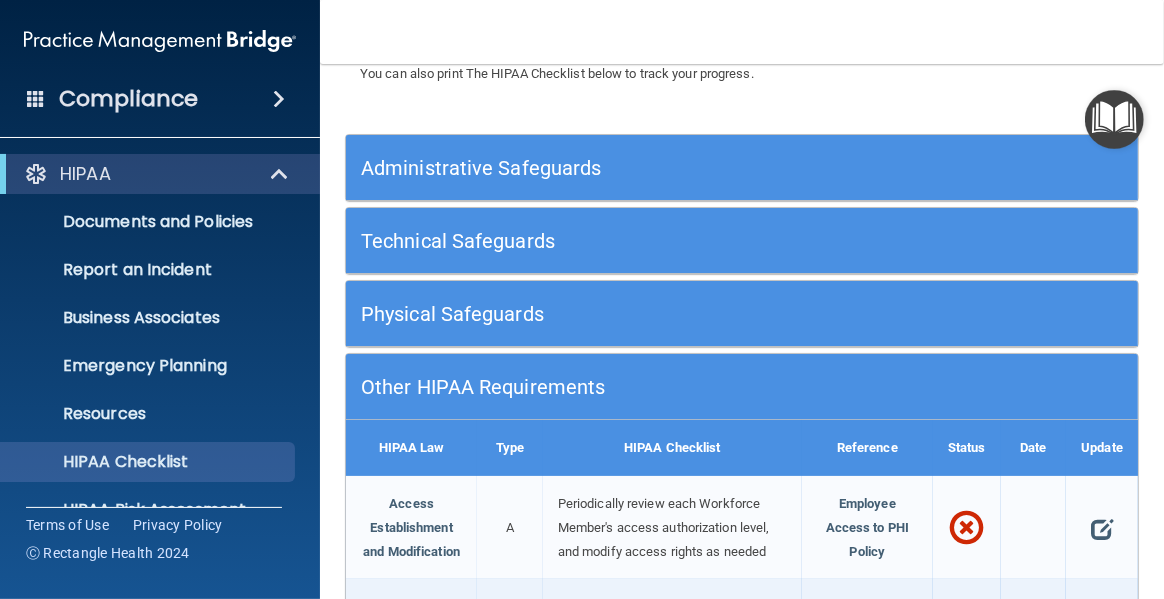 click on "Administrative Safeguards" at bounding box center (643, 168) 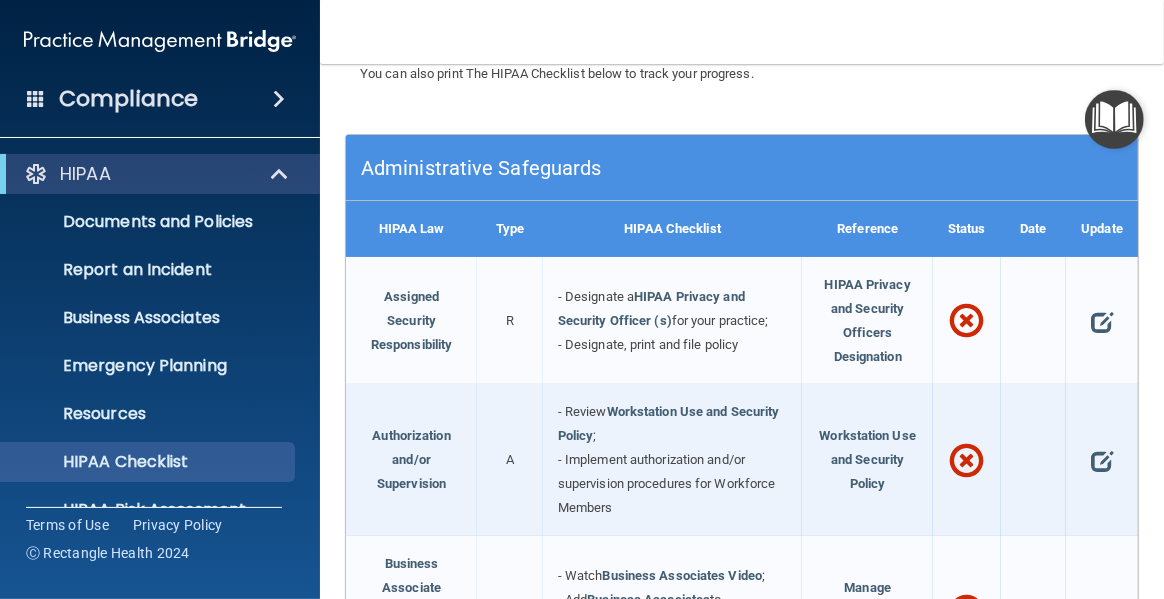 scroll, scrollTop: 337, scrollLeft: 0, axis: vertical 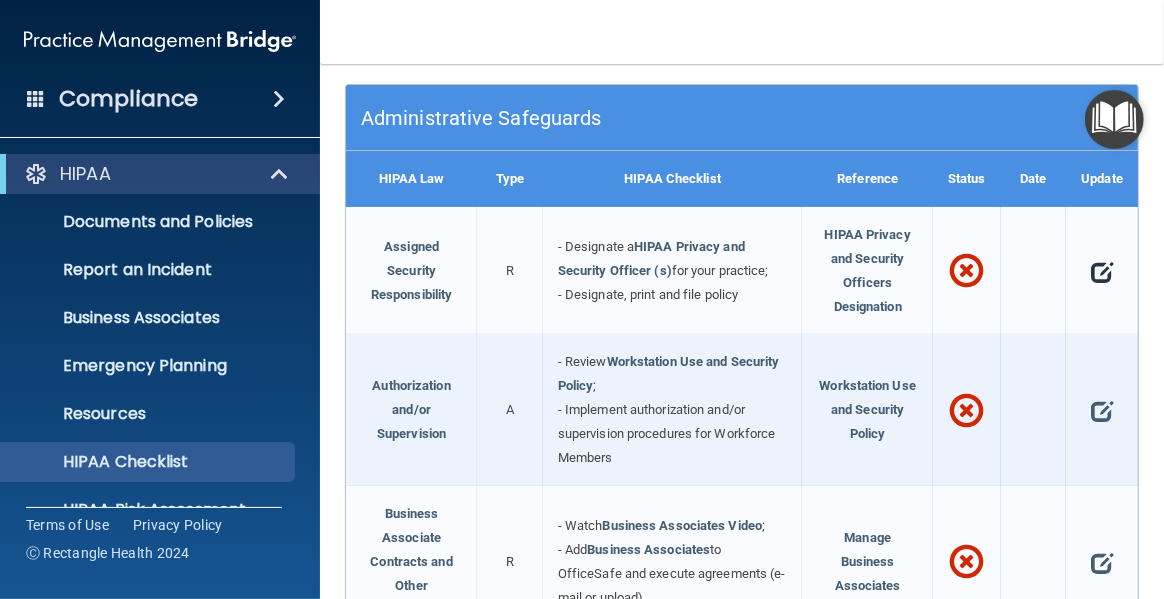 click at bounding box center [1102, 271] 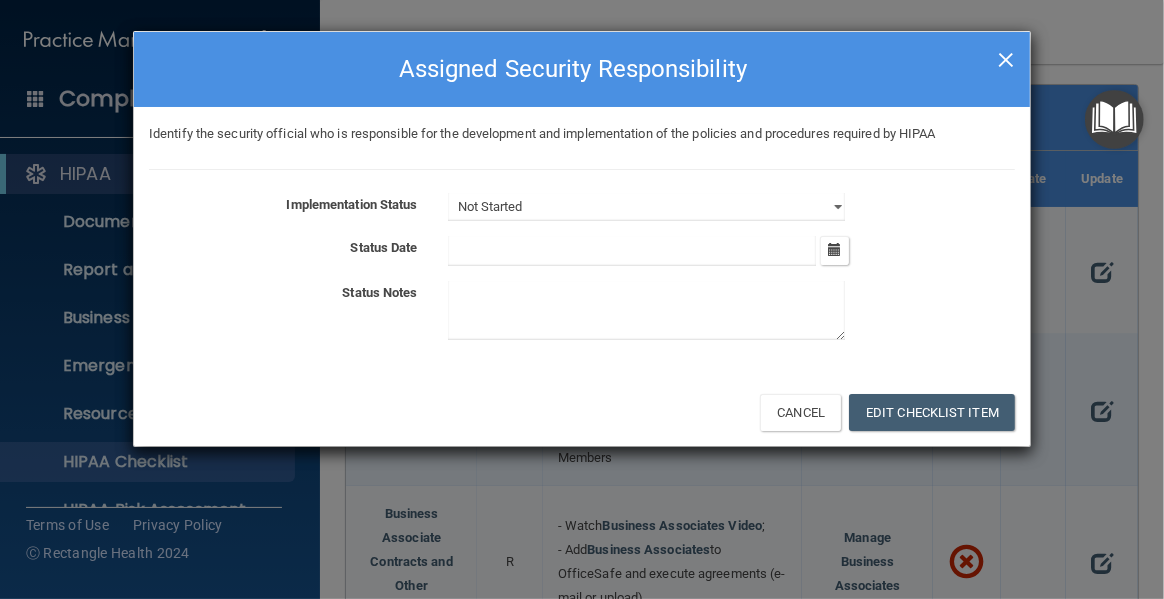 click on "×" at bounding box center [1006, 57] 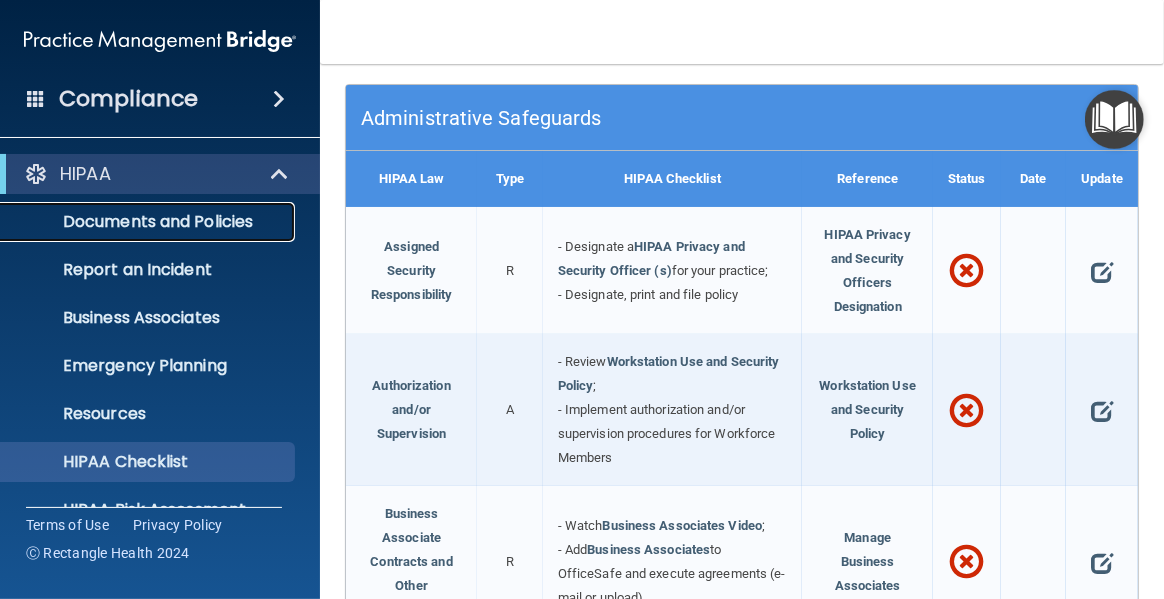 click on "Documents and Policies" at bounding box center (149, 222) 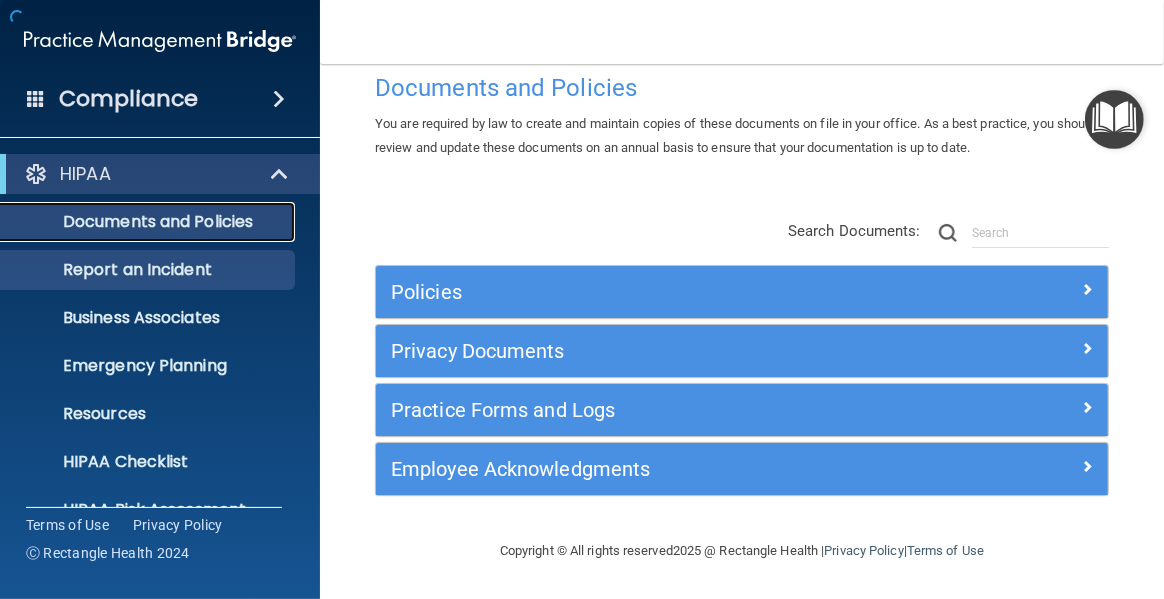 scroll, scrollTop: 38, scrollLeft: 0, axis: vertical 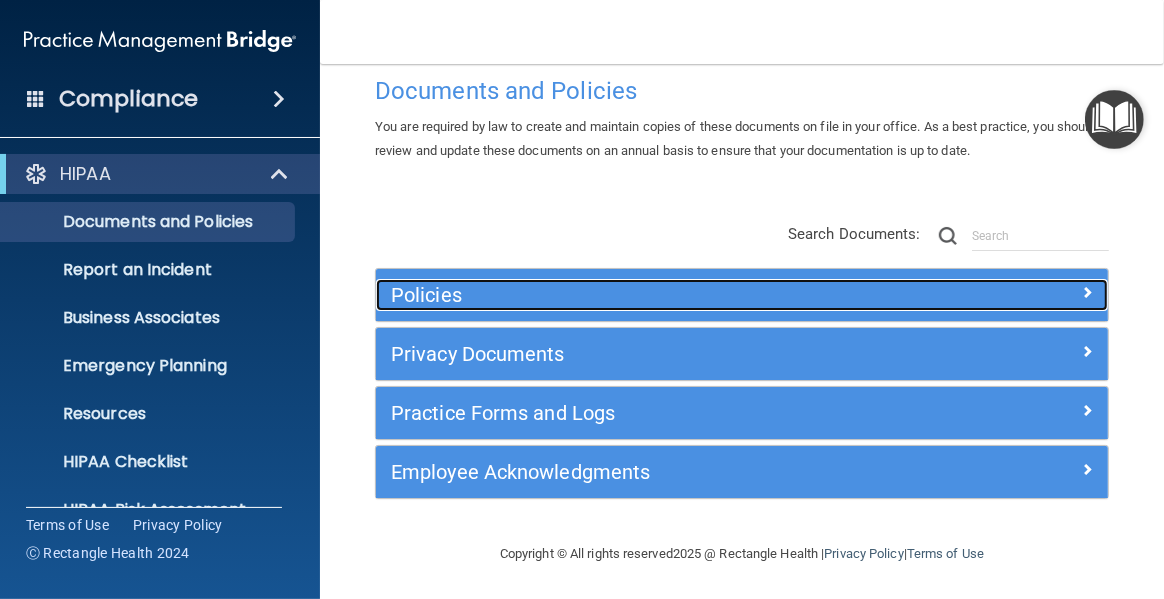 click on "Policies" at bounding box center (650, 295) 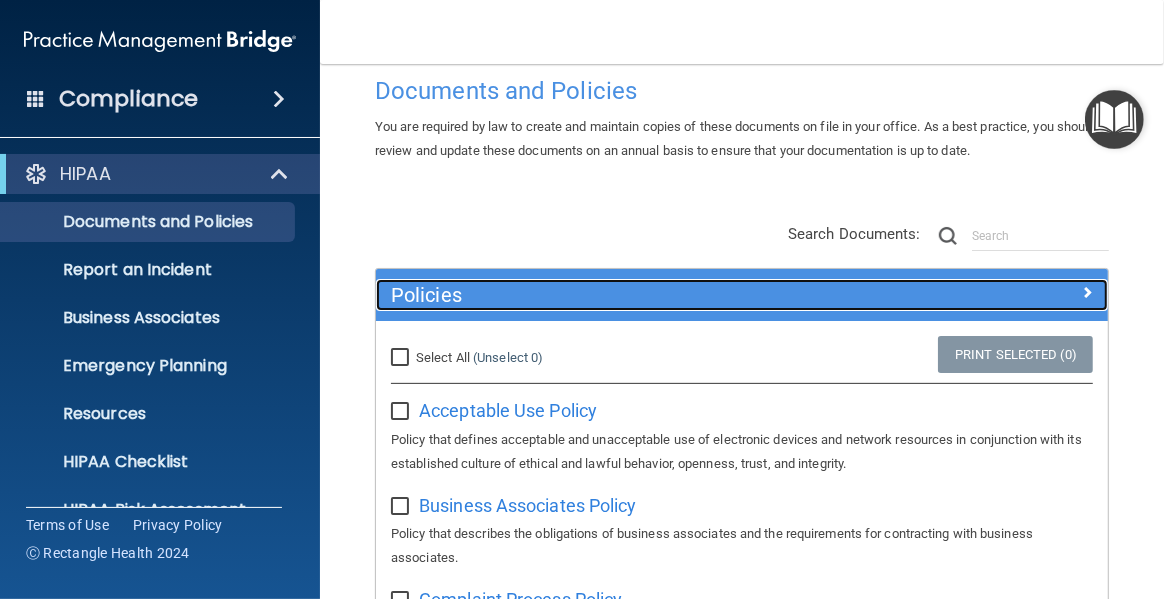 click at bounding box center (1087, 292) 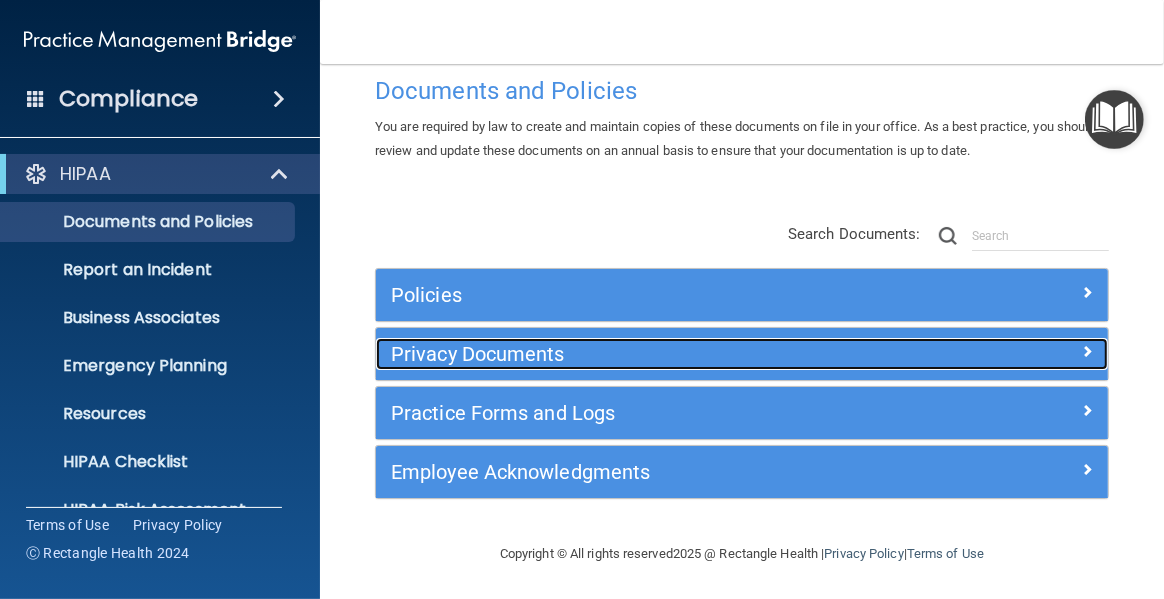 click at bounding box center [1087, 351] 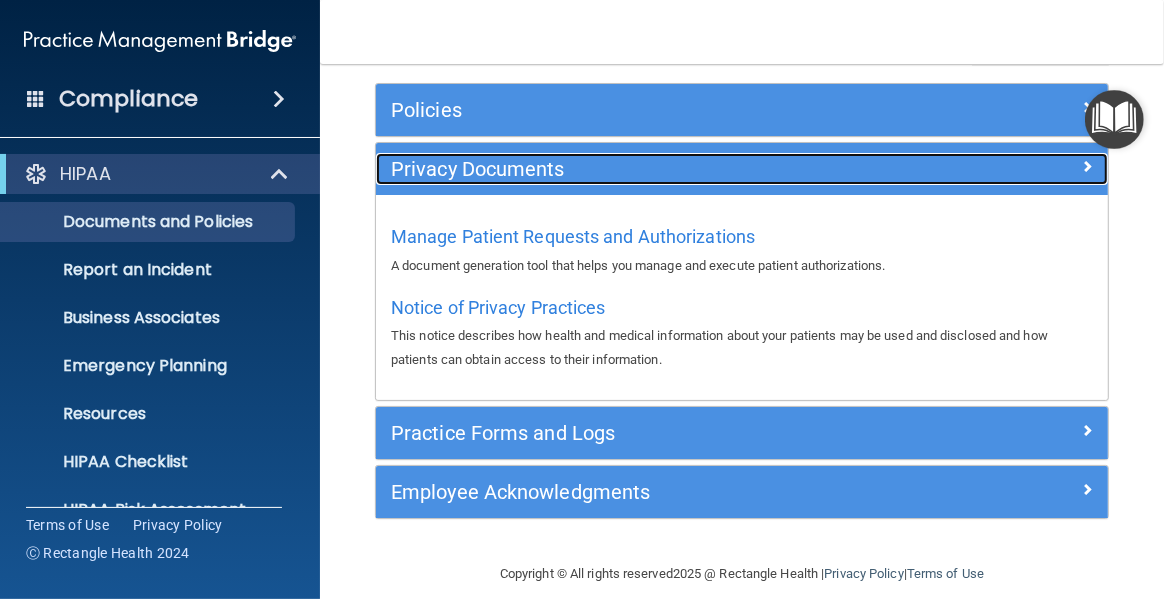 scroll, scrollTop: 229, scrollLeft: 0, axis: vertical 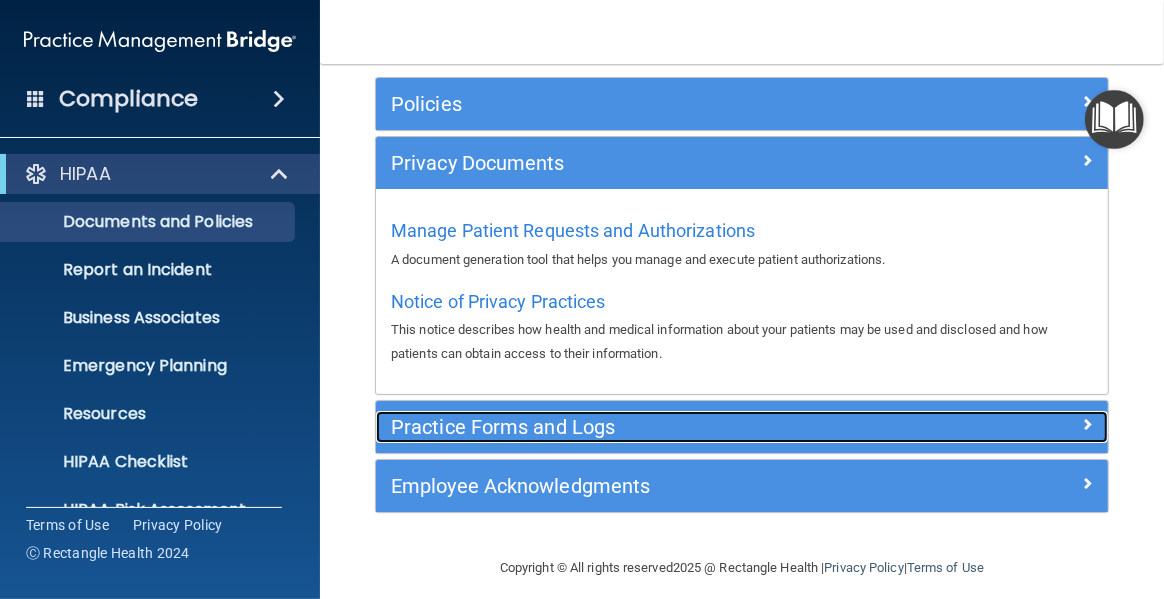 click at bounding box center [1087, 424] 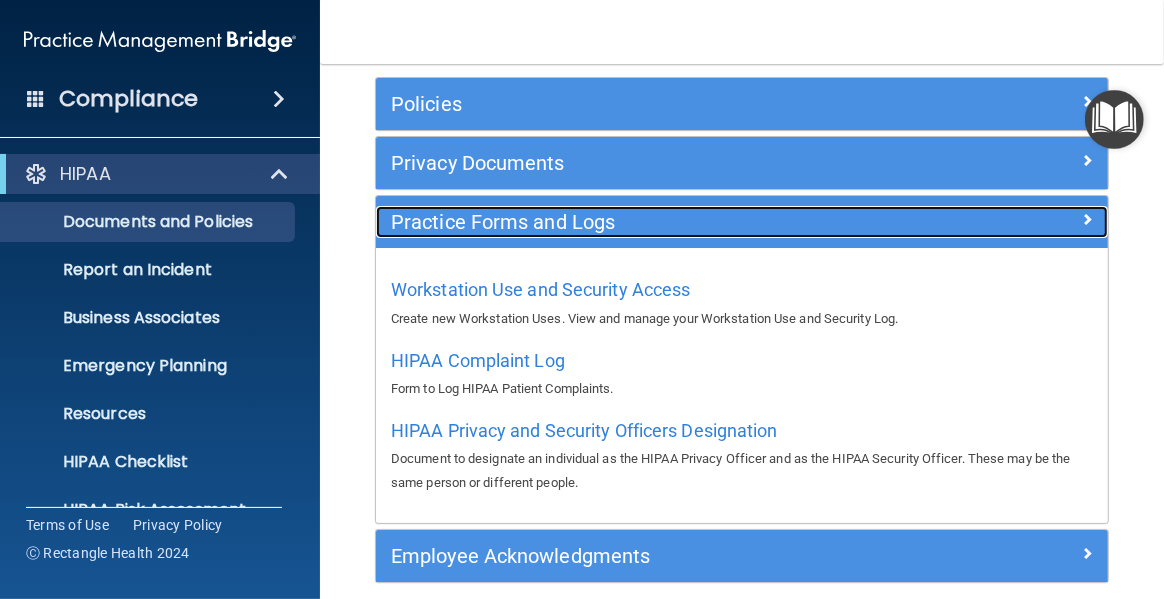 click on "Practice Forms and Logs" at bounding box center (650, 222) 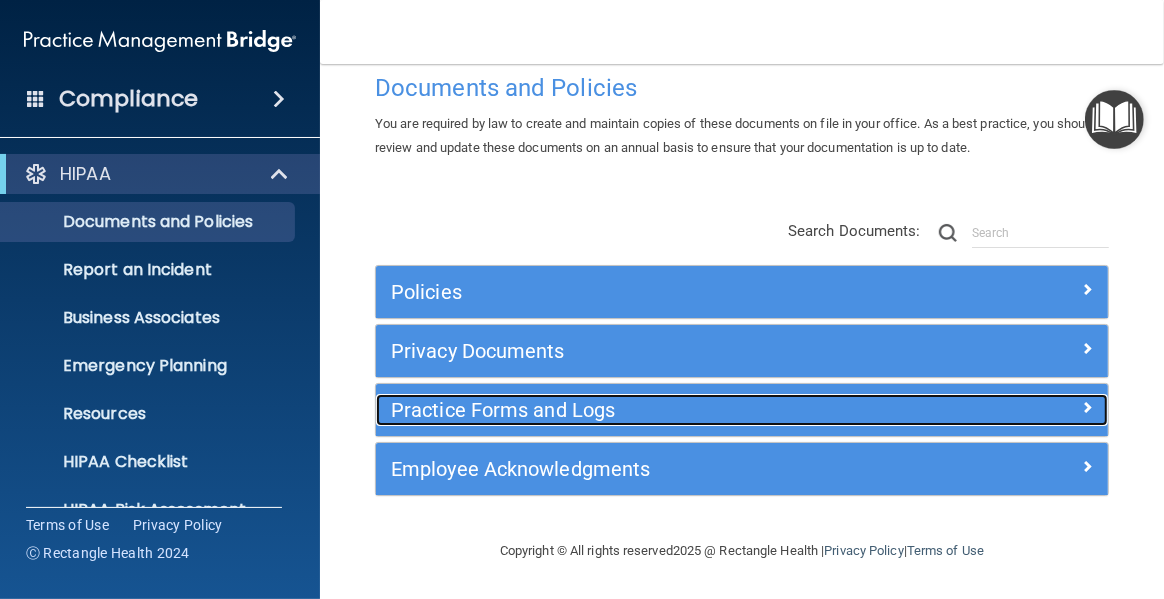 scroll, scrollTop: 38, scrollLeft: 0, axis: vertical 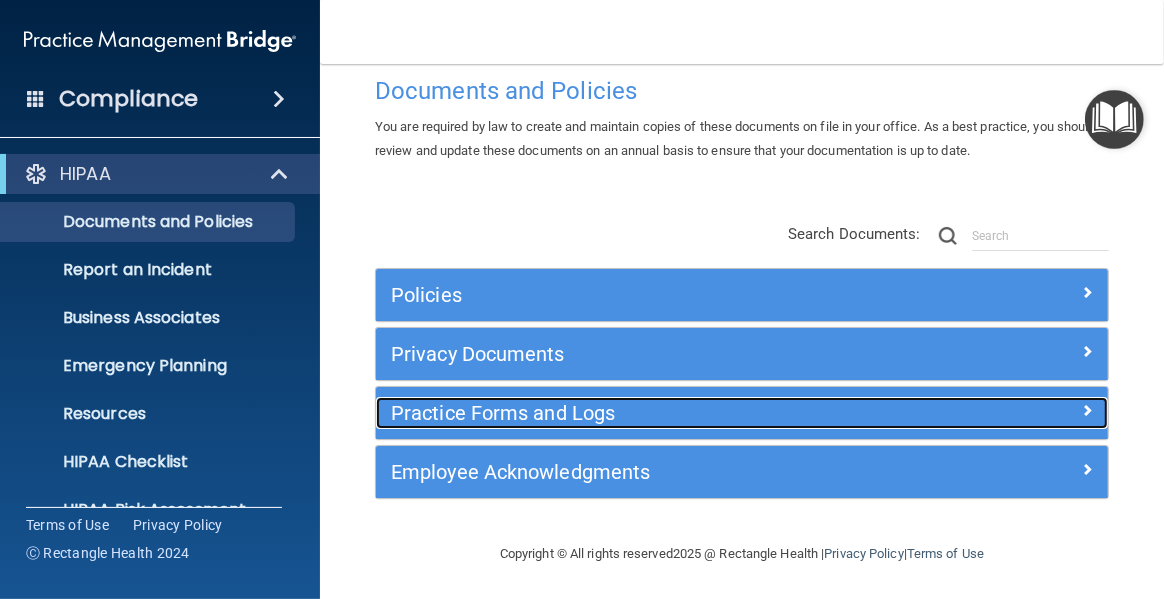 click on "Practice Forms and Logs" at bounding box center (650, 413) 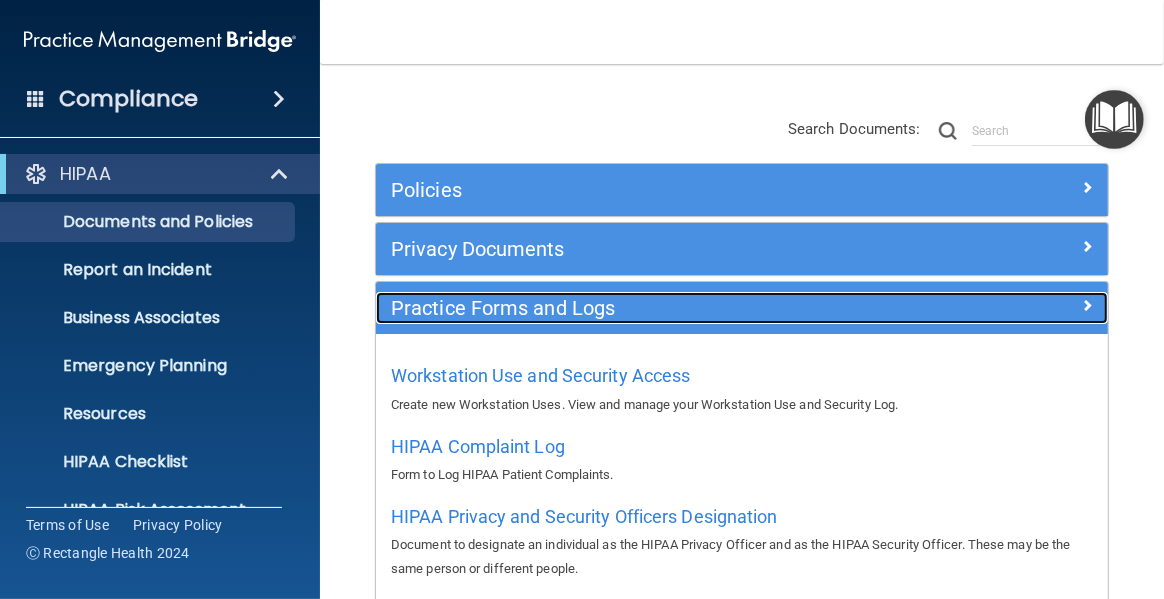 scroll, scrollTop: 229, scrollLeft: 0, axis: vertical 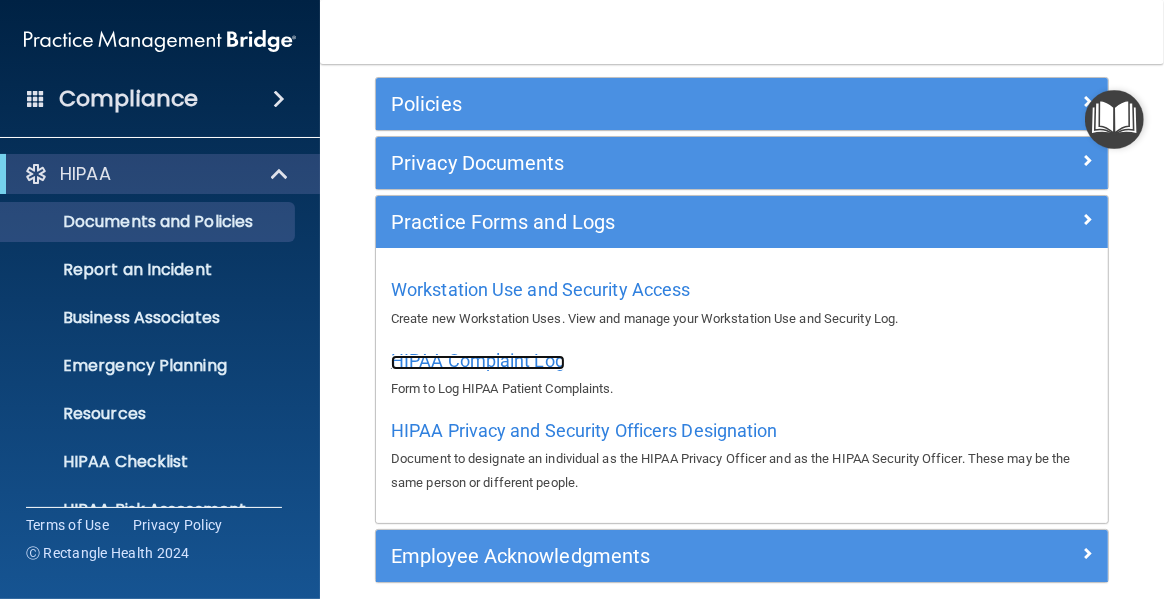 click on "HIPAA Complaint Log" at bounding box center (478, 360) 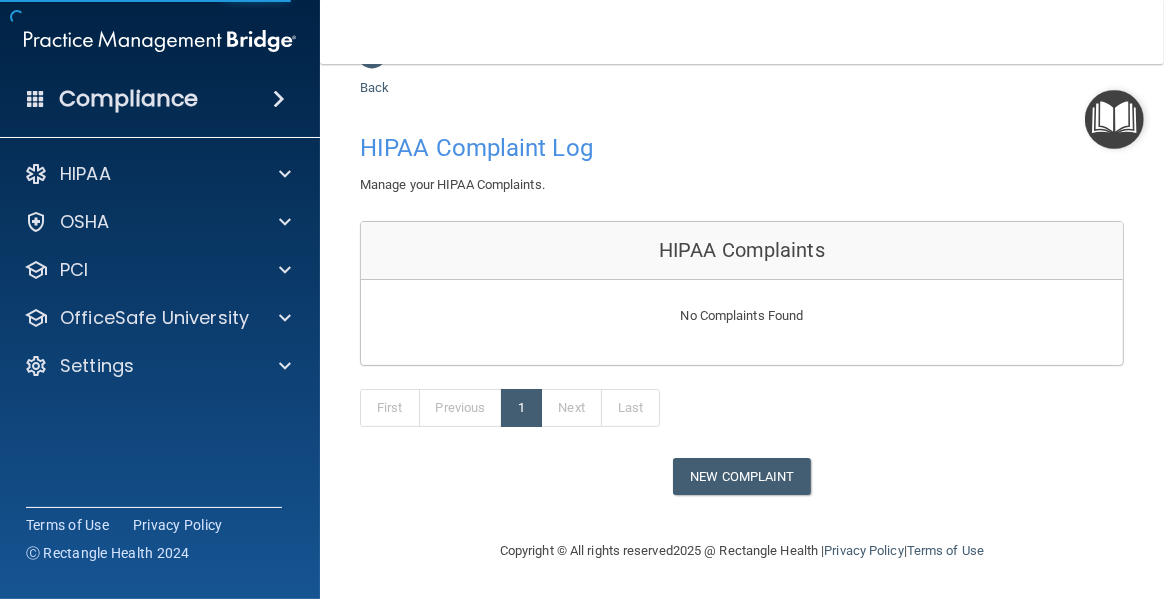 scroll, scrollTop: 0, scrollLeft: 0, axis: both 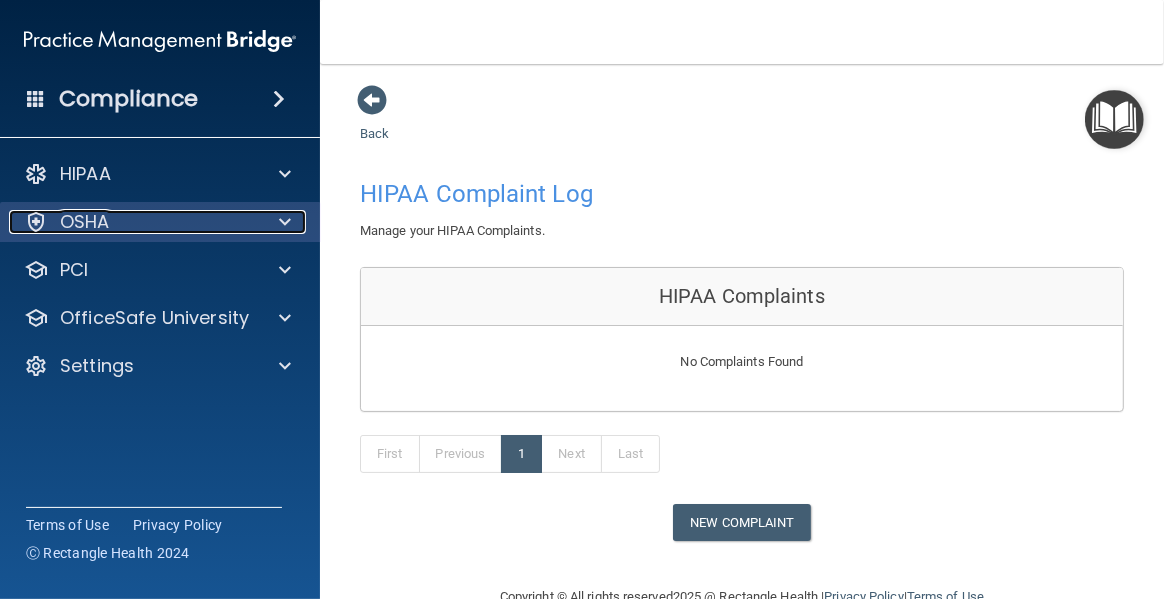 click on "OSHA" at bounding box center [85, 222] 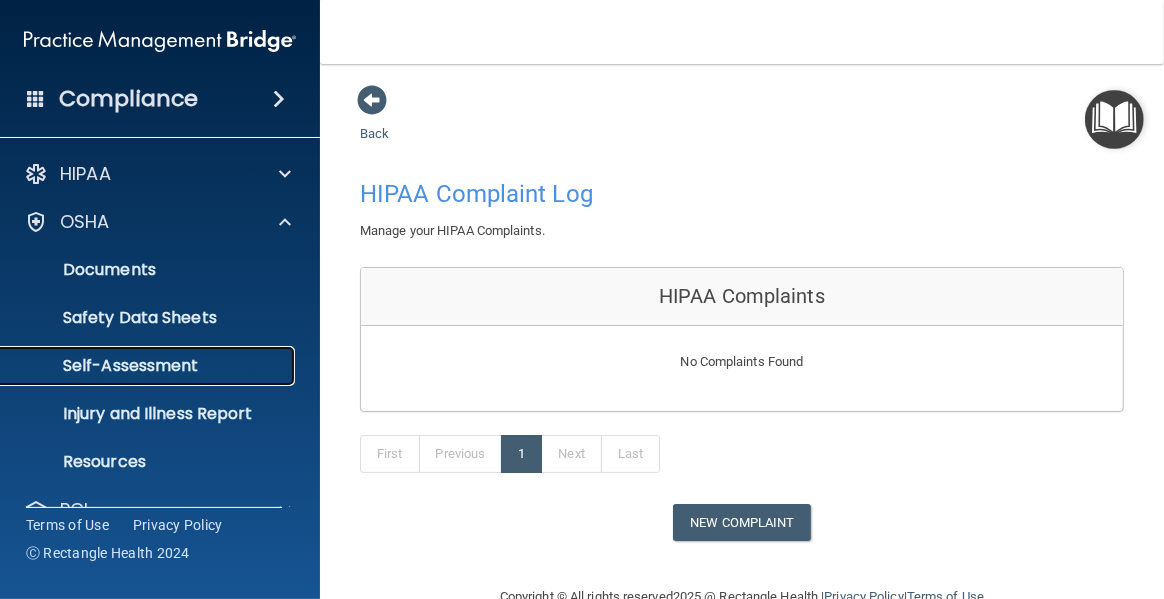 click on "Self-Assessment" at bounding box center (149, 366) 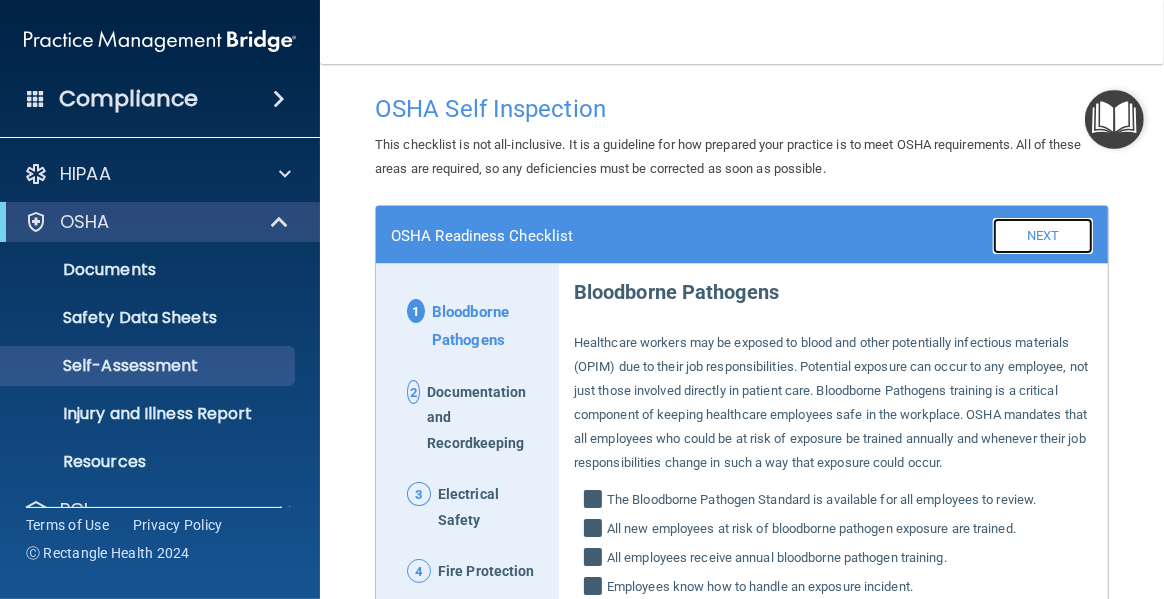 click on "Next" at bounding box center (1043, 236) 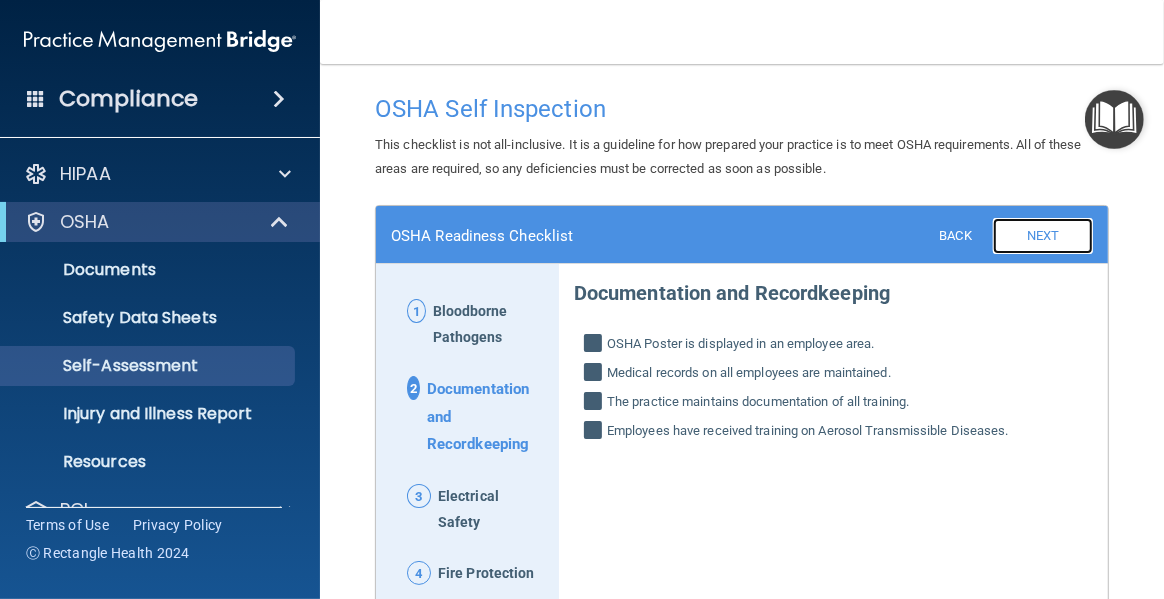 click on "Next" at bounding box center (1043, 236) 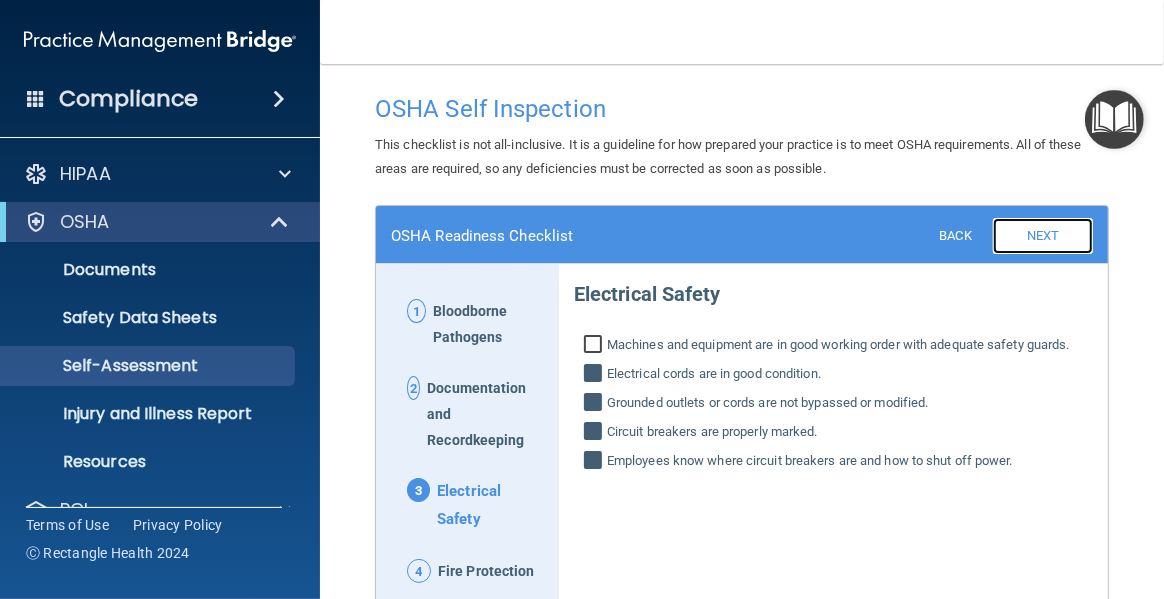 click on "Next" at bounding box center (1043, 236) 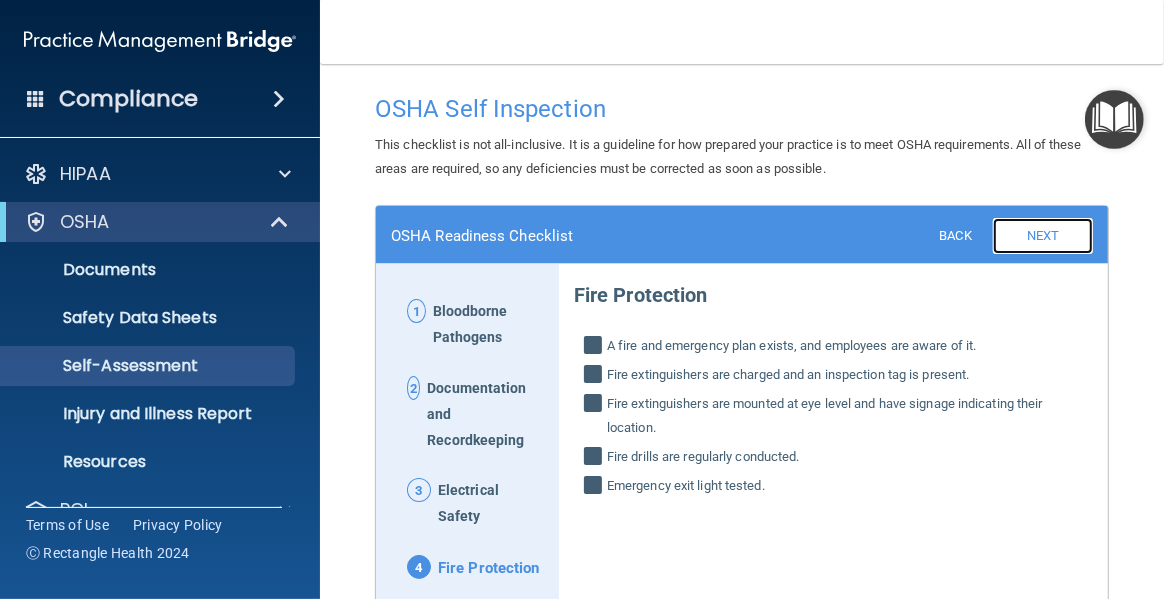 click on "Next" at bounding box center (1043, 236) 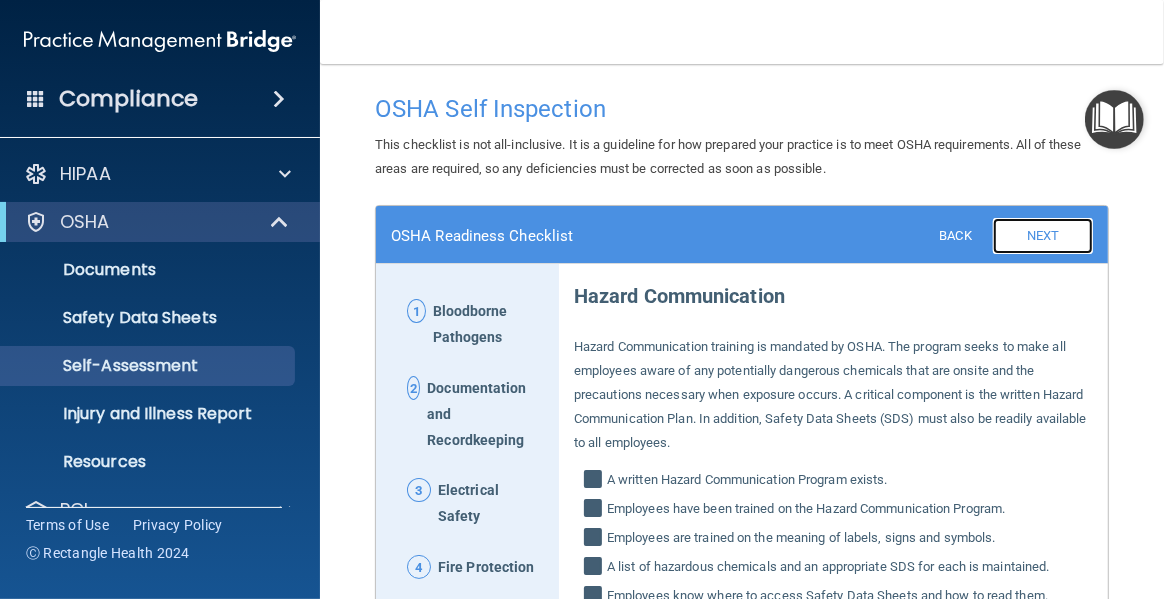 click on "Next" at bounding box center [1043, 236] 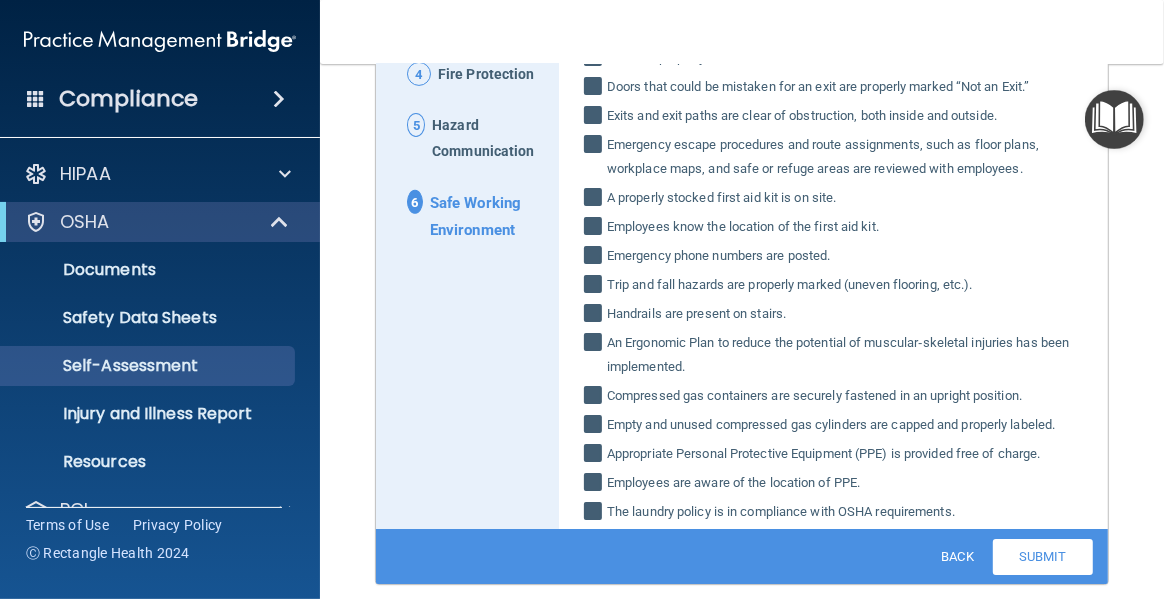 scroll, scrollTop: 512, scrollLeft: 0, axis: vertical 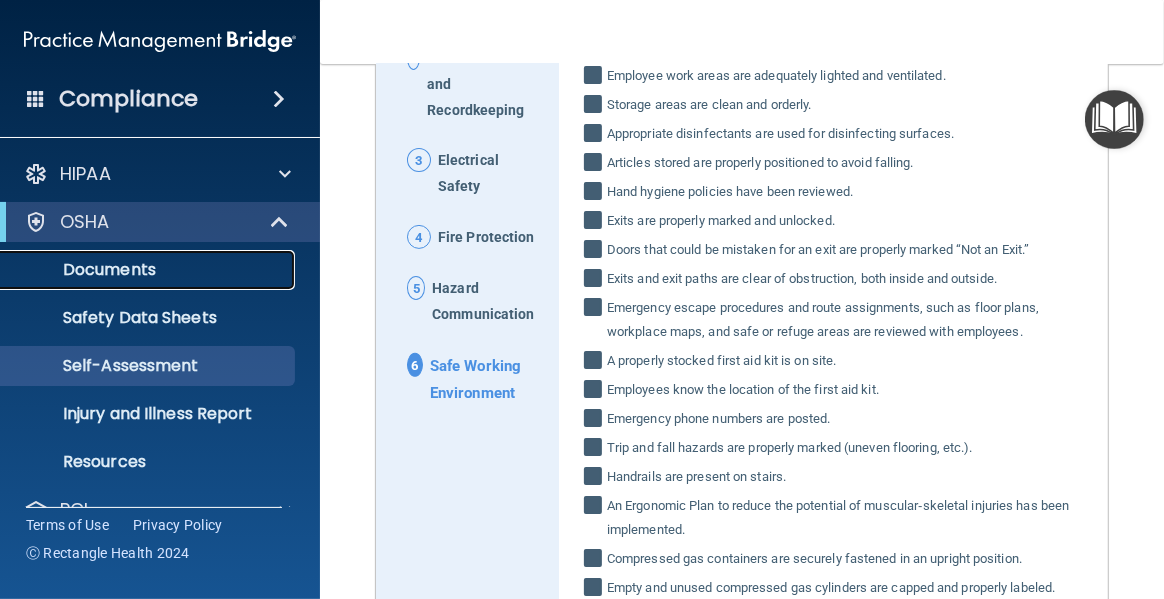 click on "Documents" at bounding box center [149, 270] 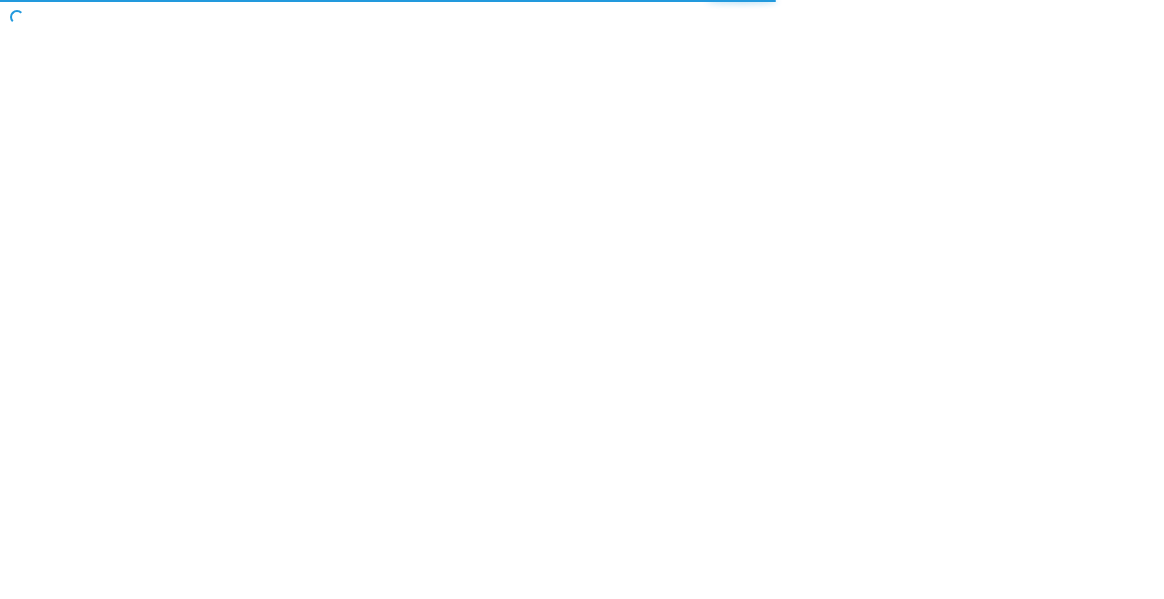 scroll, scrollTop: 0, scrollLeft: 0, axis: both 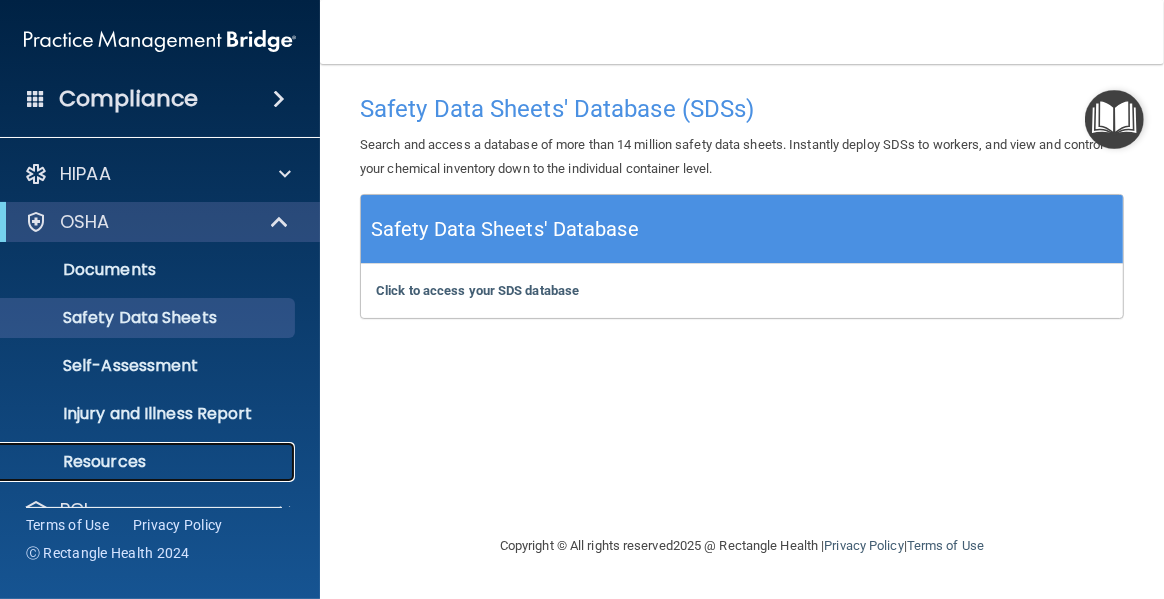 click on "Resources" at bounding box center (149, 462) 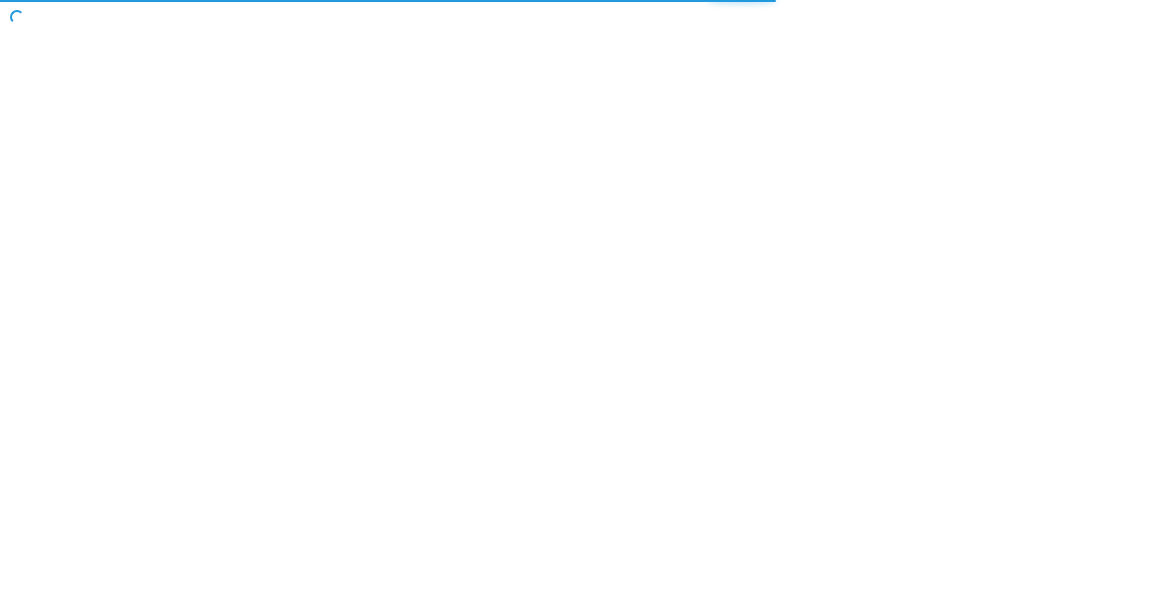 scroll, scrollTop: 0, scrollLeft: 0, axis: both 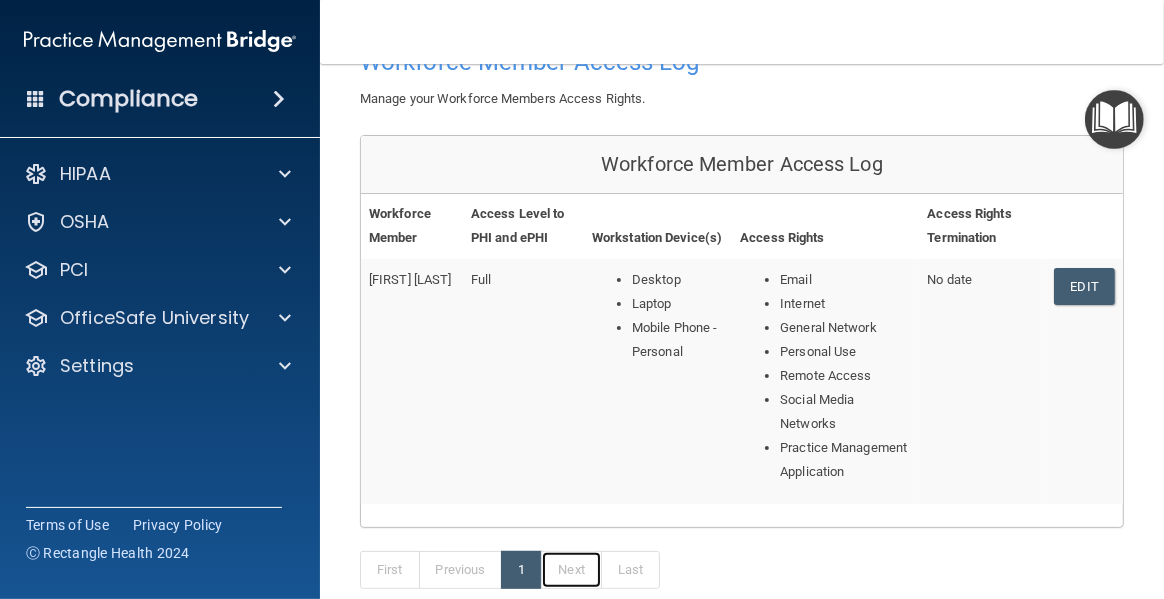 drag, startPoint x: 563, startPoint y: 569, endPoint x: 597, endPoint y: 555, distance: 36.769554 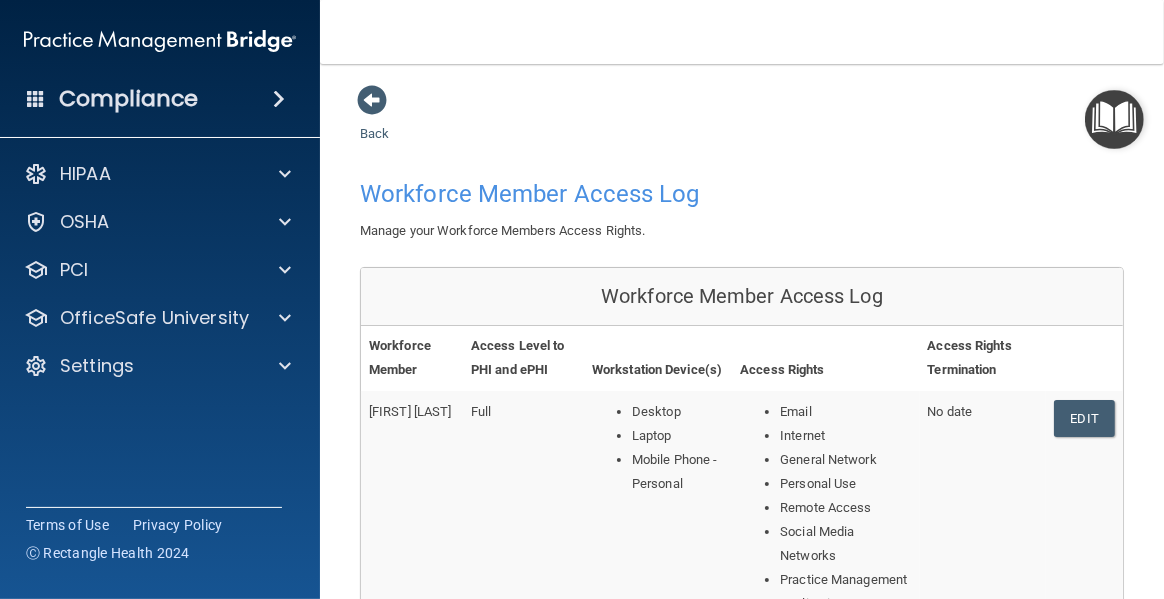 scroll, scrollTop: 1, scrollLeft: 0, axis: vertical 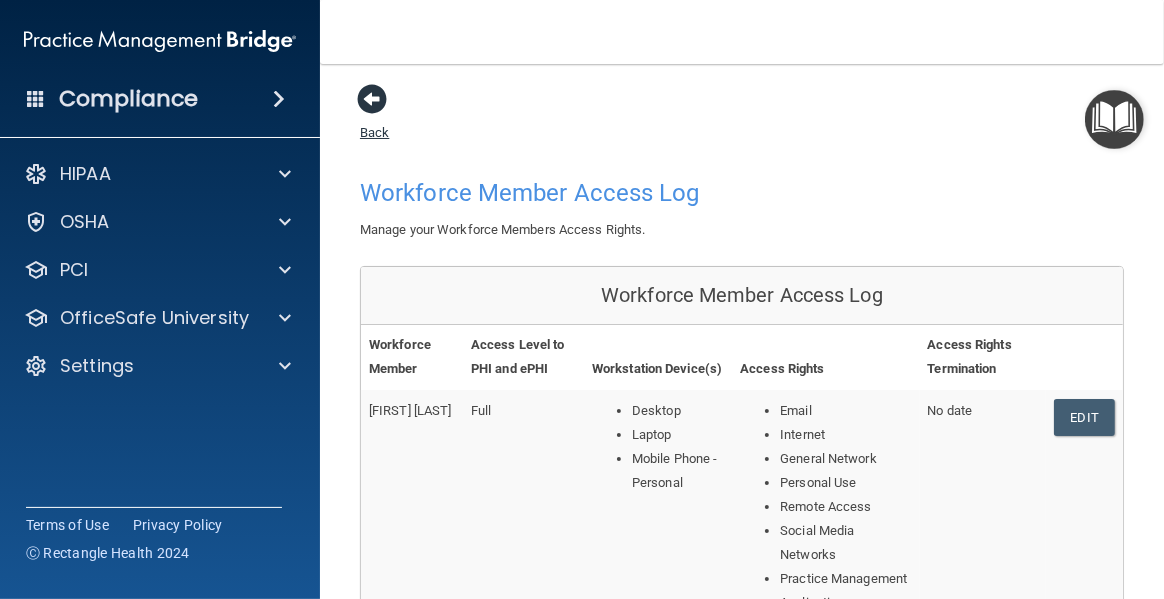 click at bounding box center (372, 99) 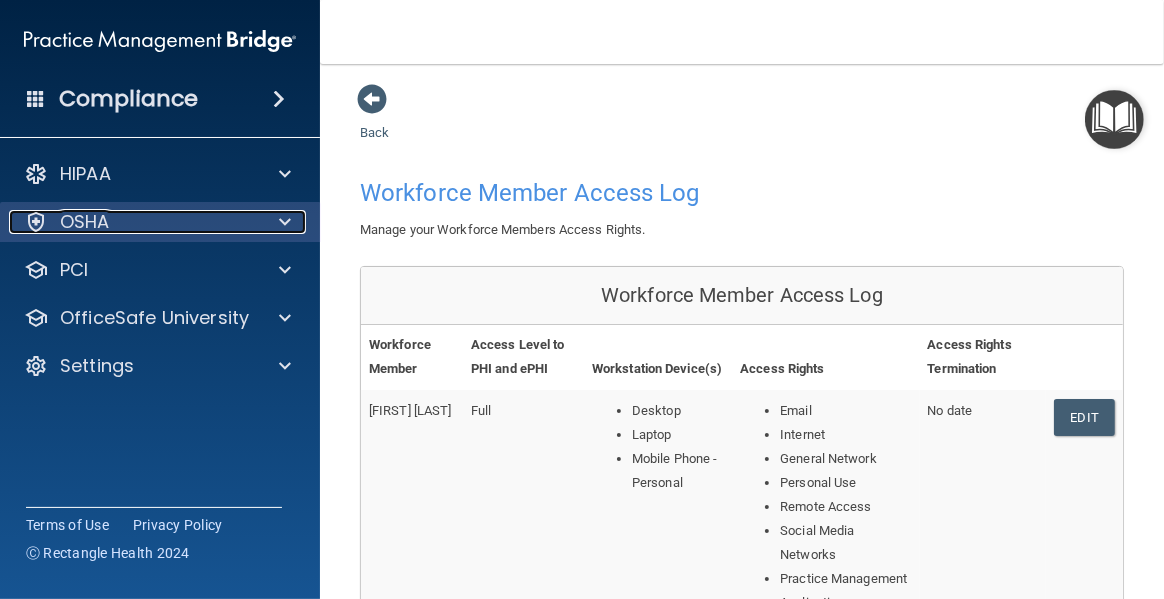 click on "OSHA" at bounding box center (85, 222) 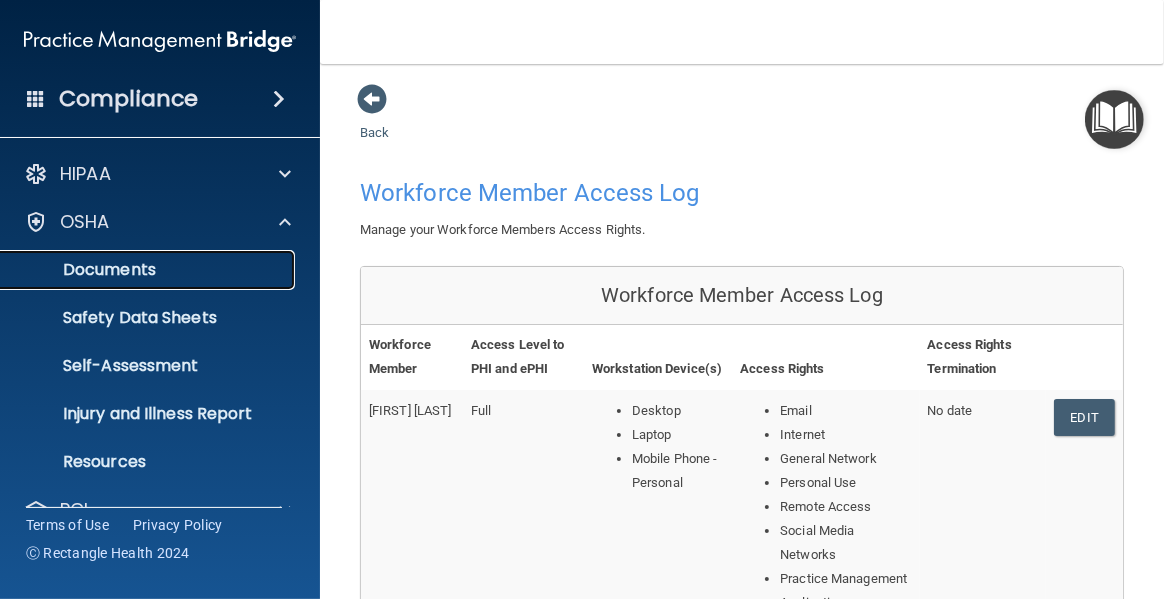 click on "Documents" at bounding box center [149, 270] 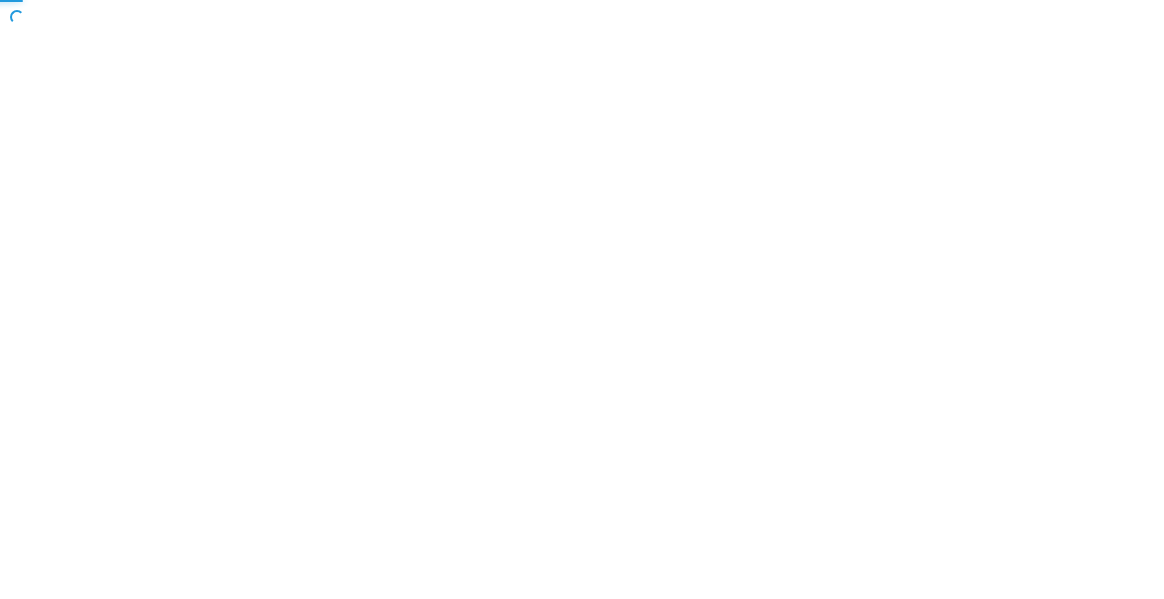 scroll, scrollTop: 0, scrollLeft: 0, axis: both 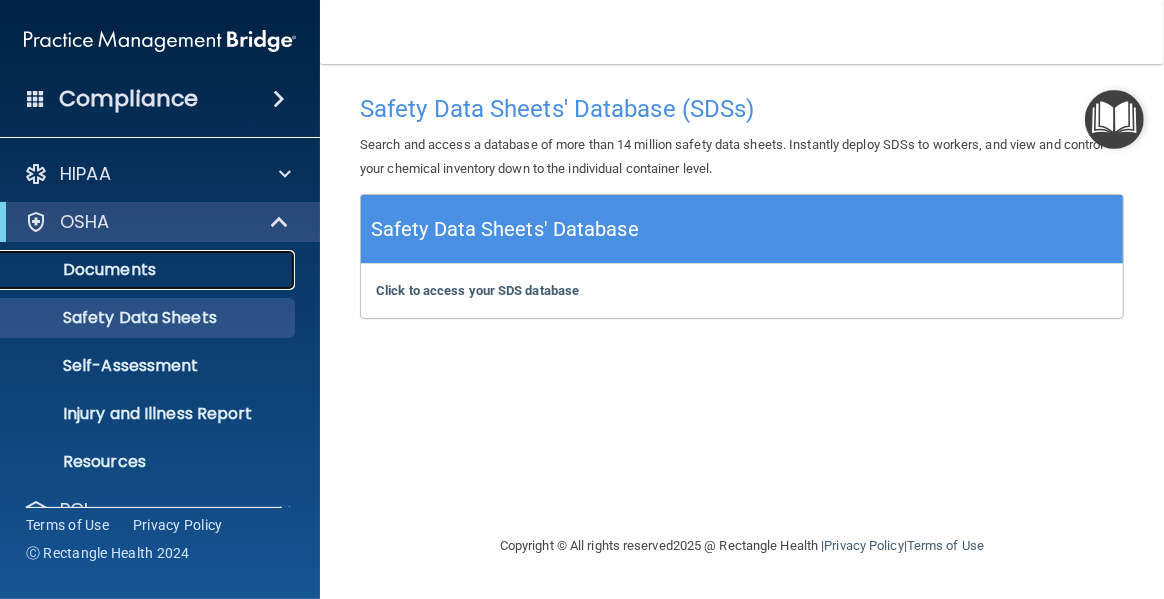 click on "Documents" at bounding box center (149, 270) 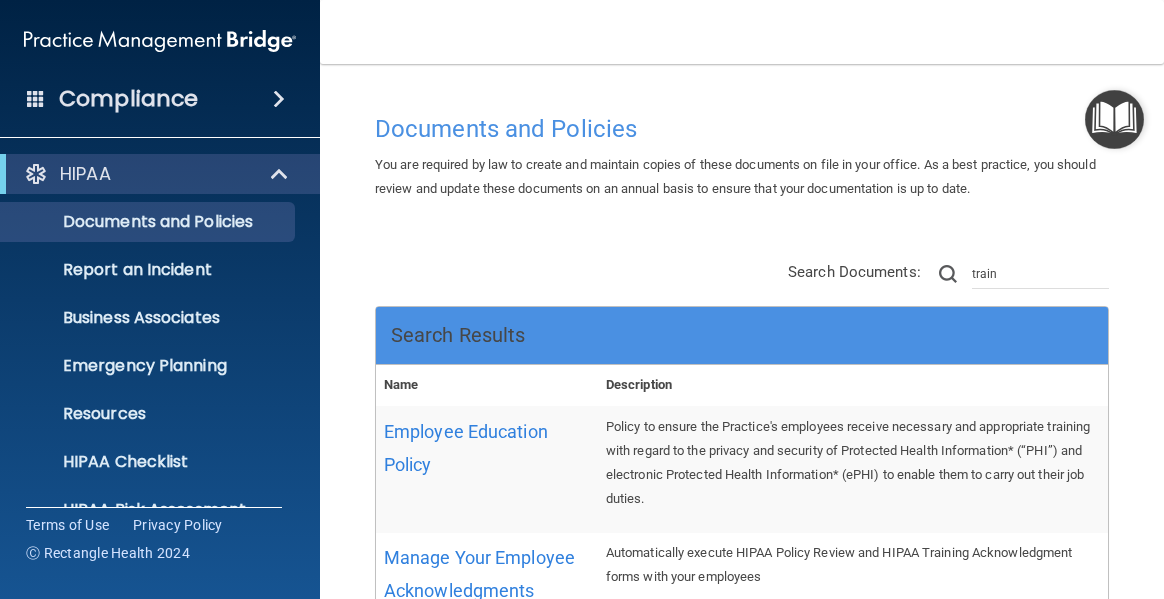 scroll, scrollTop: 0, scrollLeft: 0, axis: both 